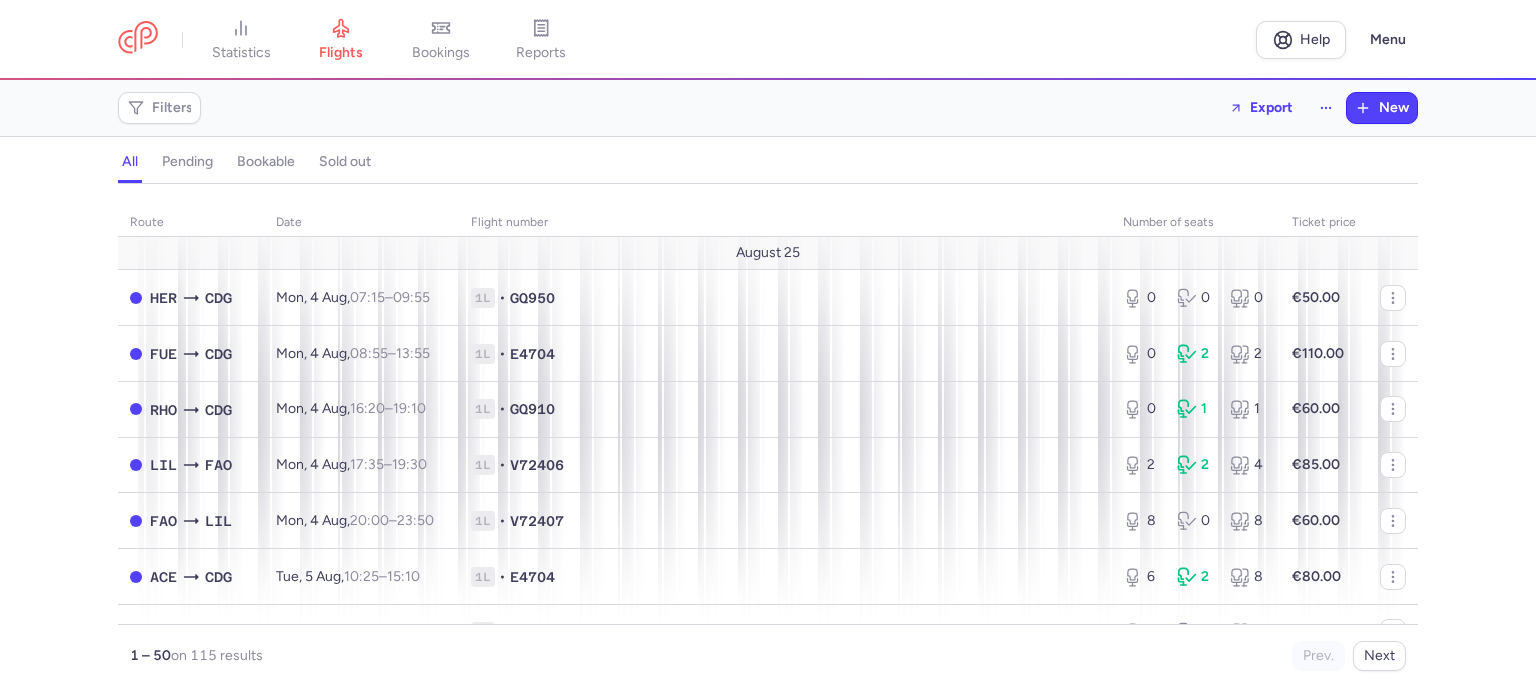 scroll, scrollTop: 0, scrollLeft: 0, axis: both 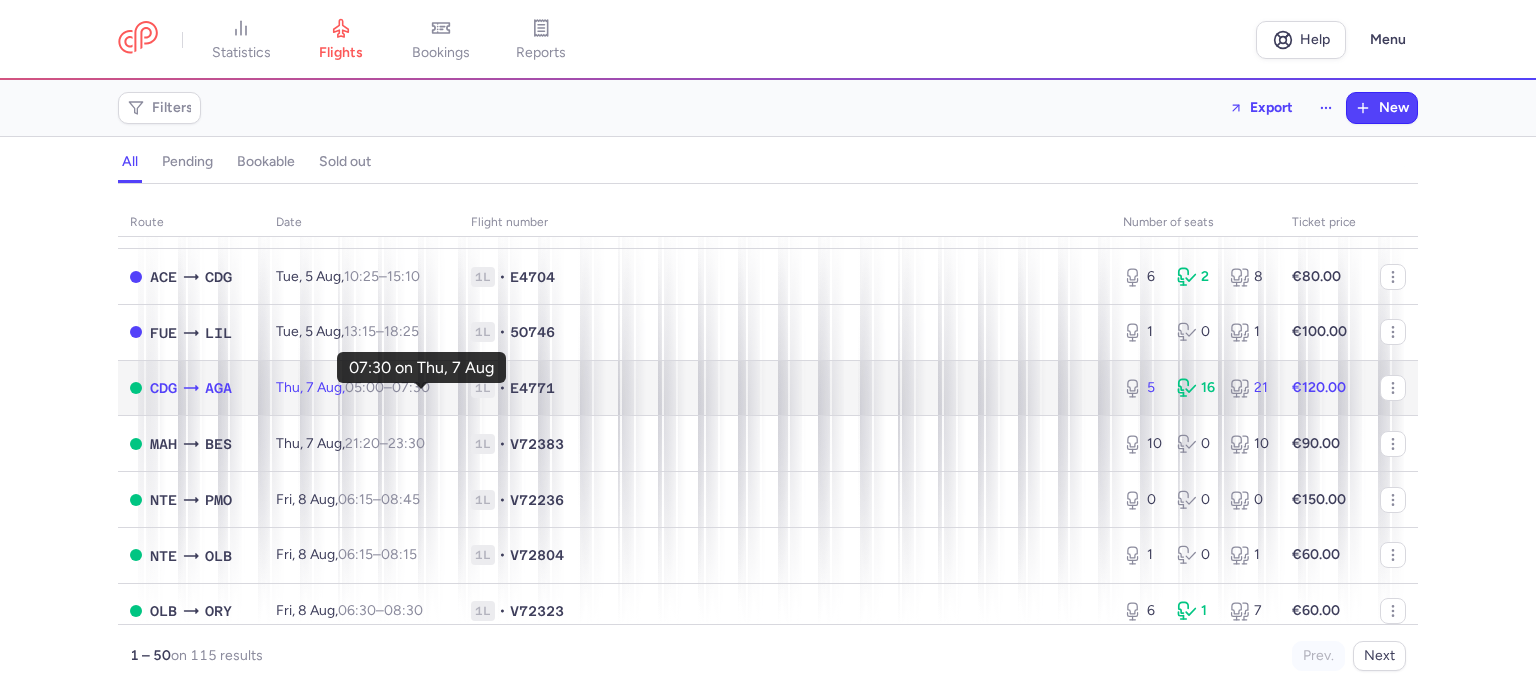 click on "07:30  +0" at bounding box center (411, 387) 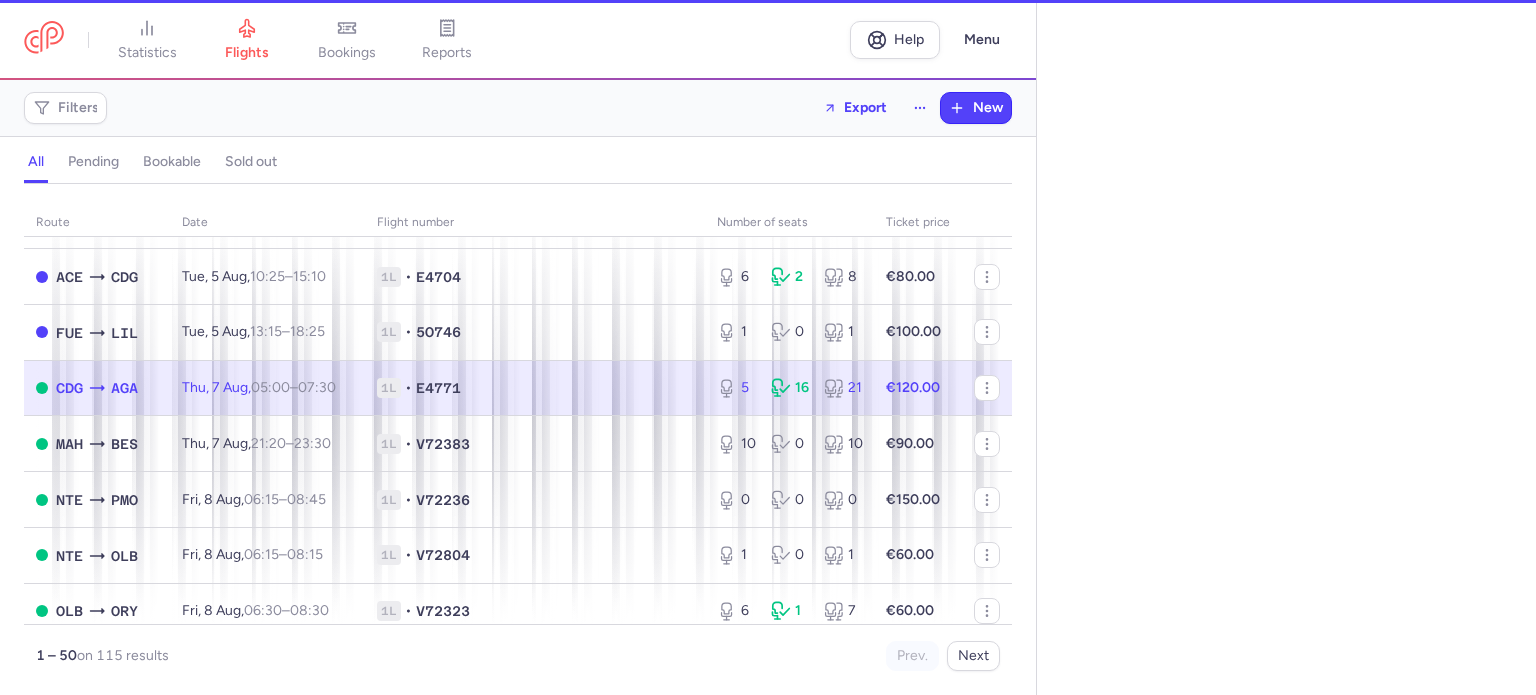 select on "days" 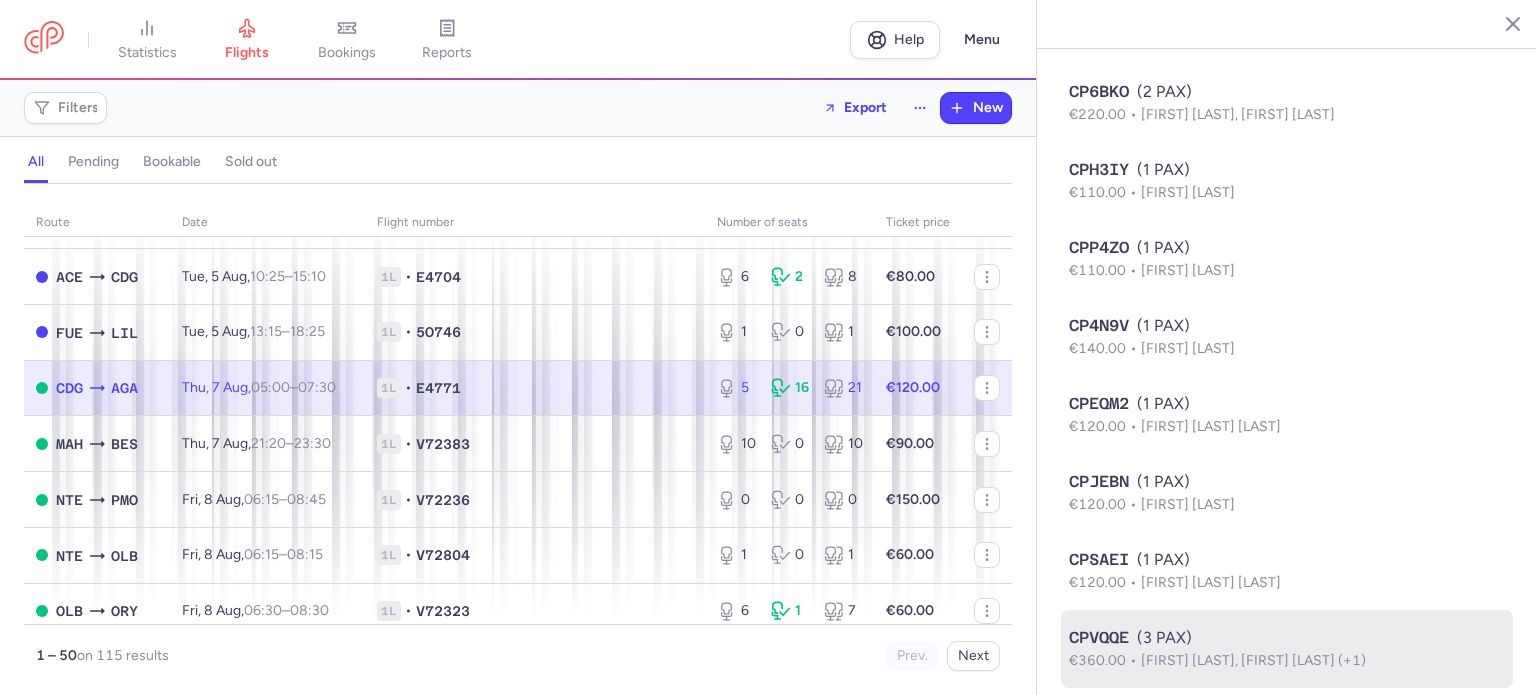 scroll, scrollTop: 1515, scrollLeft: 0, axis: vertical 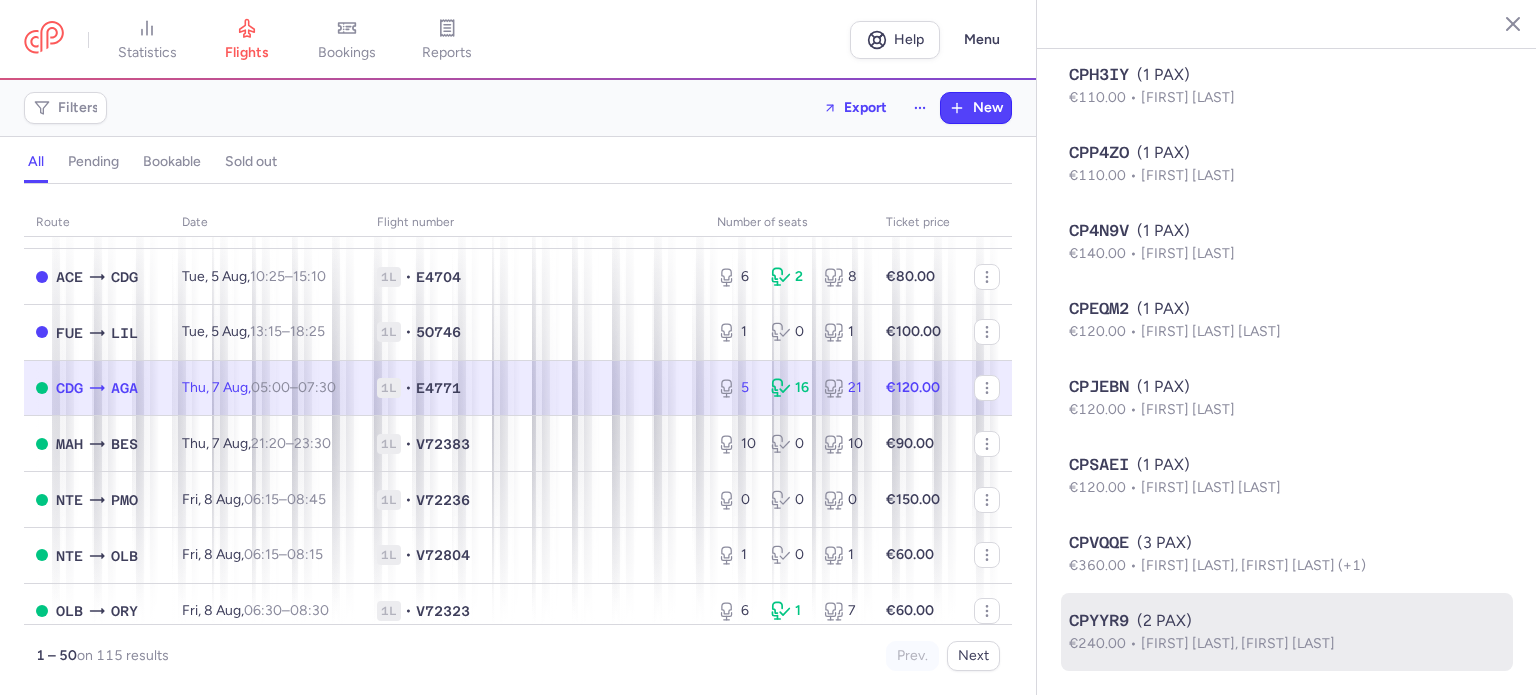 click on "(2 PAX)" at bounding box center [1287, 621] 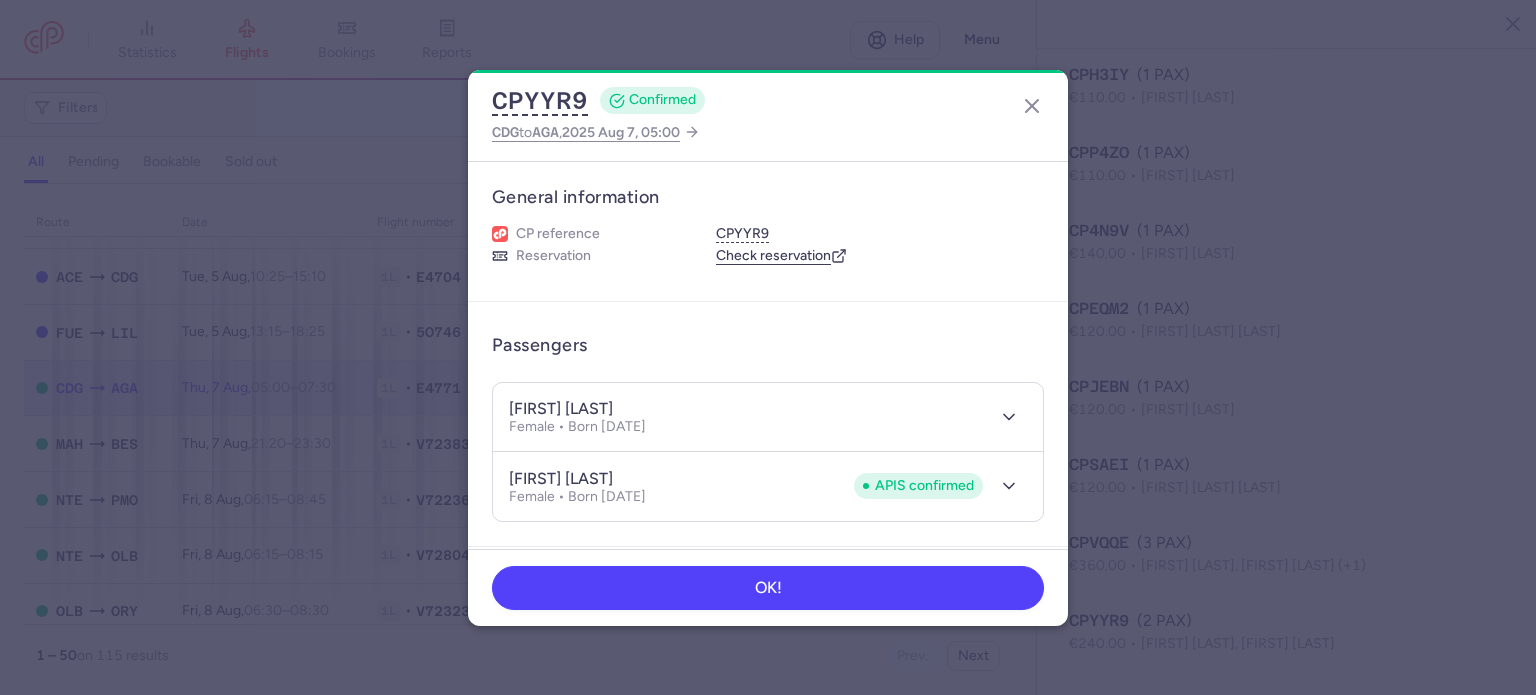 type 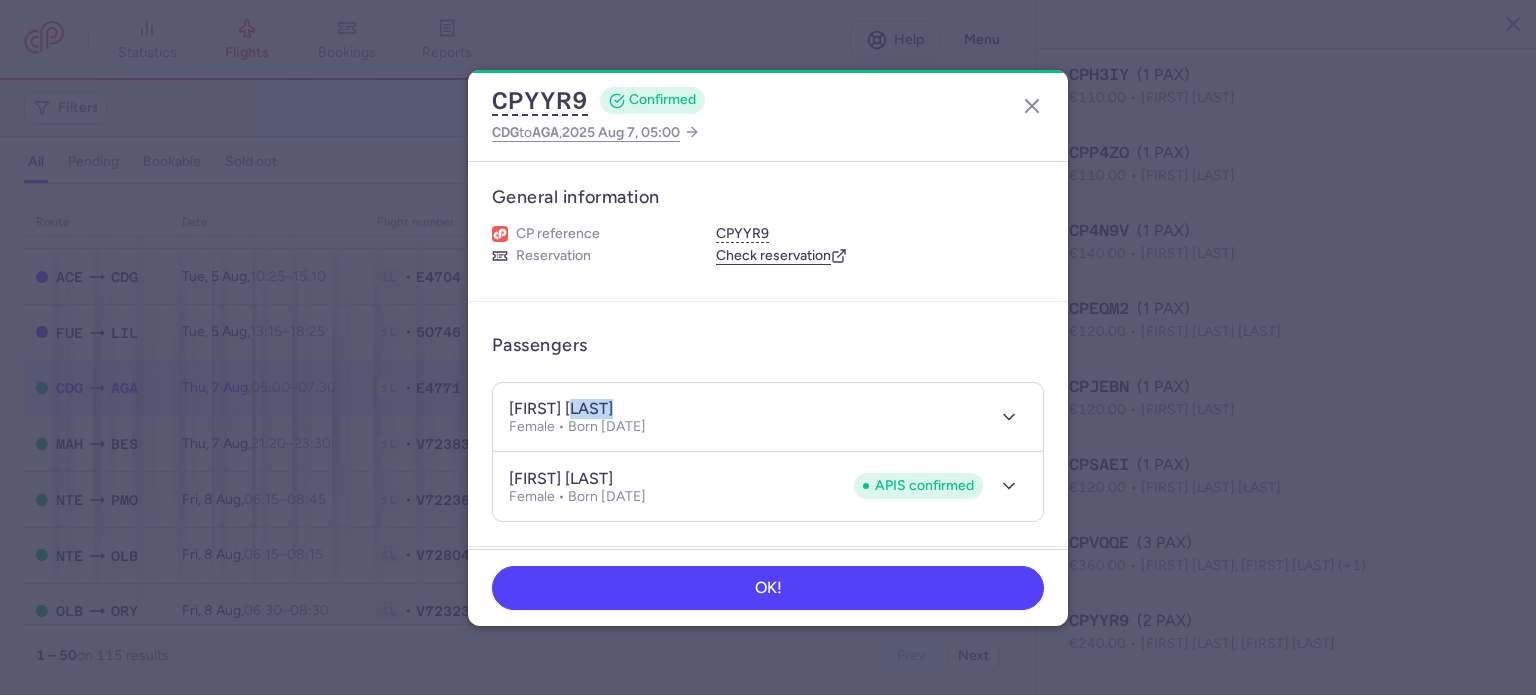 drag, startPoint x: 584, startPoint y: 404, endPoint x: 637, endPoint y: 406, distance: 53.037724 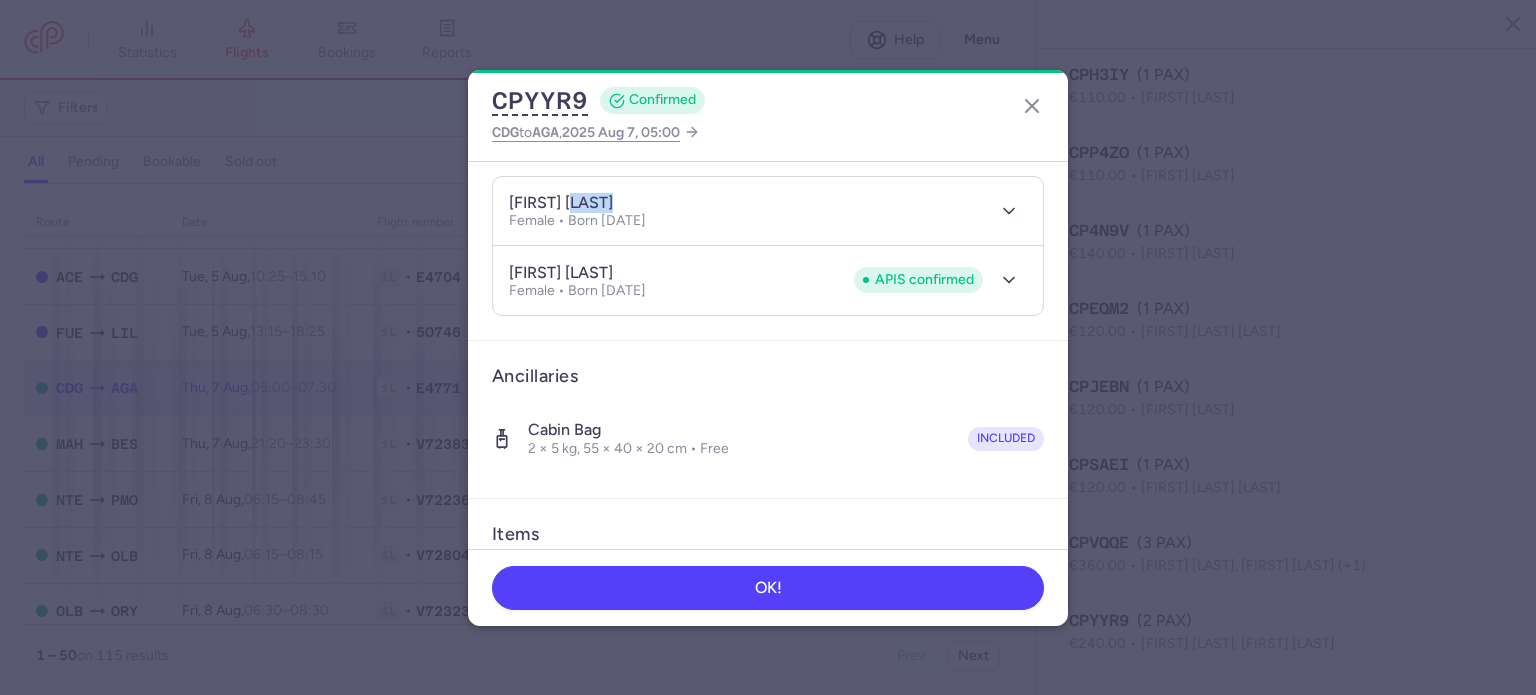 scroll, scrollTop: 421, scrollLeft: 0, axis: vertical 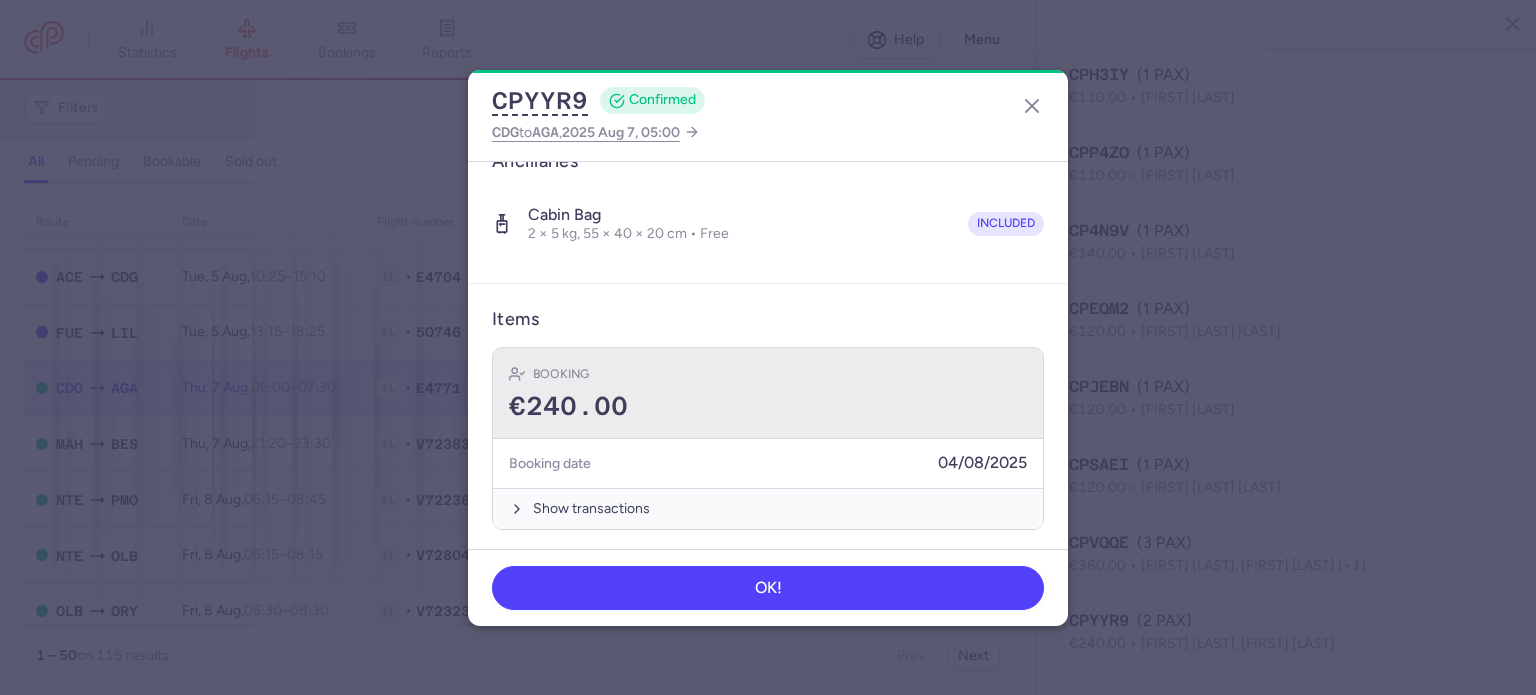 click on "€240.00" at bounding box center [768, 407] 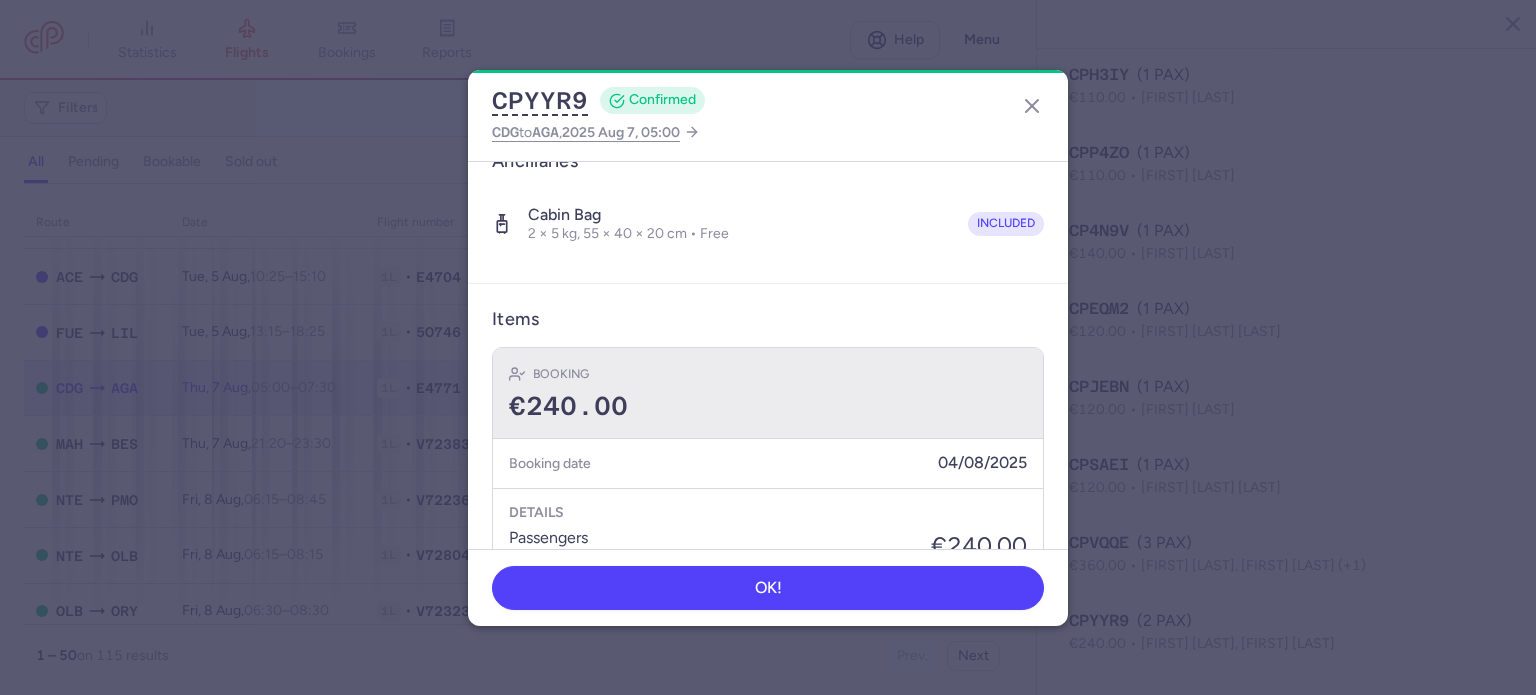 scroll, scrollTop: 721, scrollLeft: 0, axis: vertical 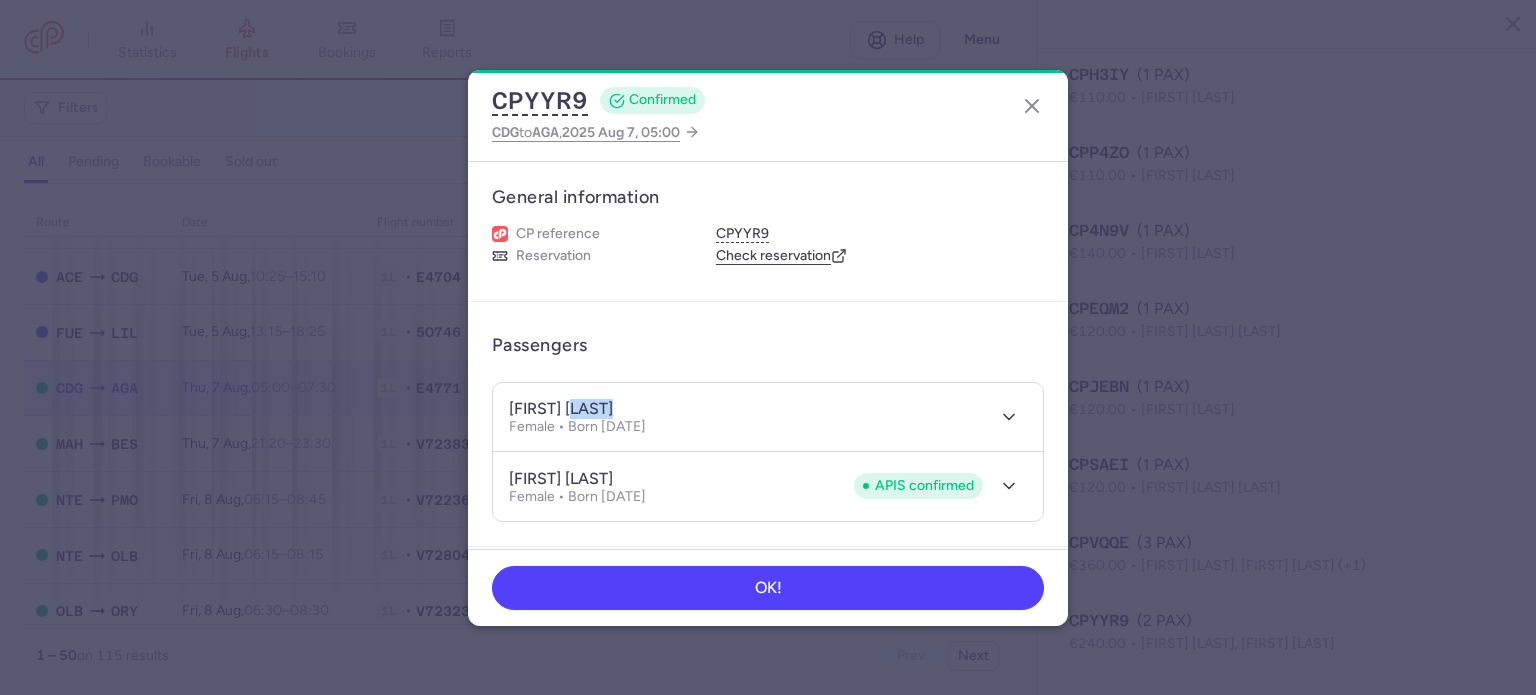 drag, startPoint x: 584, startPoint y: 405, endPoint x: 648, endPoint y: 399, distance: 64.28063 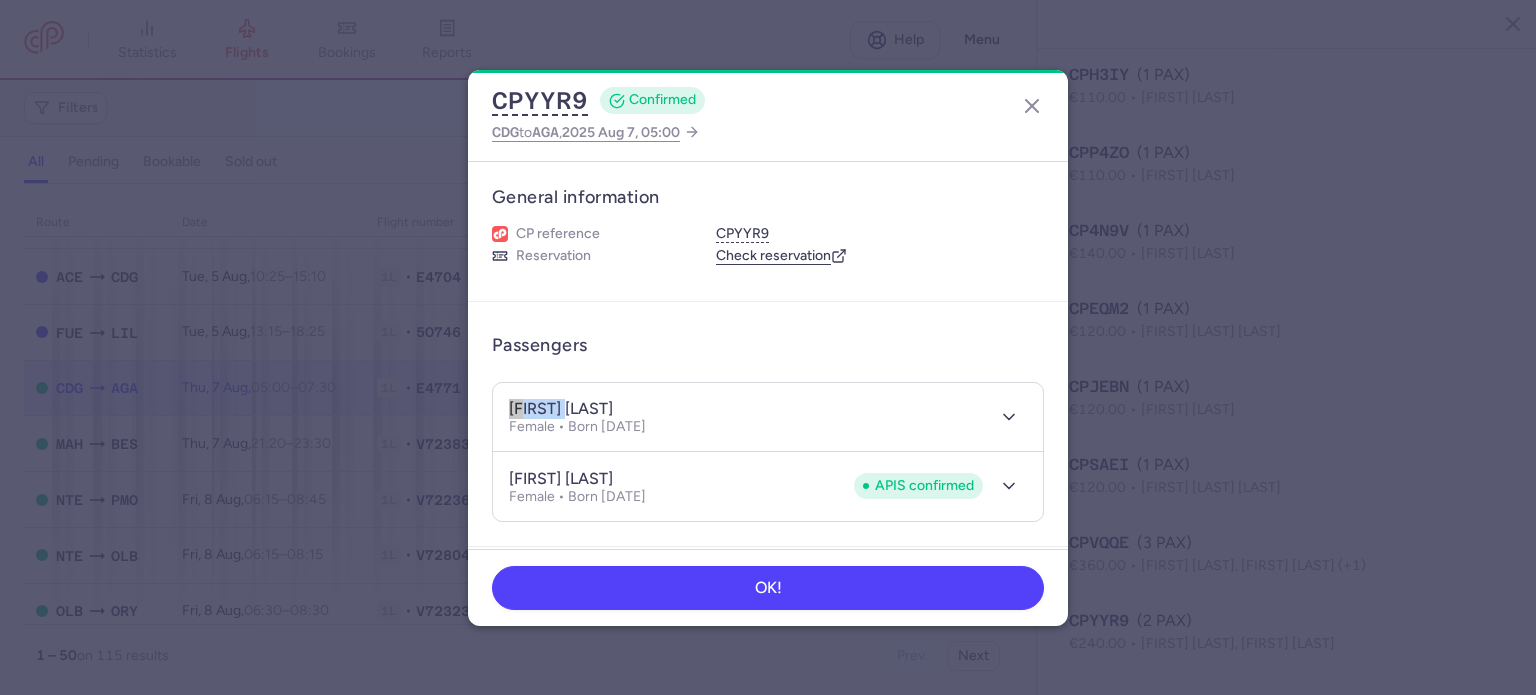 drag, startPoint x: 562, startPoint y: 410, endPoint x: 464, endPoint y: 403, distance: 98.24968 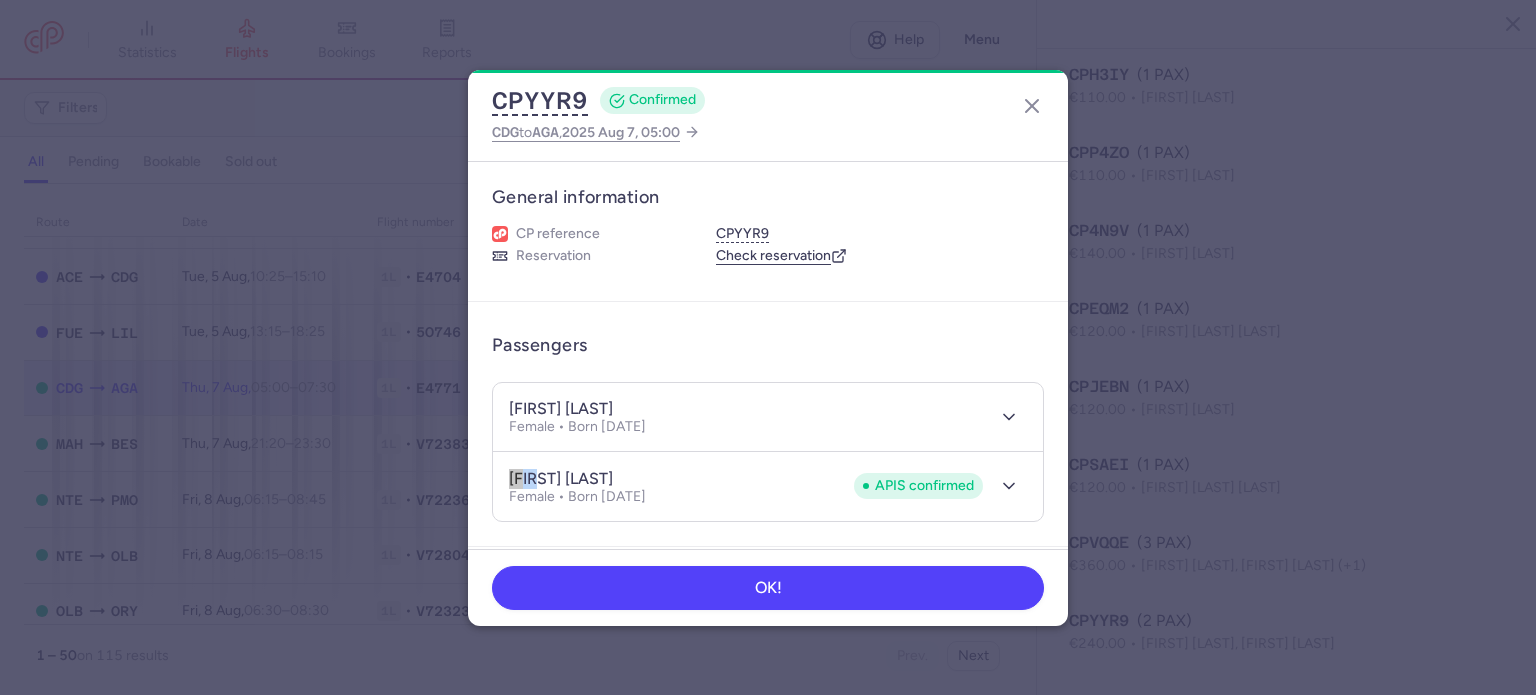 drag, startPoint x: 540, startPoint y: 477, endPoint x: 456, endPoint y: 467, distance: 84.59315 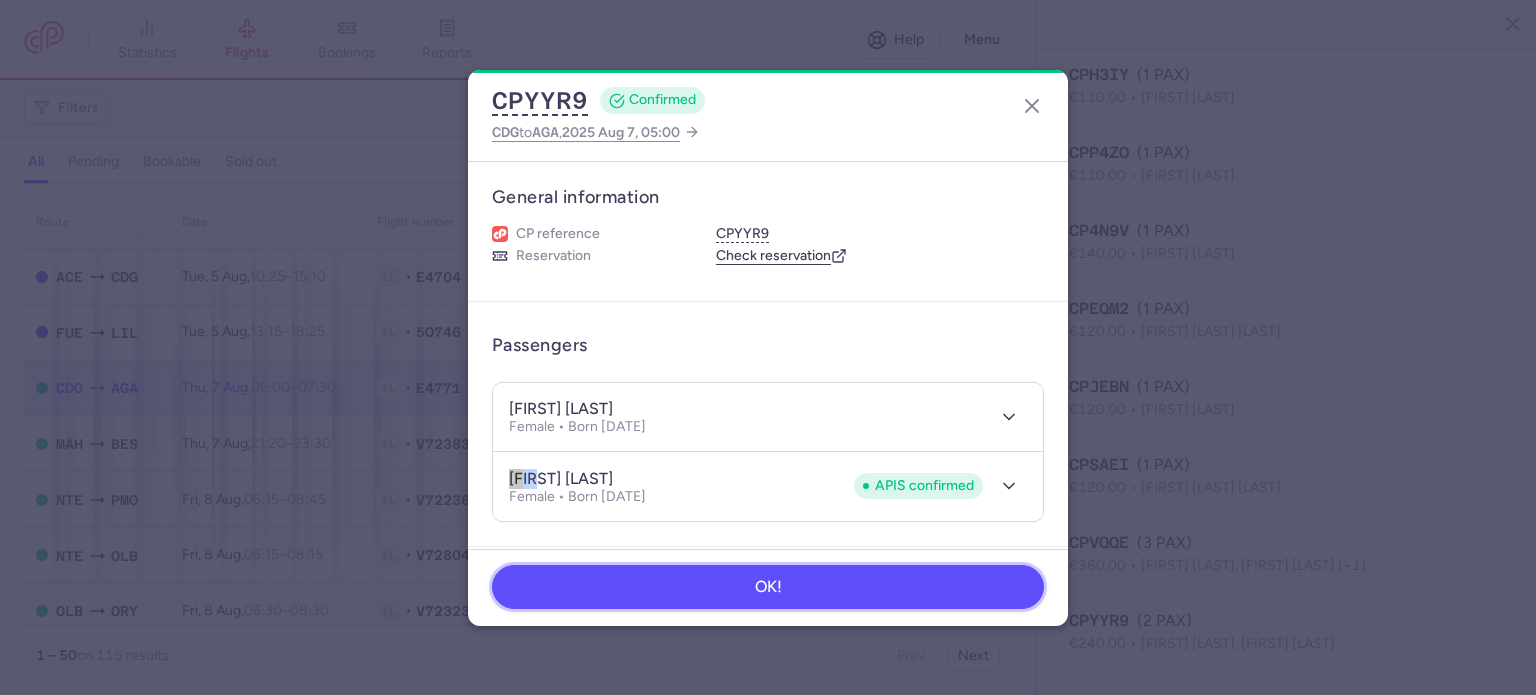click on "OK!" at bounding box center [768, 587] 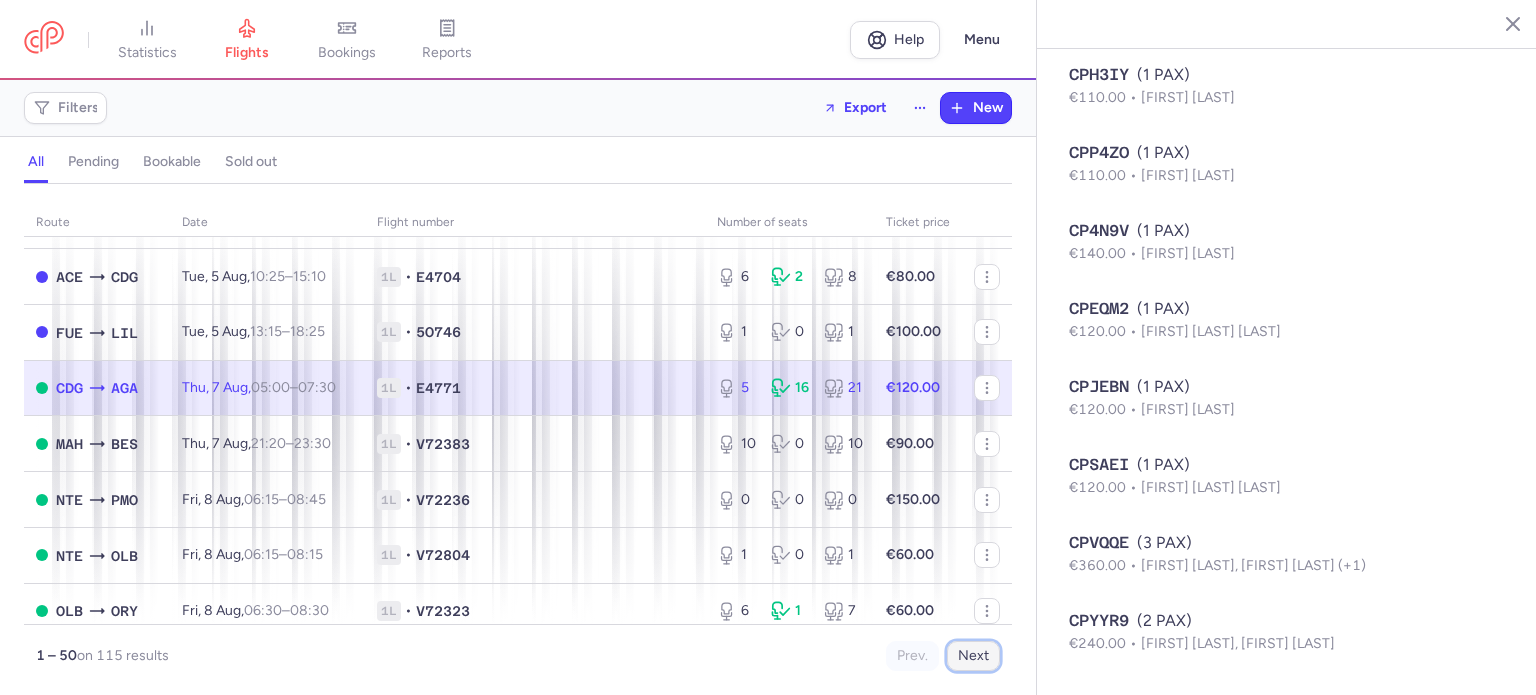 click on "Next" at bounding box center [973, 656] 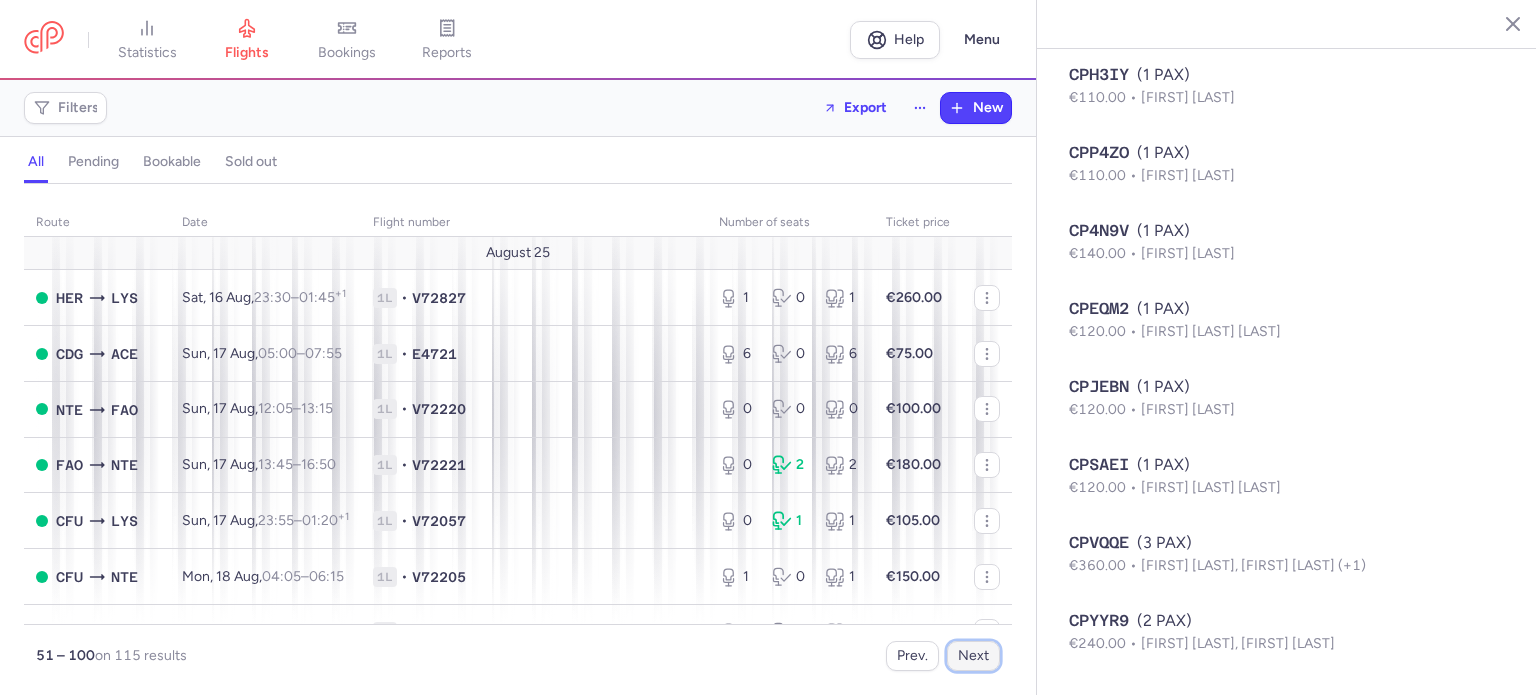 drag, startPoint x: 991, startPoint y: 661, endPoint x: 948, endPoint y: 623, distance: 57.384666 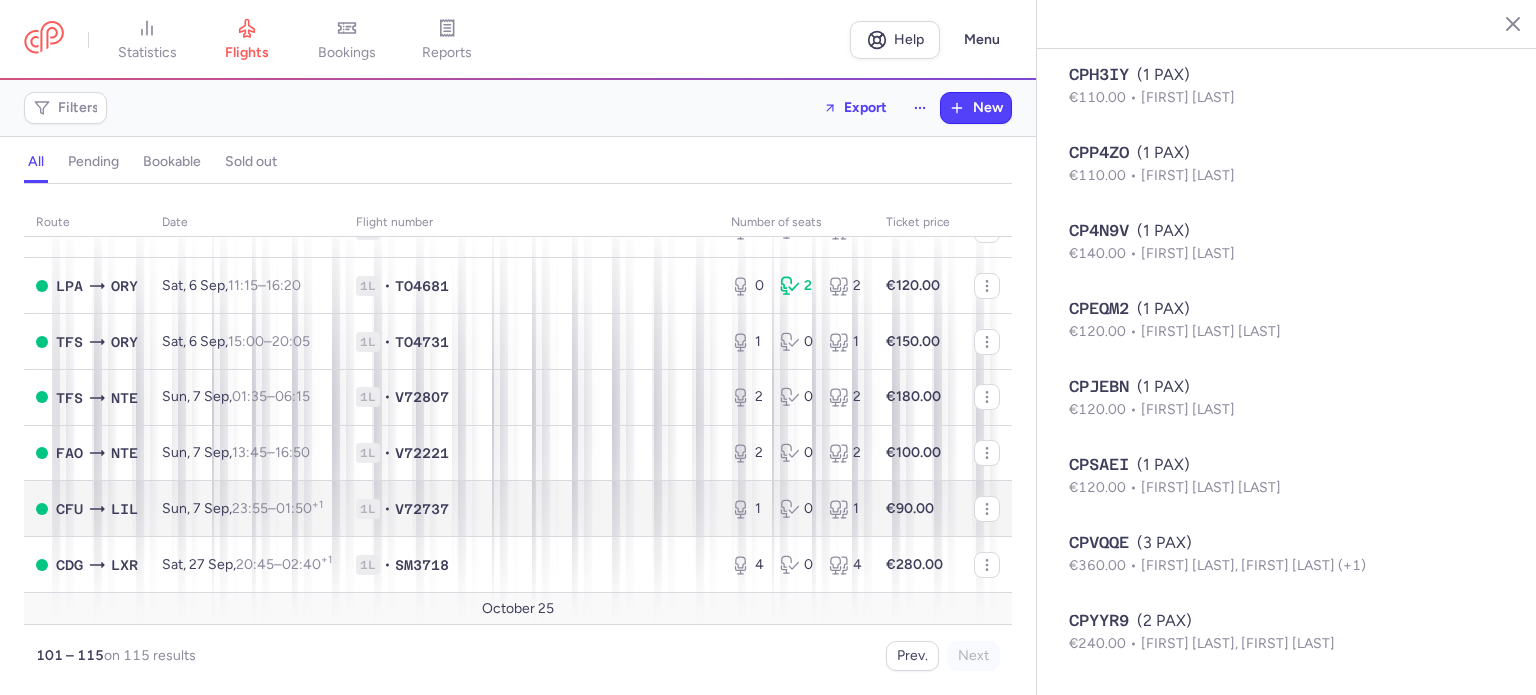 scroll, scrollTop: 200, scrollLeft: 0, axis: vertical 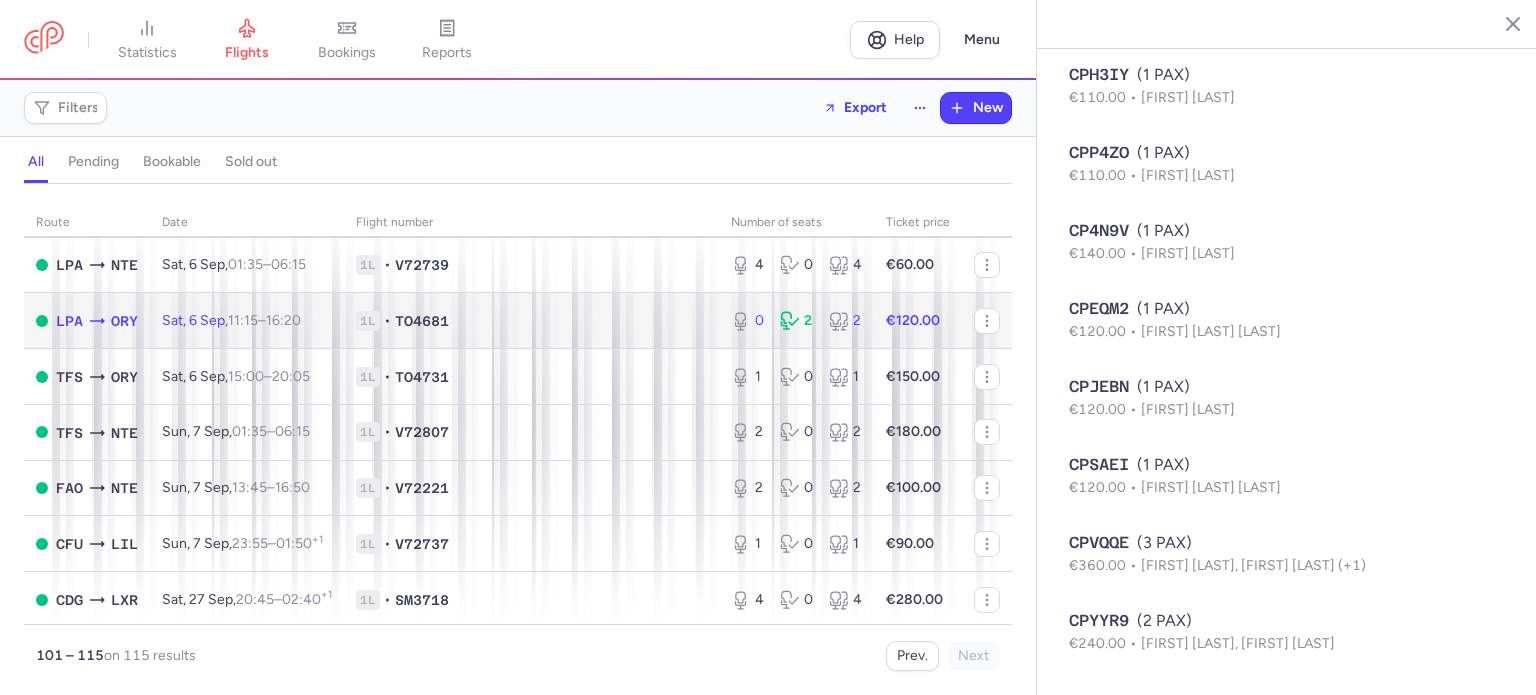 click on "0 2 2" at bounding box center (796, 321) 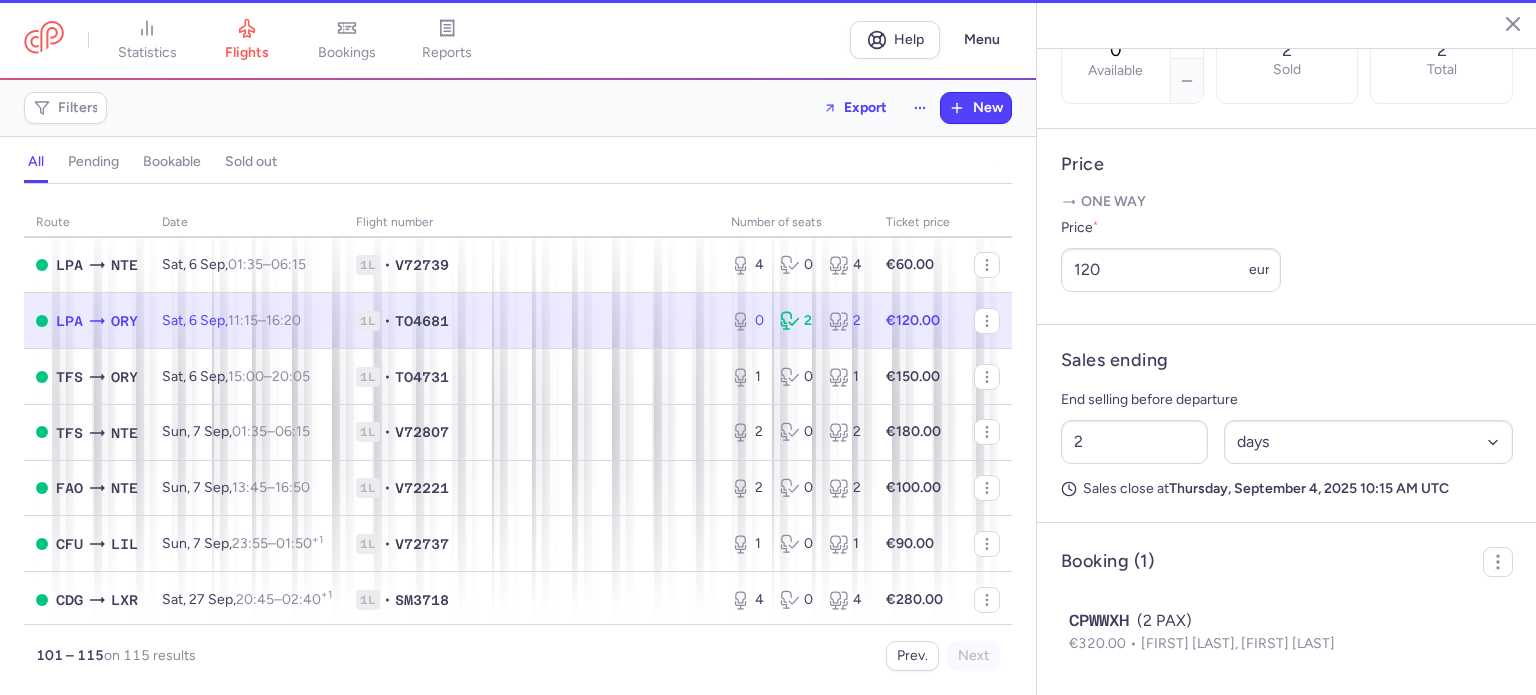 scroll, scrollTop: 735, scrollLeft: 0, axis: vertical 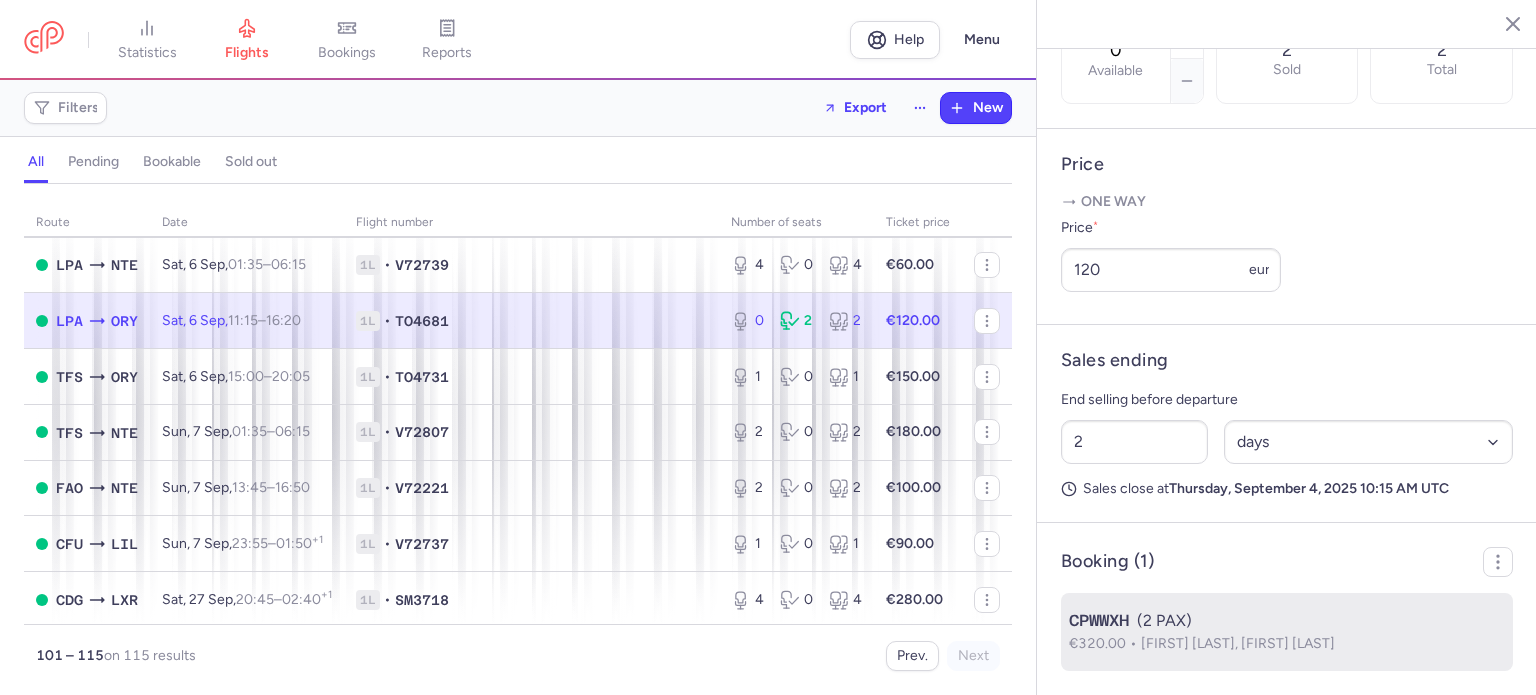 click on "CPWWXH" at bounding box center (1099, 621) 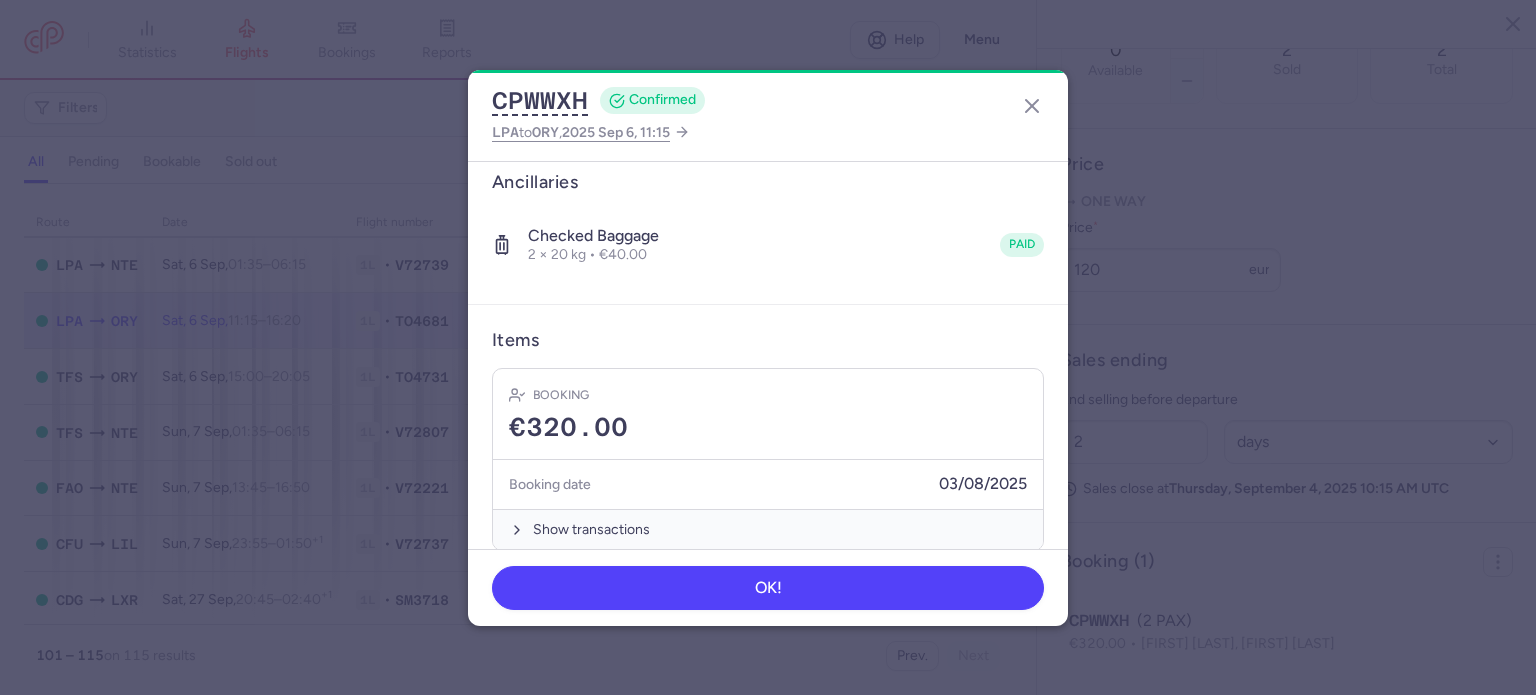 scroll, scrollTop: 421, scrollLeft: 0, axis: vertical 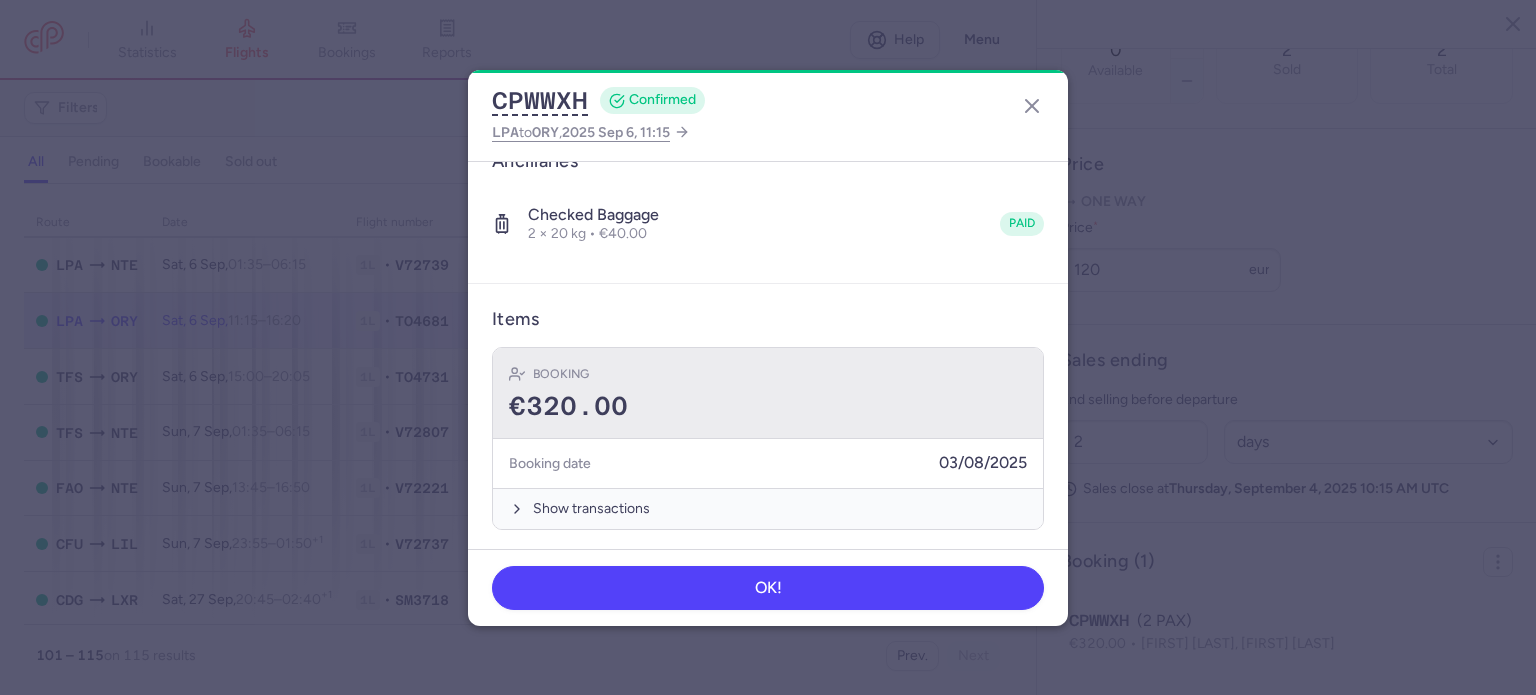 click on "€320.00" at bounding box center (768, 407) 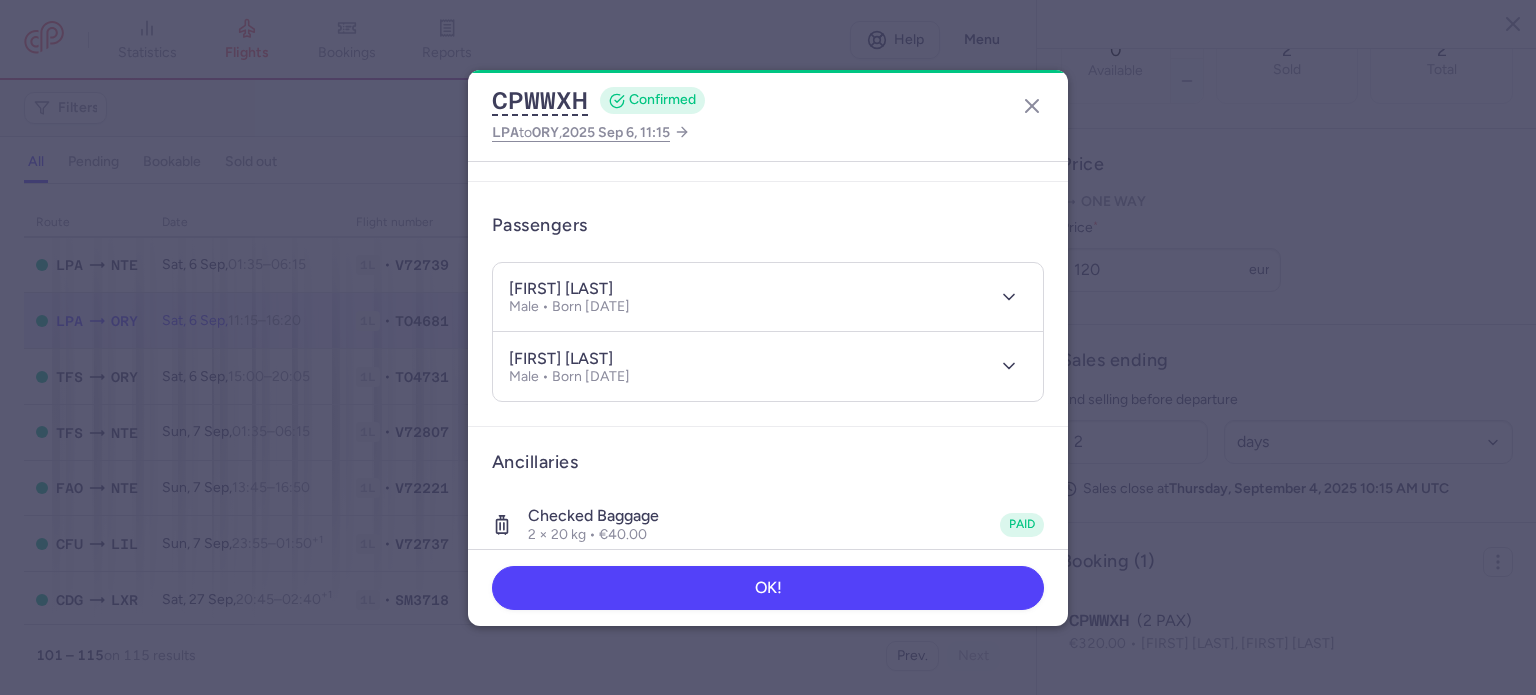 scroll, scrollTop: 0, scrollLeft: 0, axis: both 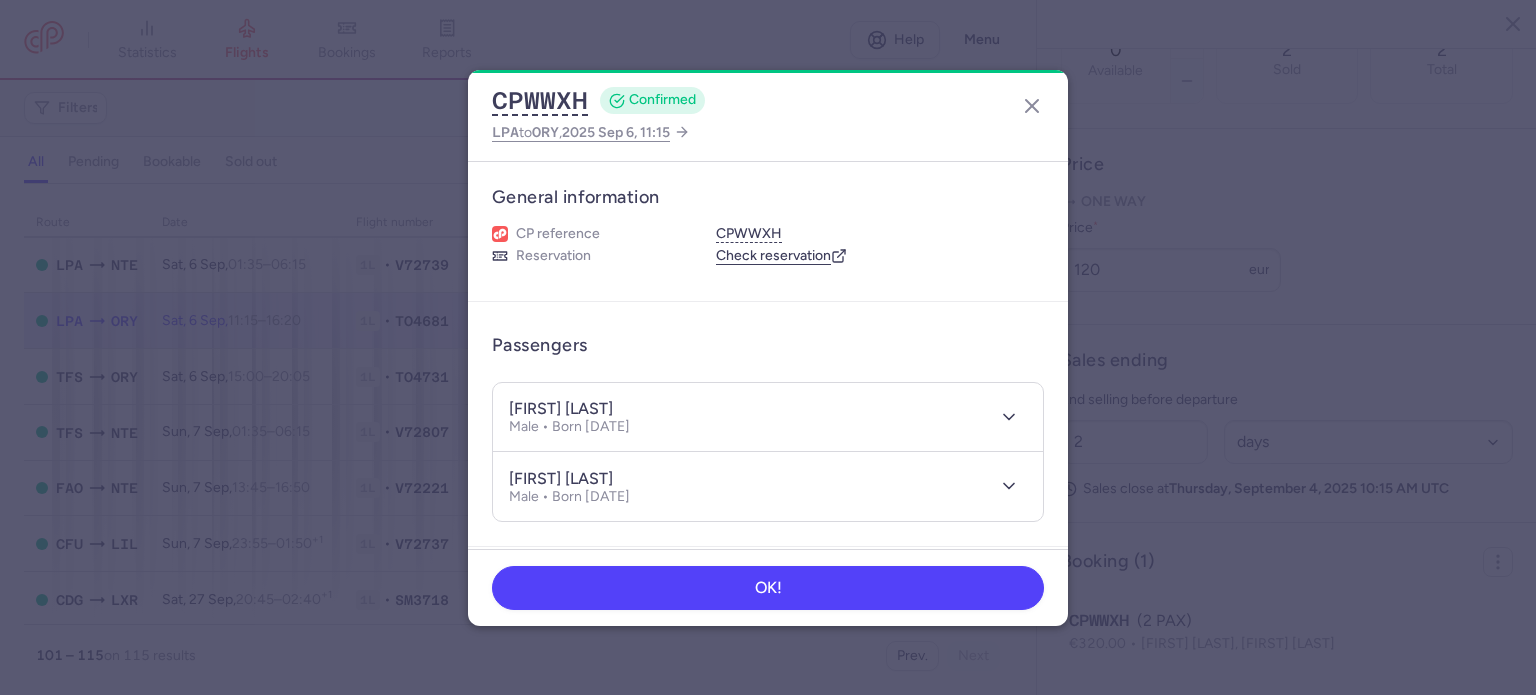 drag, startPoint x: 560, startPoint y: 407, endPoint x: 600, endPoint y: 393, distance: 42.379242 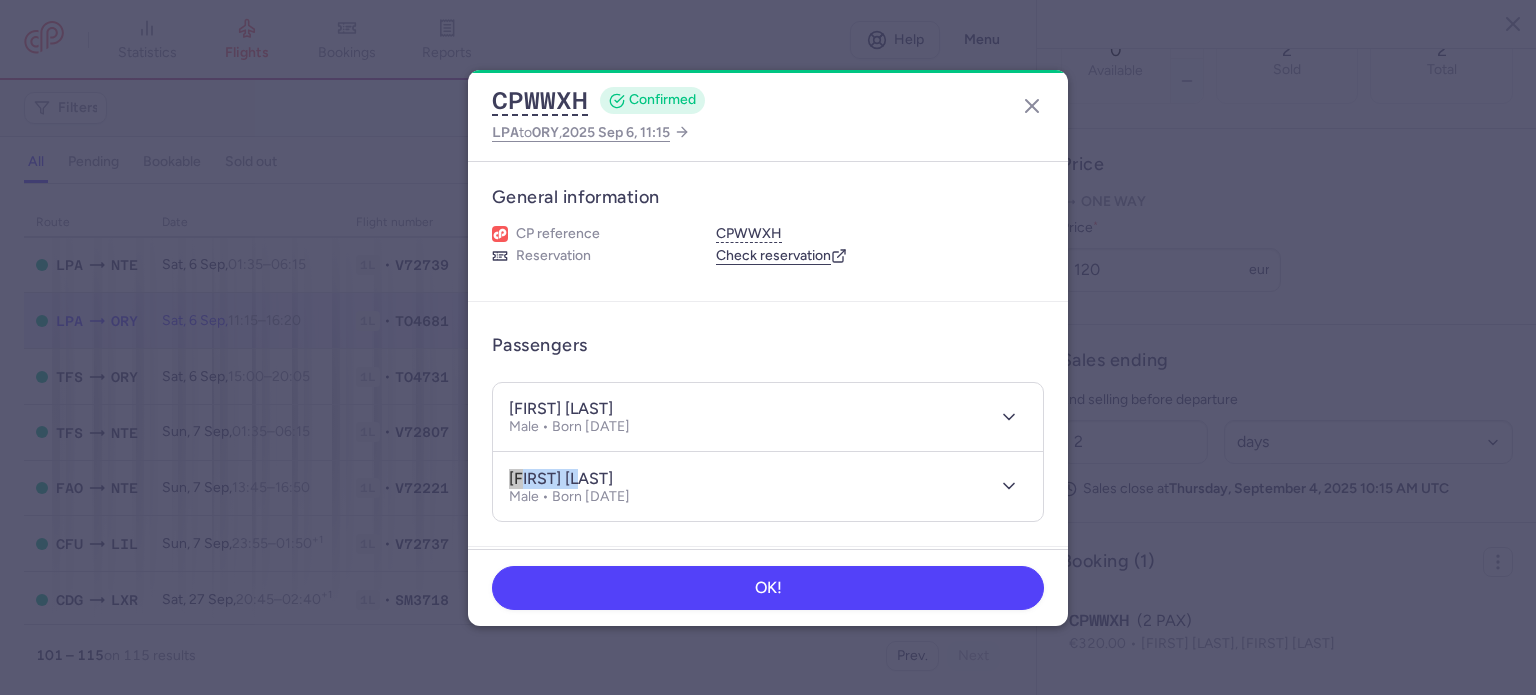 drag, startPoint x: 584, startPoint y: 479, endPoint x: 453, endPoint y: 471, distance: 131.24405 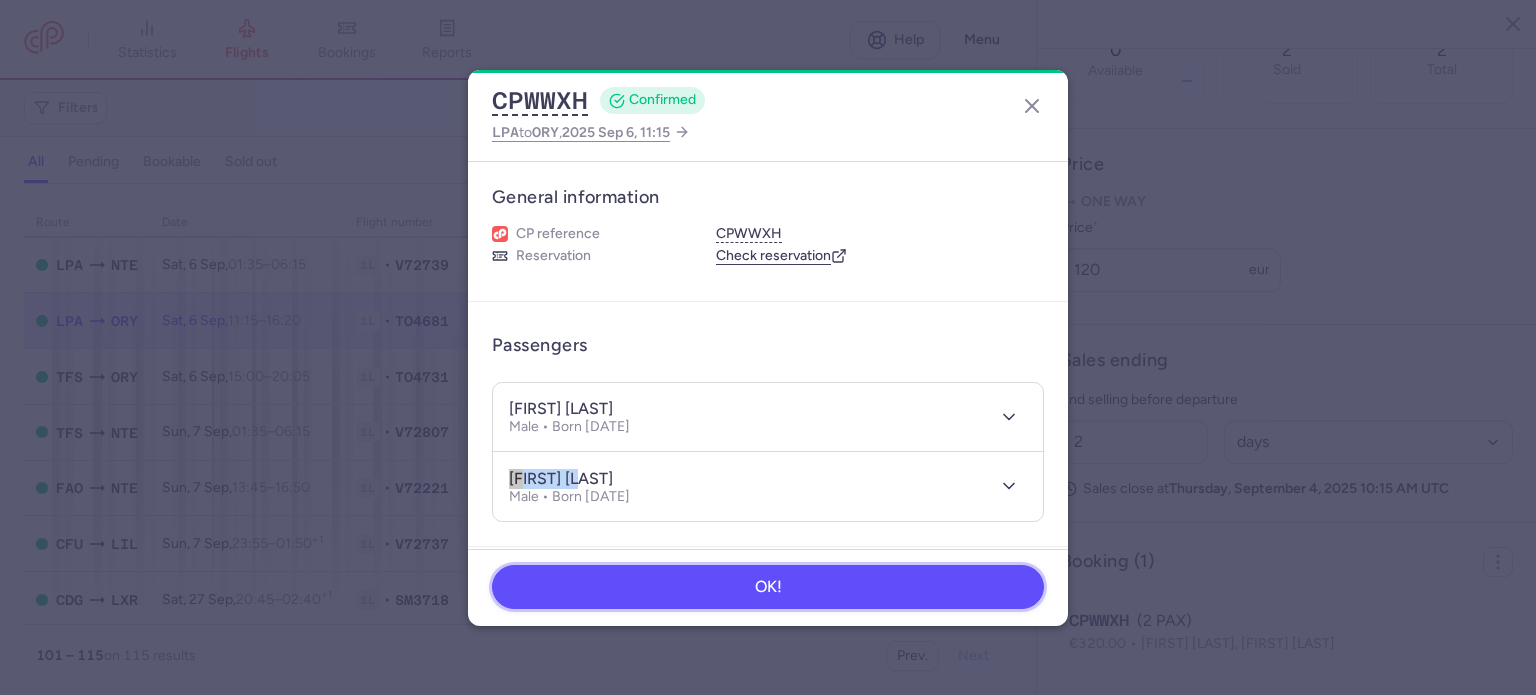 click on "OK!" at bounding box center [768, 587] 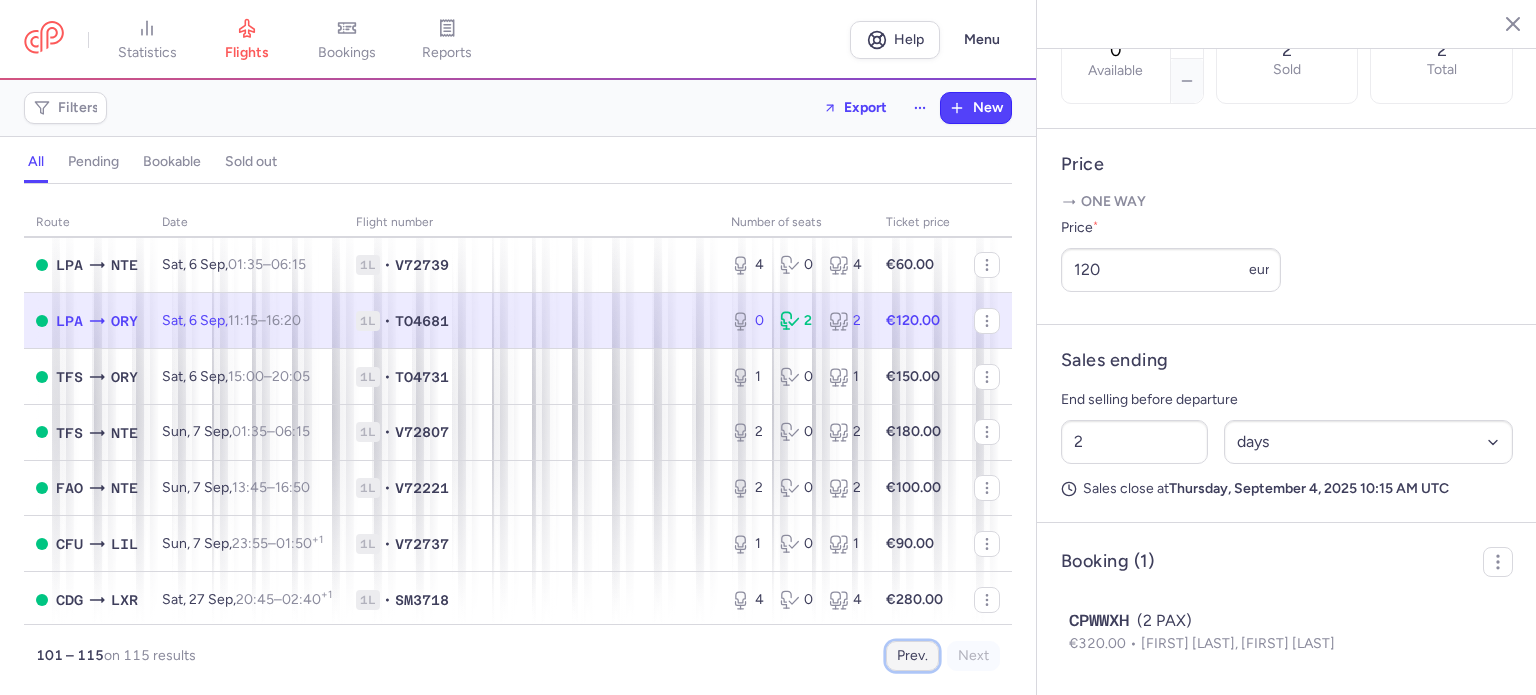 click on "Prev." at bounding box center (912, 656) 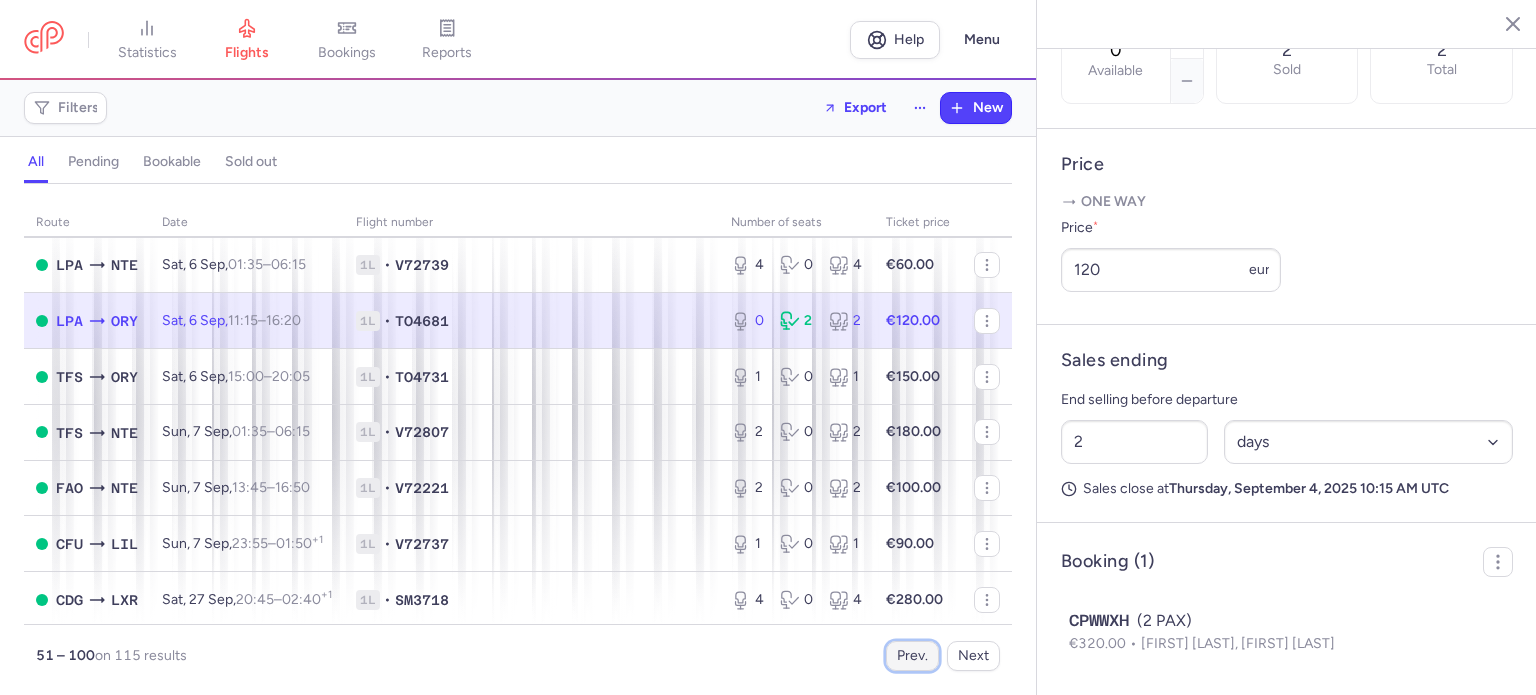 scroll, scrollTop: 0, scrollLeft: 0, axis: both 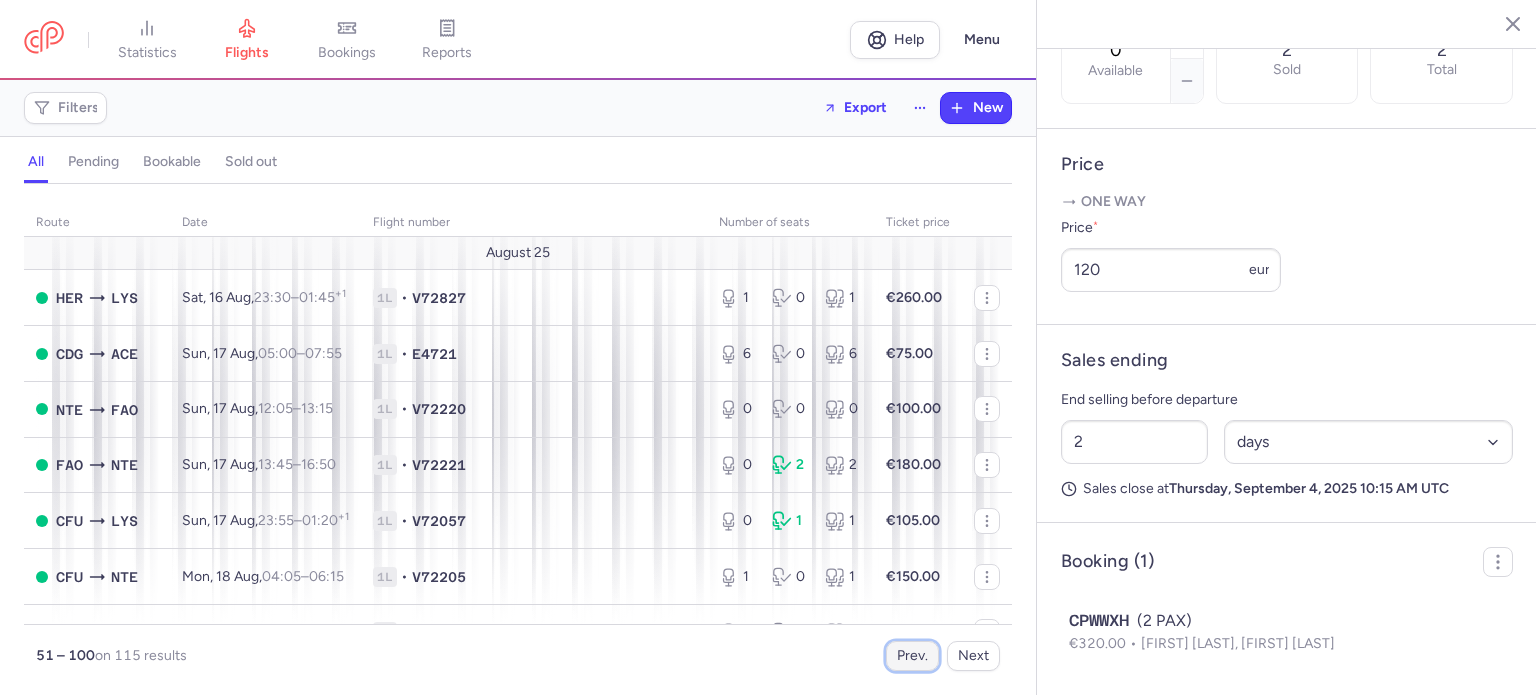 click on "Prev." at bounding box center [912, 656] 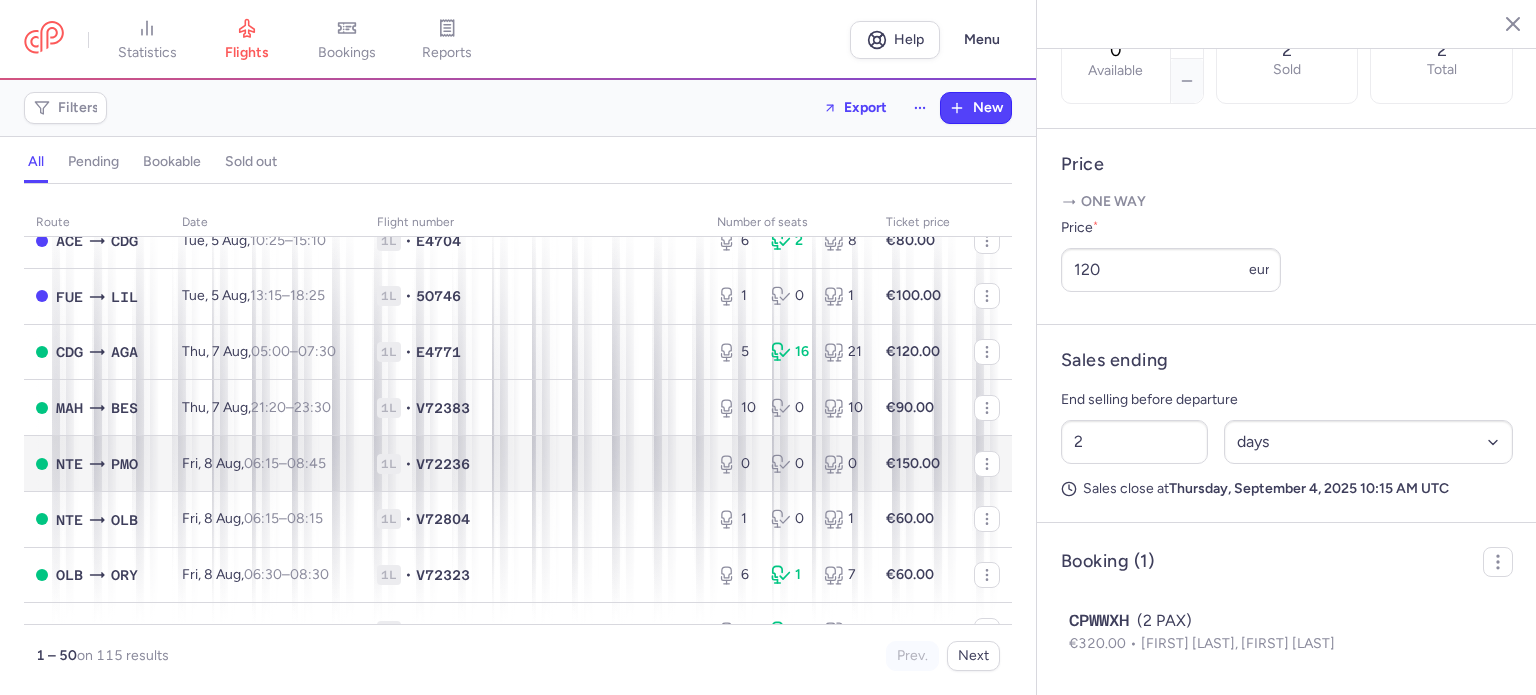 scroll, scrollTop: 300, scrollLeft: 0, axis: vertical 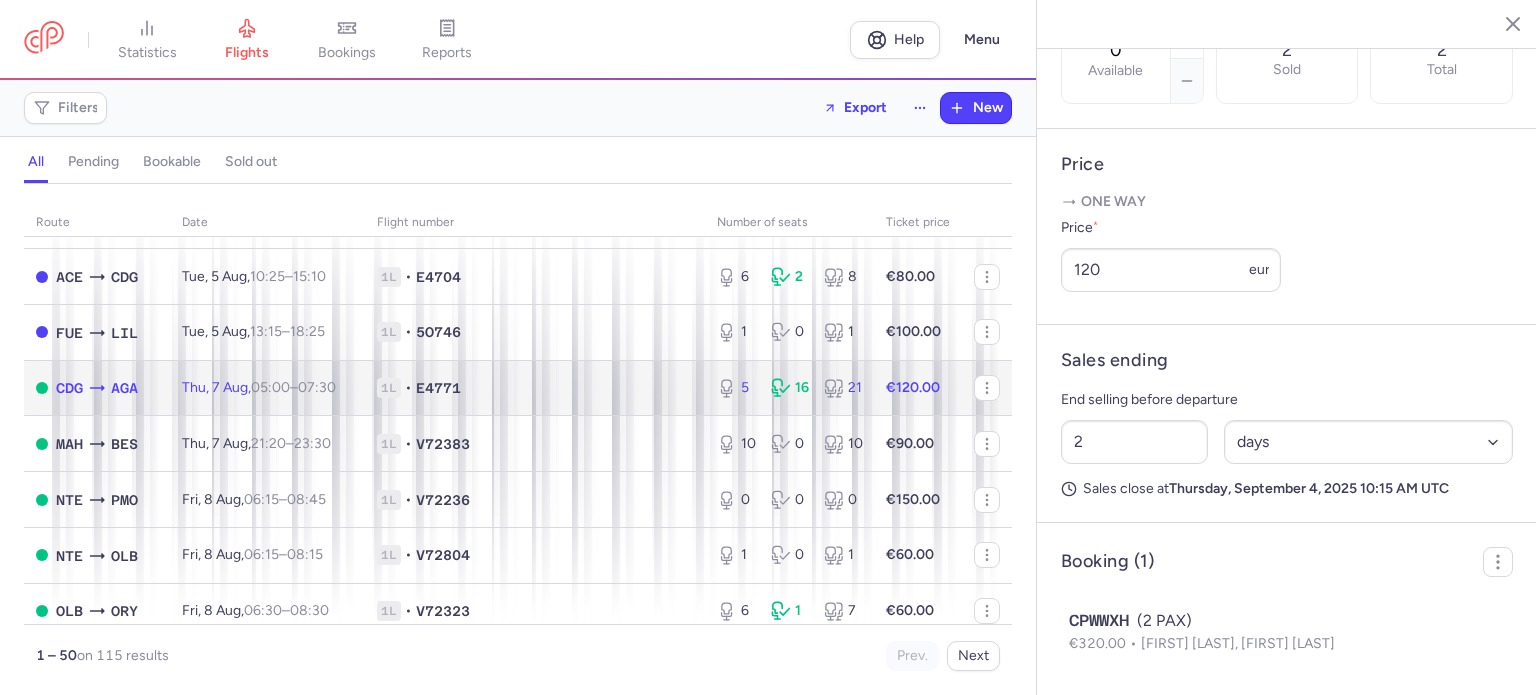 click on "1L • E4771" at bounding box center (535, 388) 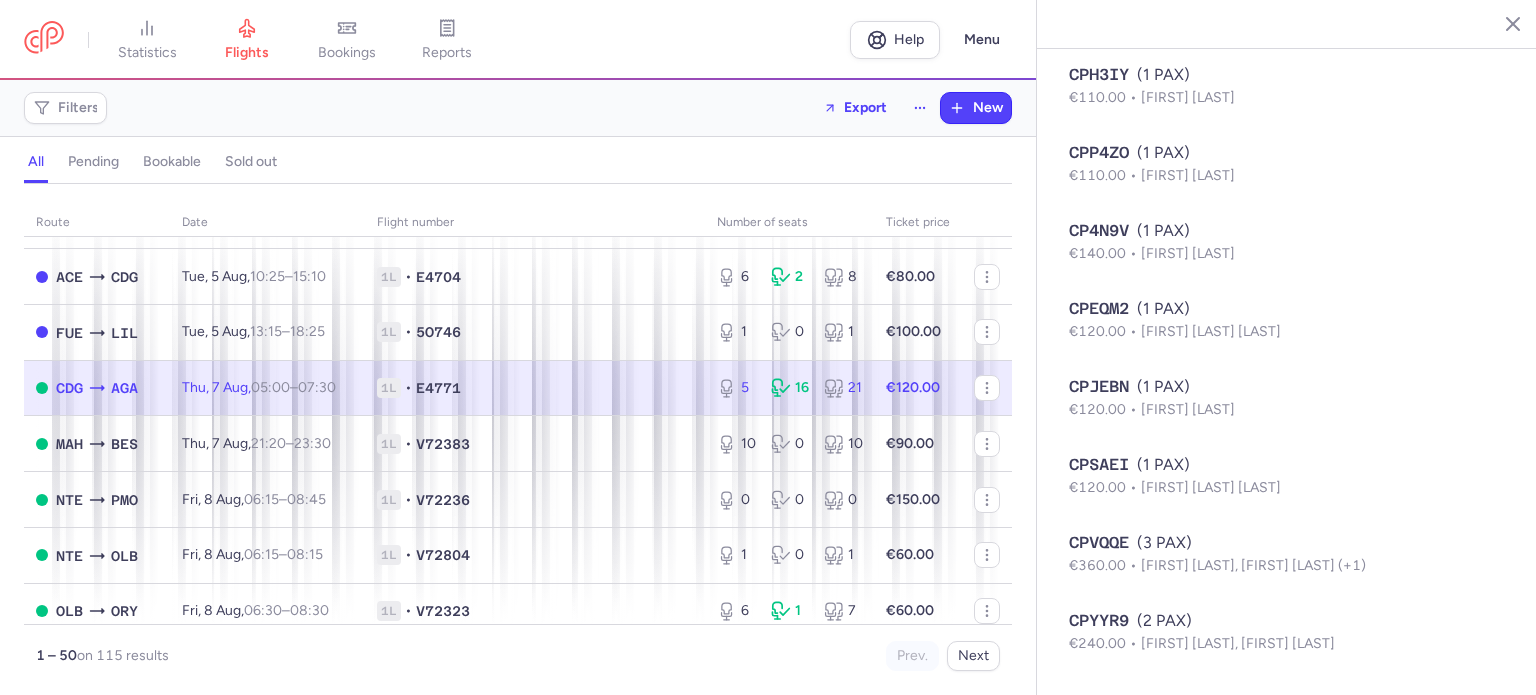scroll, scrollTop: 1515, scrollLeft: 0, axis: vertical 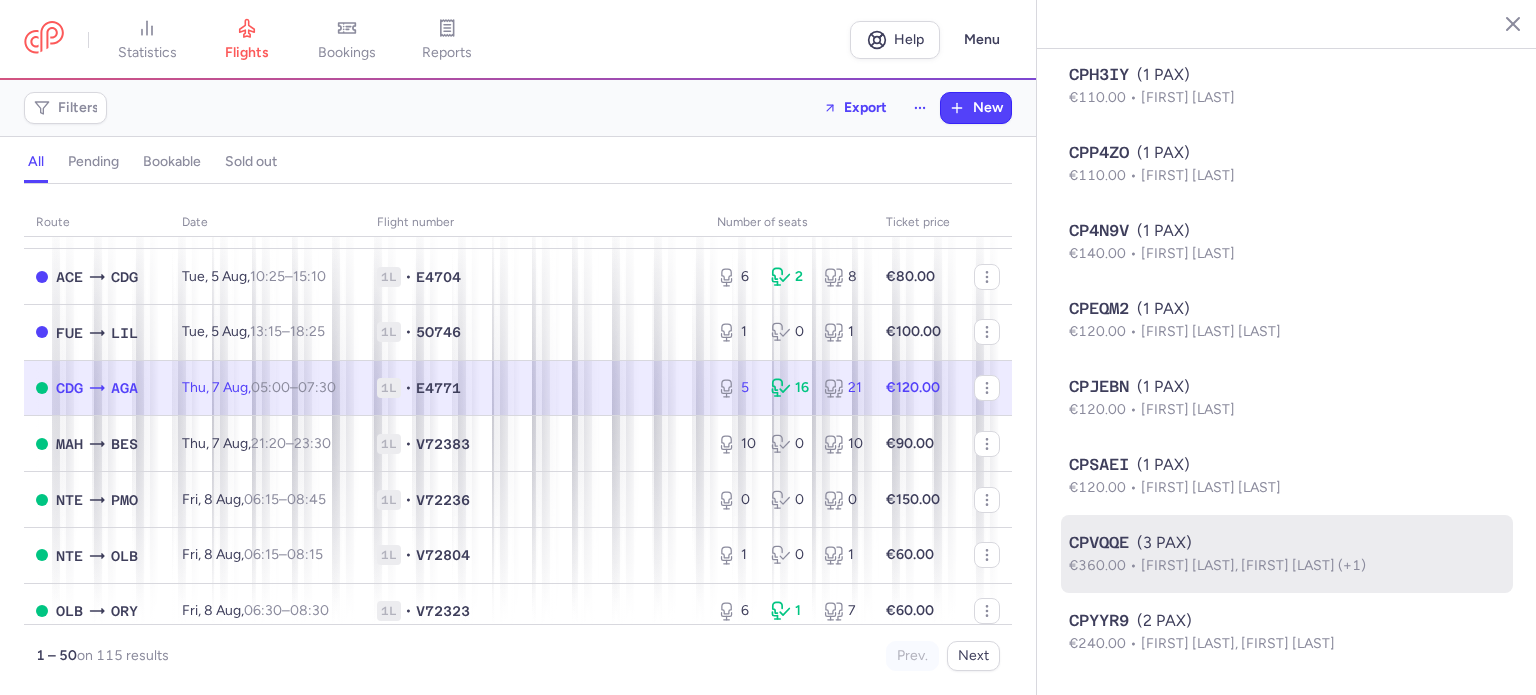 click on "CPVQQE  (3 PAX)" at bounding box center (1287, 543) 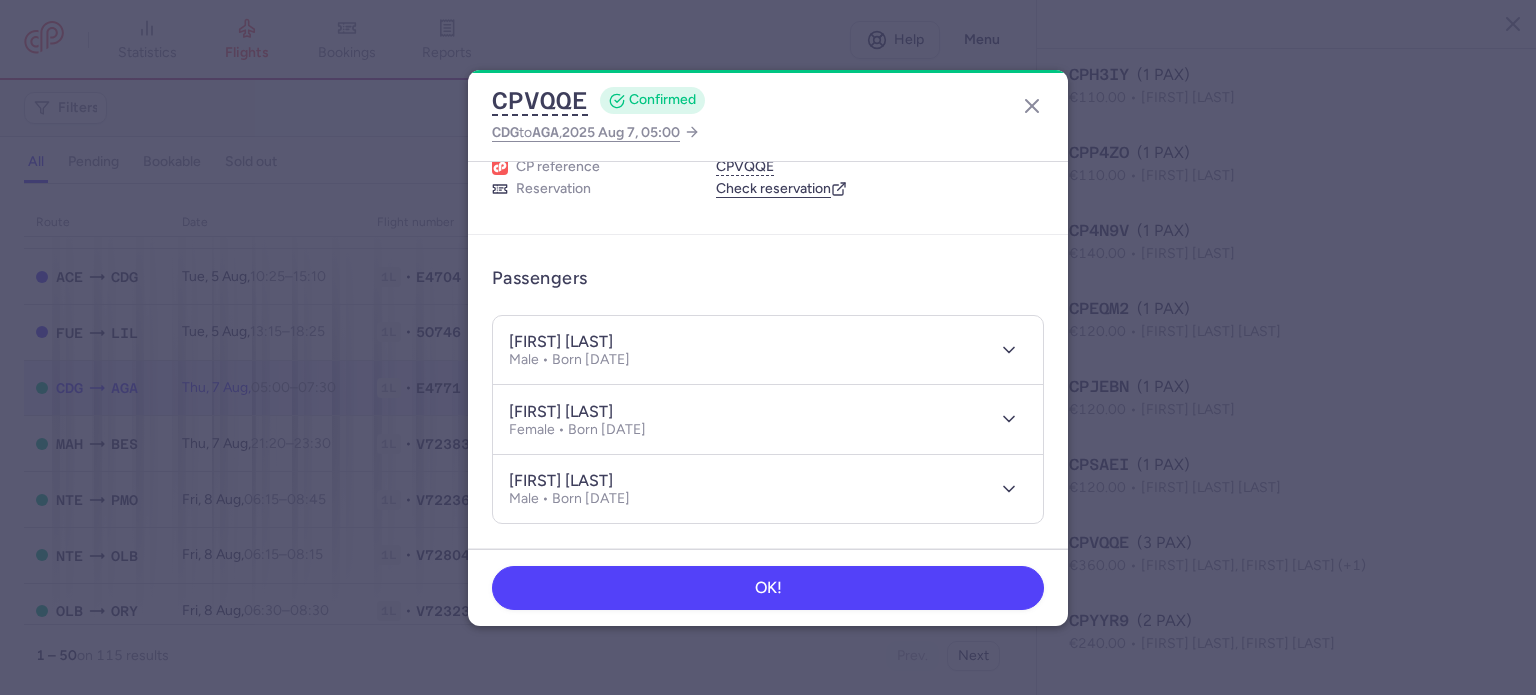 scroll, scrollTop: 100, scrollLeft: 0, axis: vertical 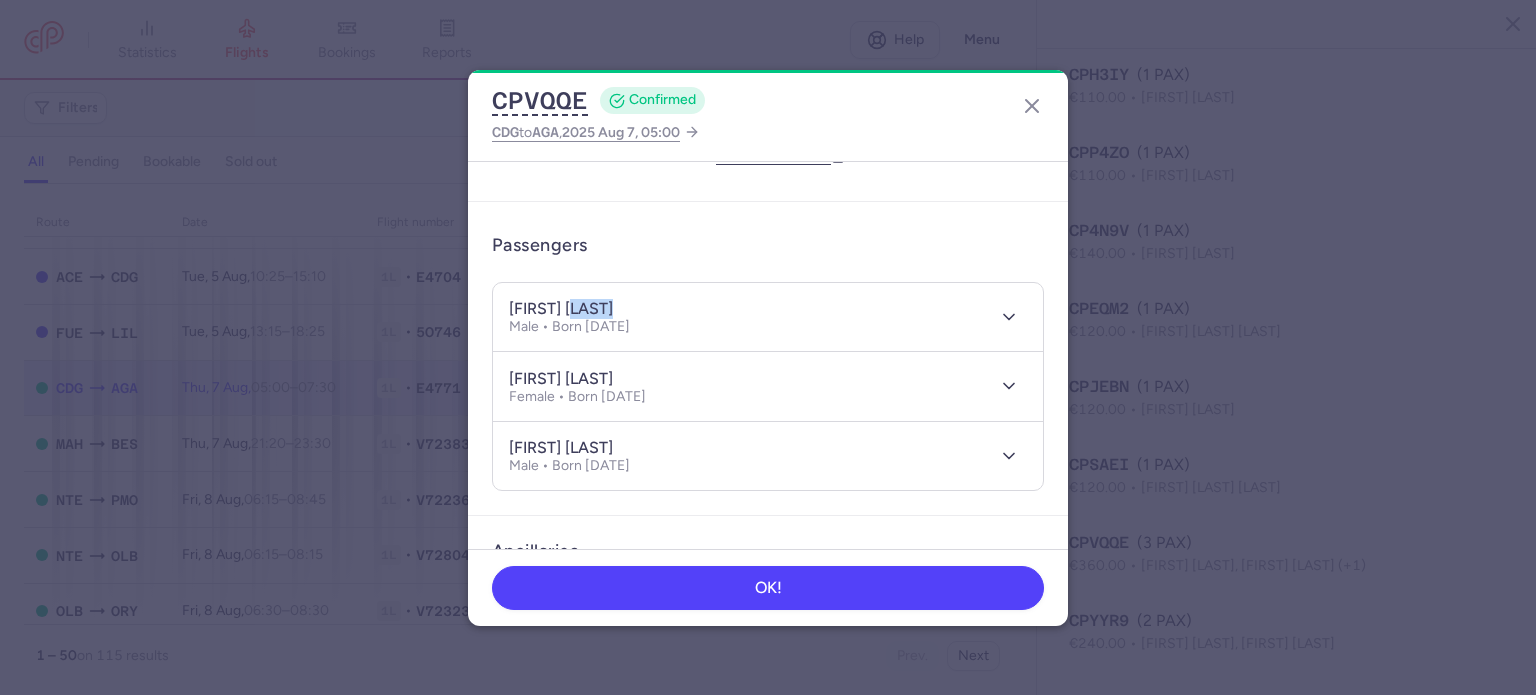 drag, startPoint x: 581, startPoint y: 309, endPoint x: 630, endPoint y: 311, distance: 49.0408 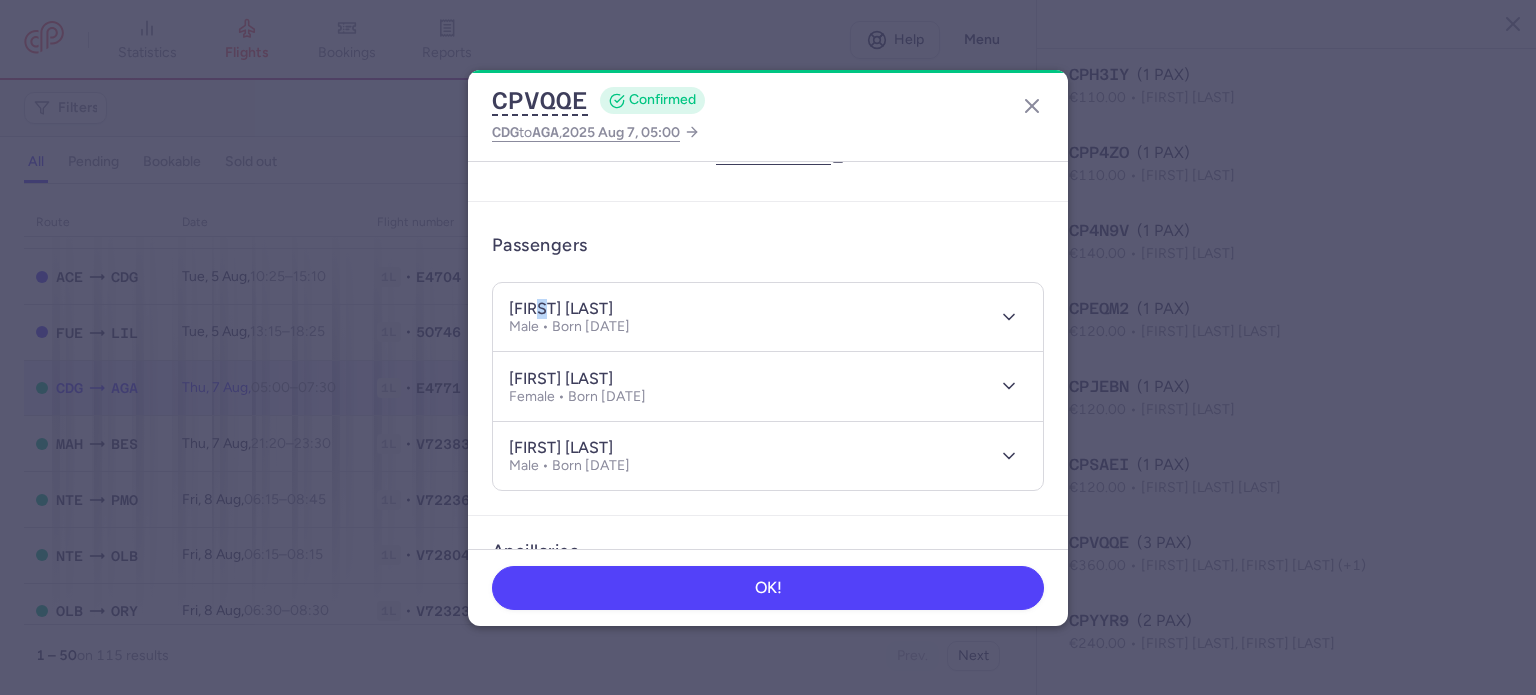 click on "[FIRST] [LAST]" at bounding box center (561, 309) 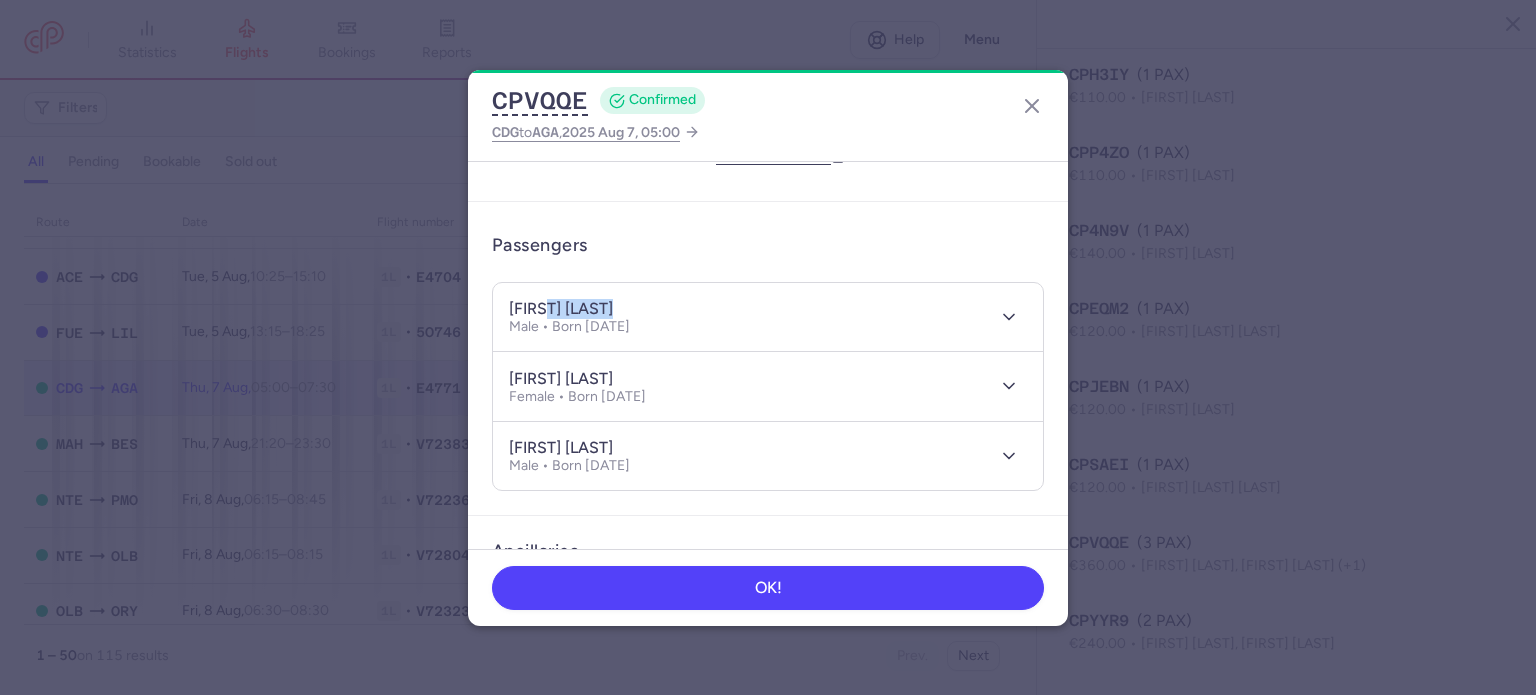 drag, startPoint x: 636, startPoint y: 306, endPoint x: 550, endPoint y: 306, distance: 86 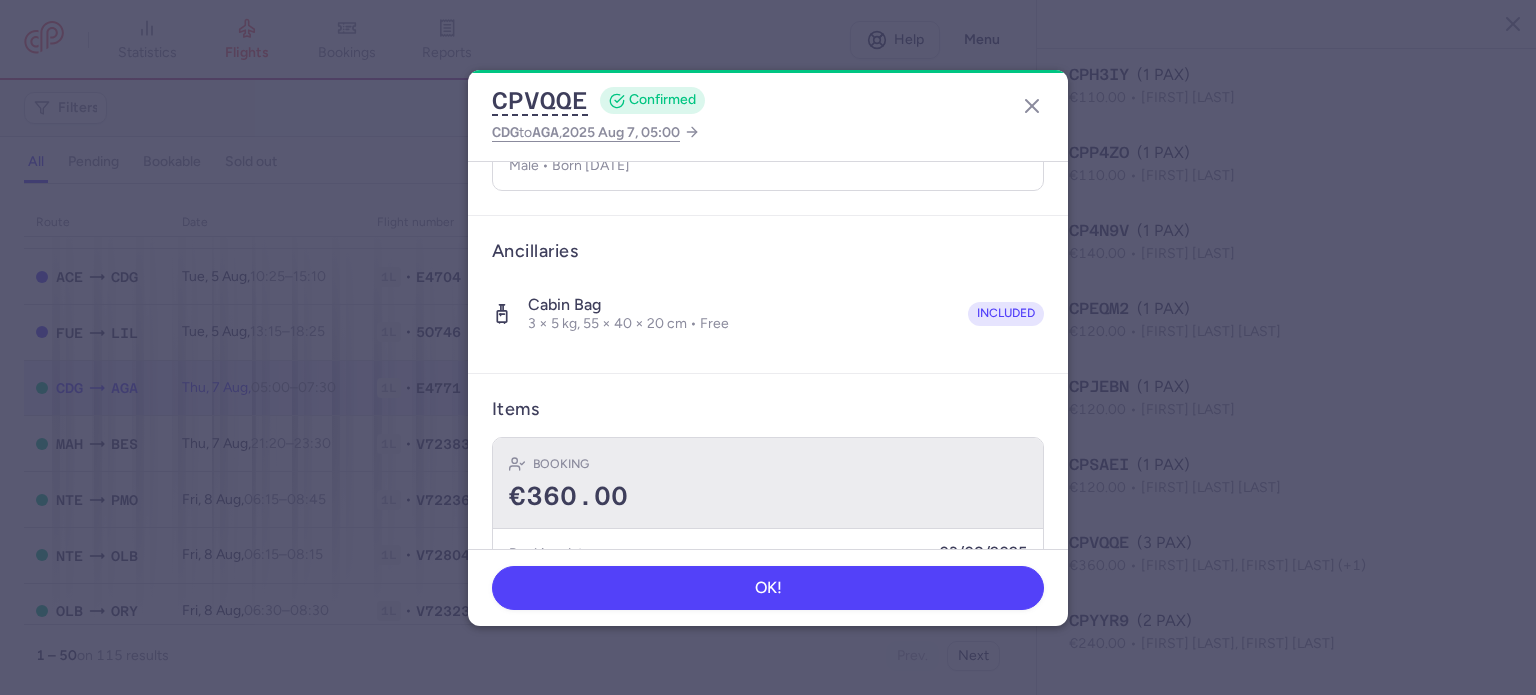 scroll, scrollTop: 490, scrollLeft: 0, axis: vertical 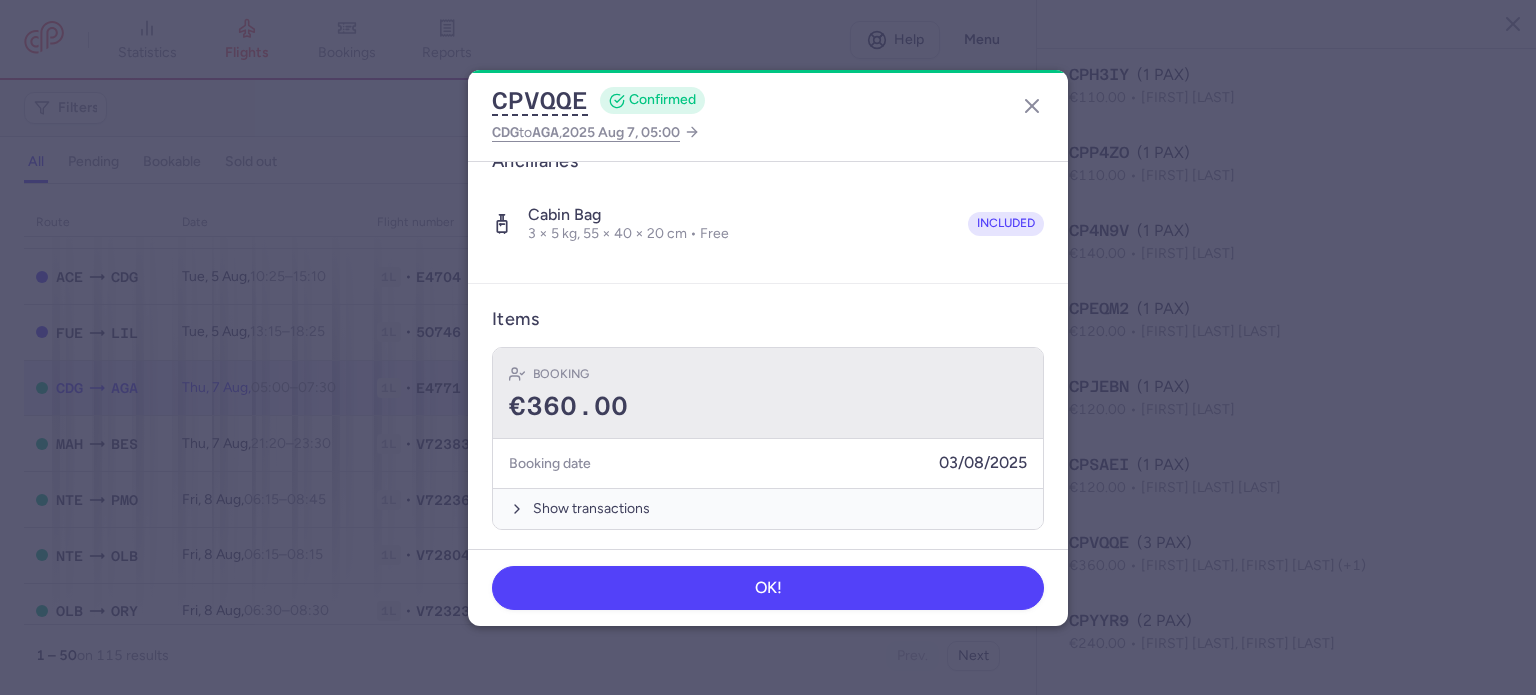 click on "€360.00" at bounding box center [768, 407] 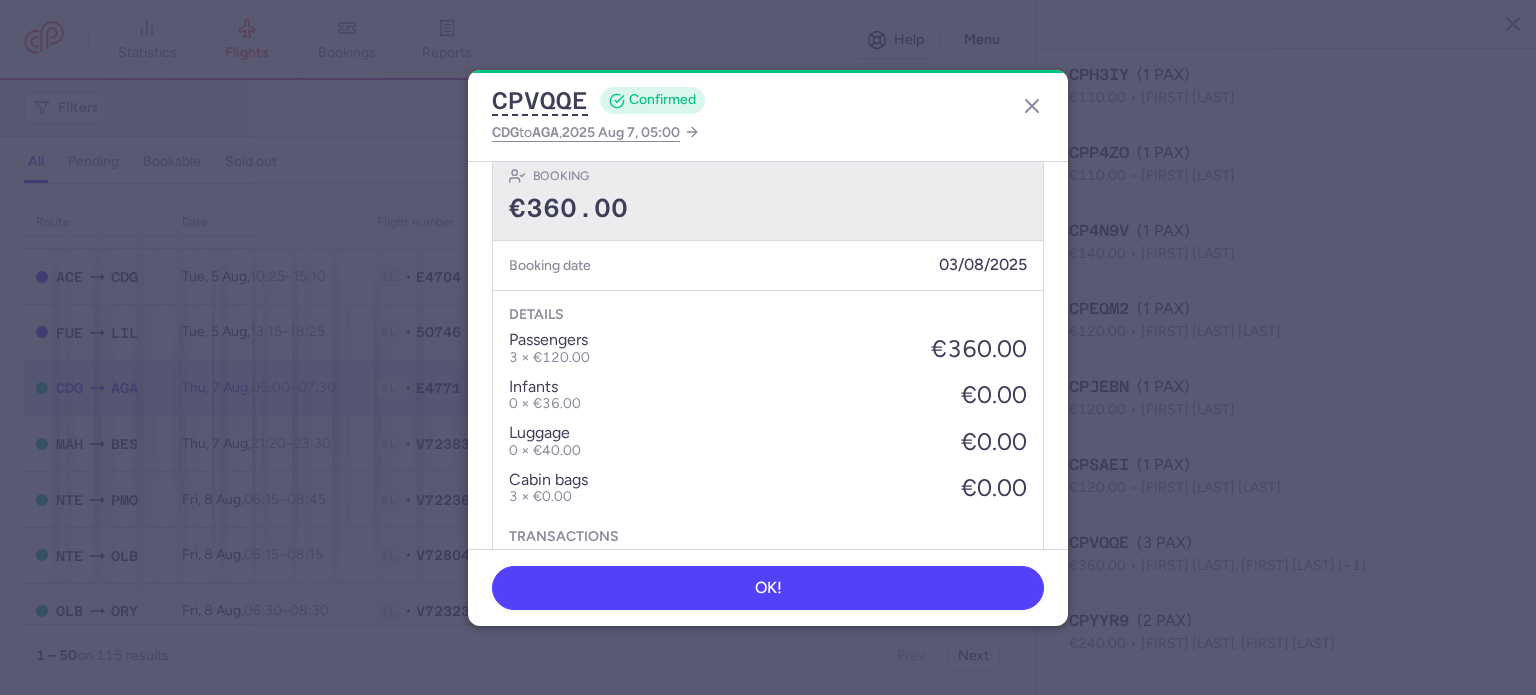 scroll, scrollTop: 690, scrollLeft: 0, axis: vertical 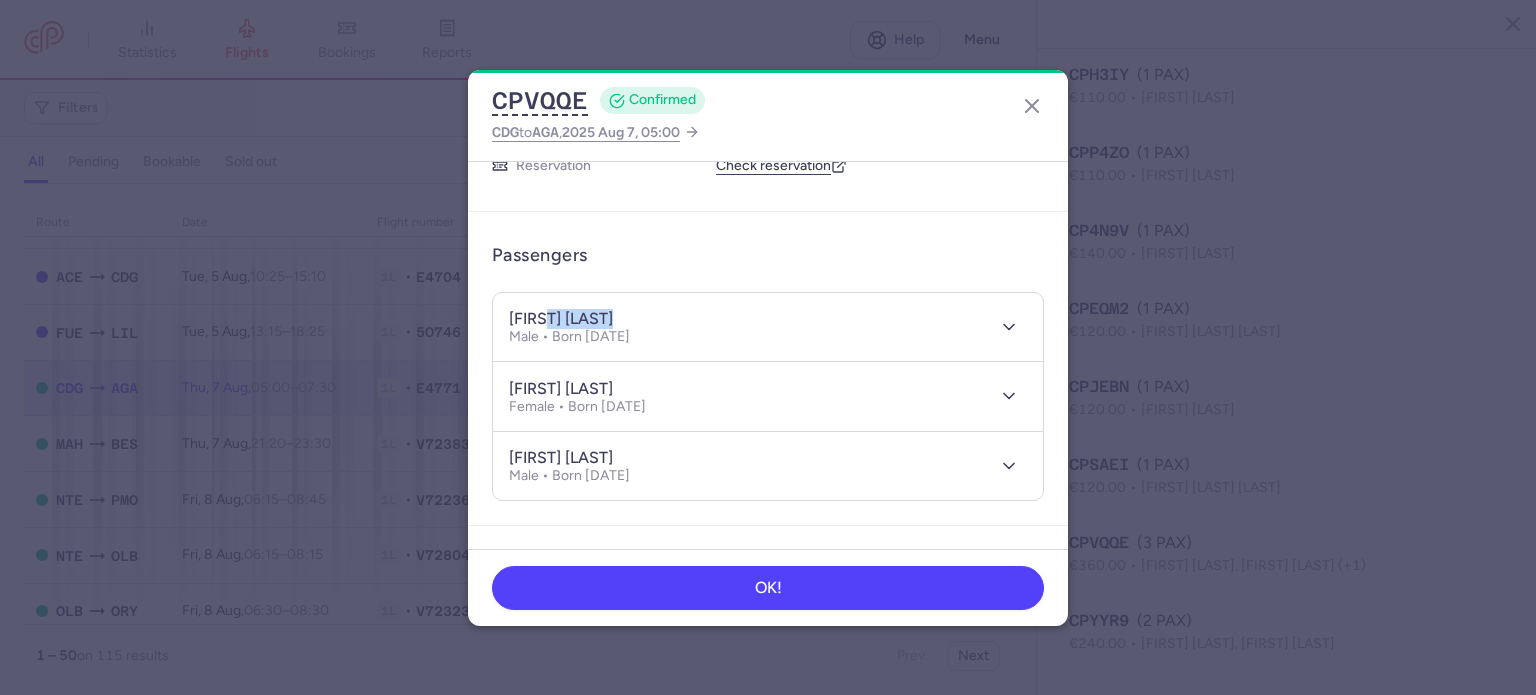 drag, startPoint x: 549, startPoint y: 315, endPoint x: 656, endPoint y: 308, distance: 107.22873 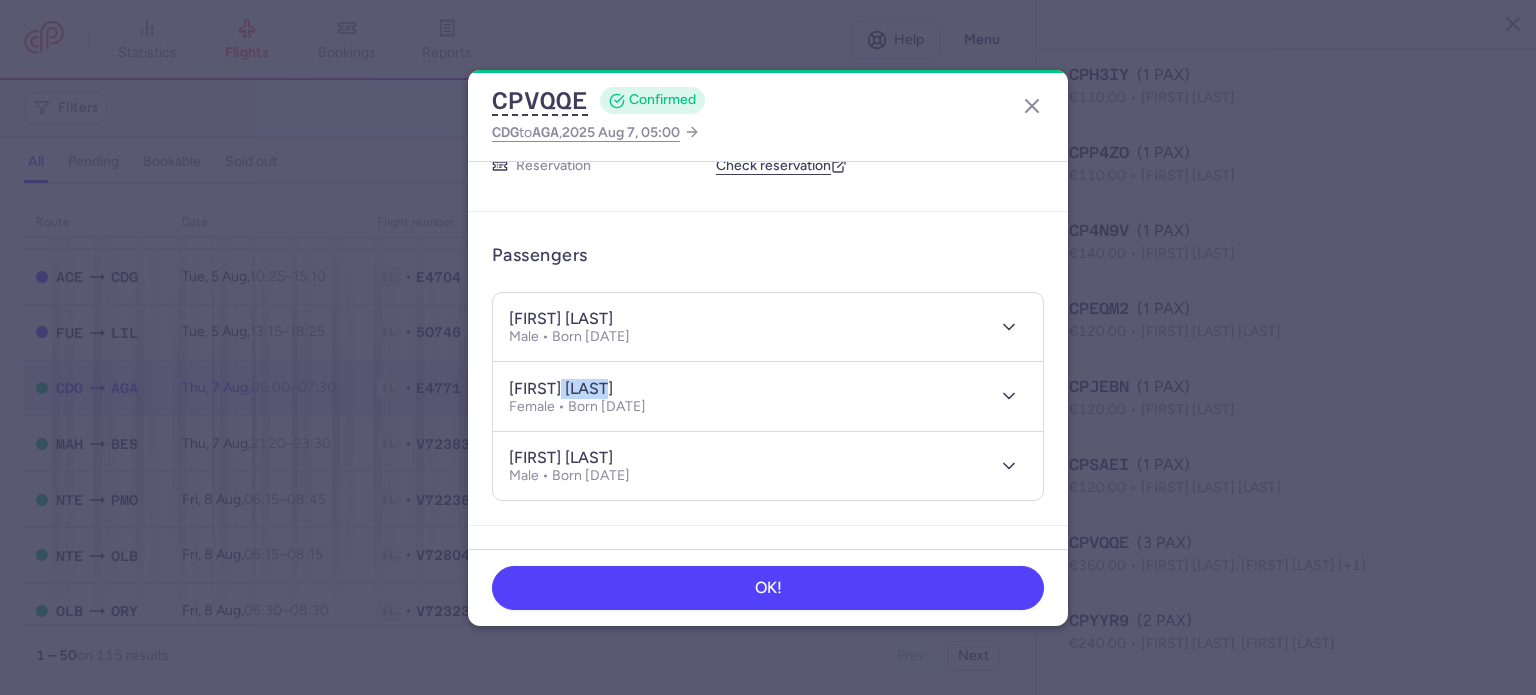 drag, startPoint x: 556, startPoint y: 384, endPoint x: 625, endPoint y: 379, distance: 69.18092 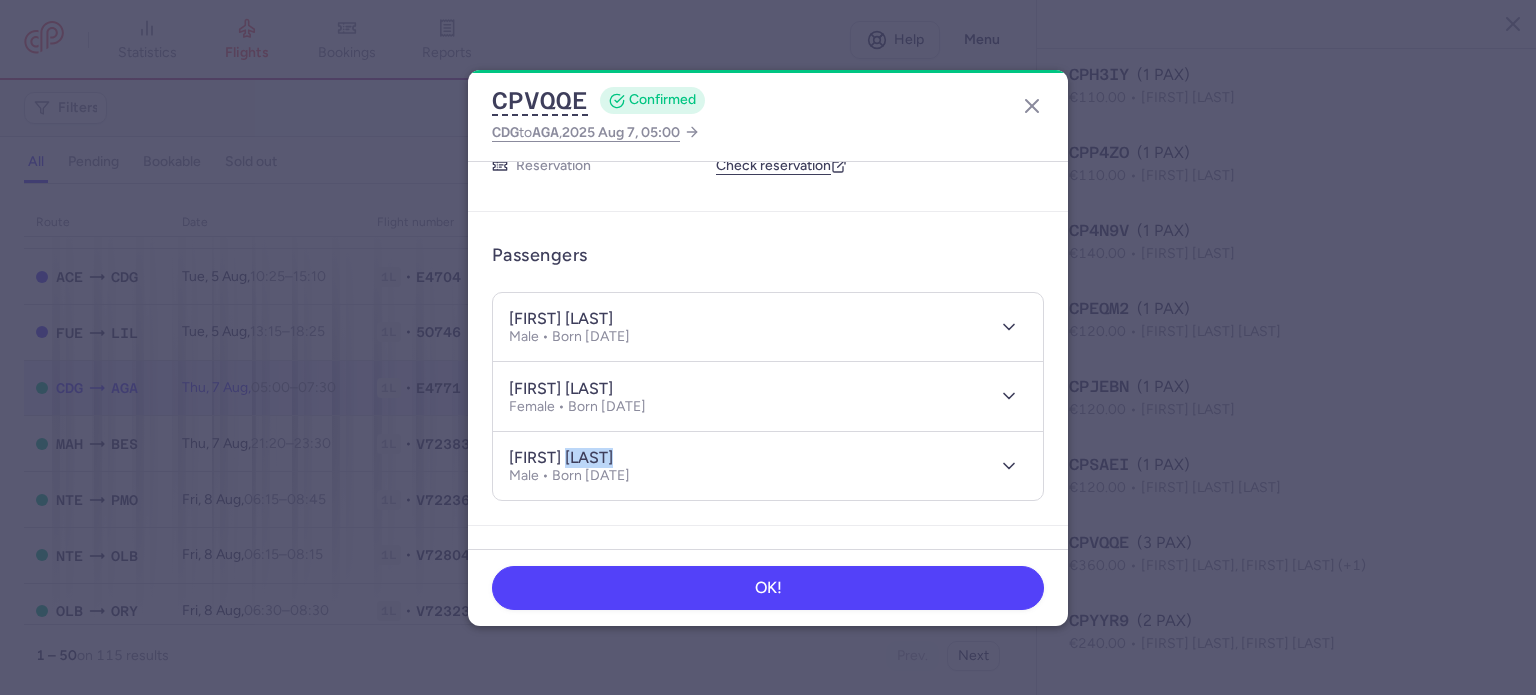 drag, startPoint x: 572, startPoint y: 456, endPoint x: 672, endPoint y: 455, distance: 100.005 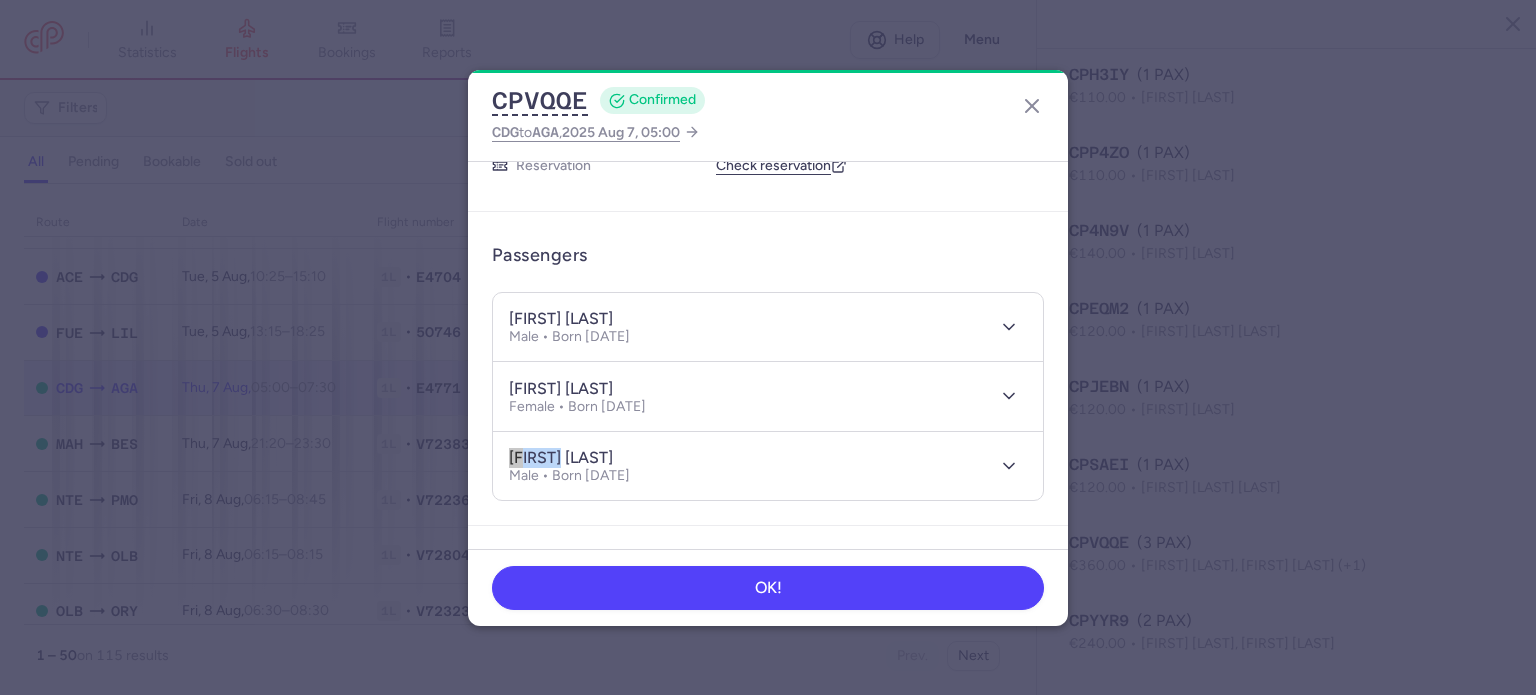 drag, startPoint x: 563, startPoint y: 456, endPoint x: 480, endPoint y: 450, distance: 83.21658 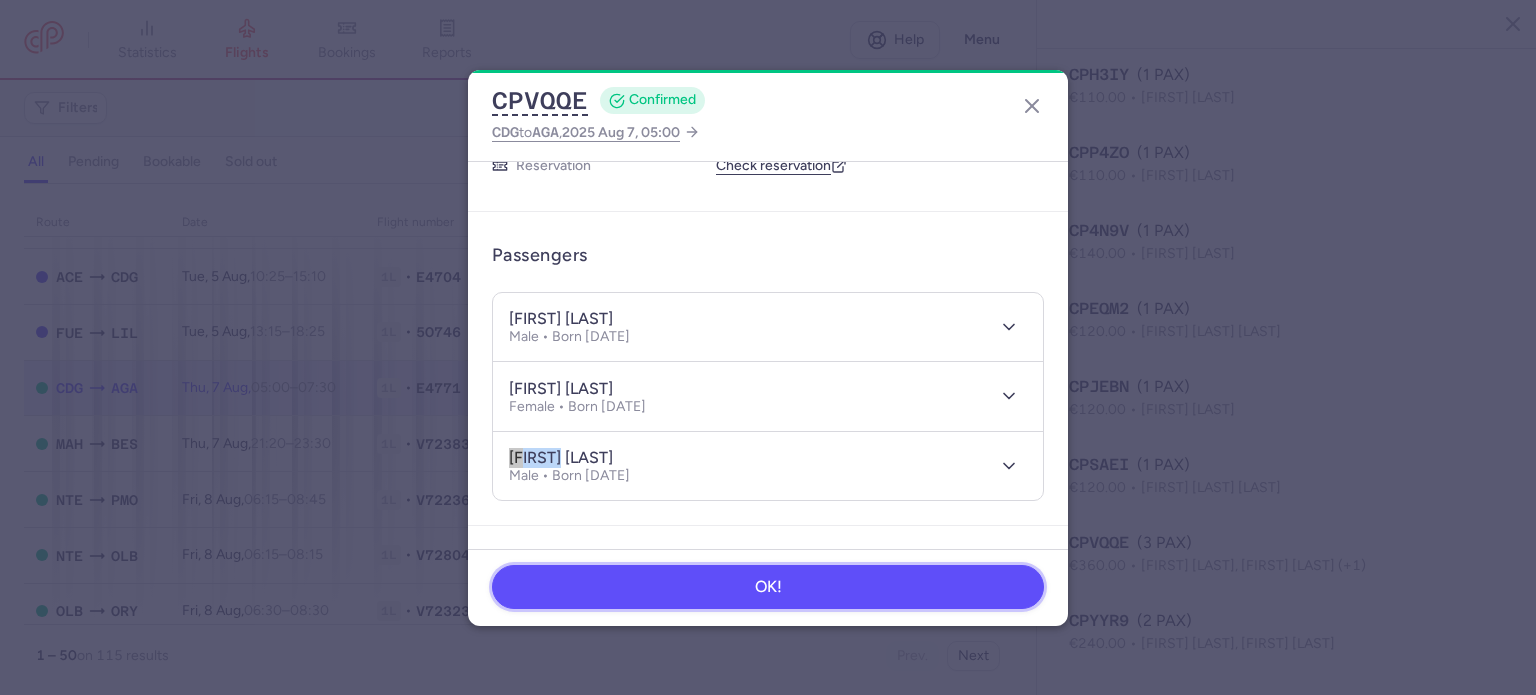 click on "OK!" at bounding box center (768, 587) 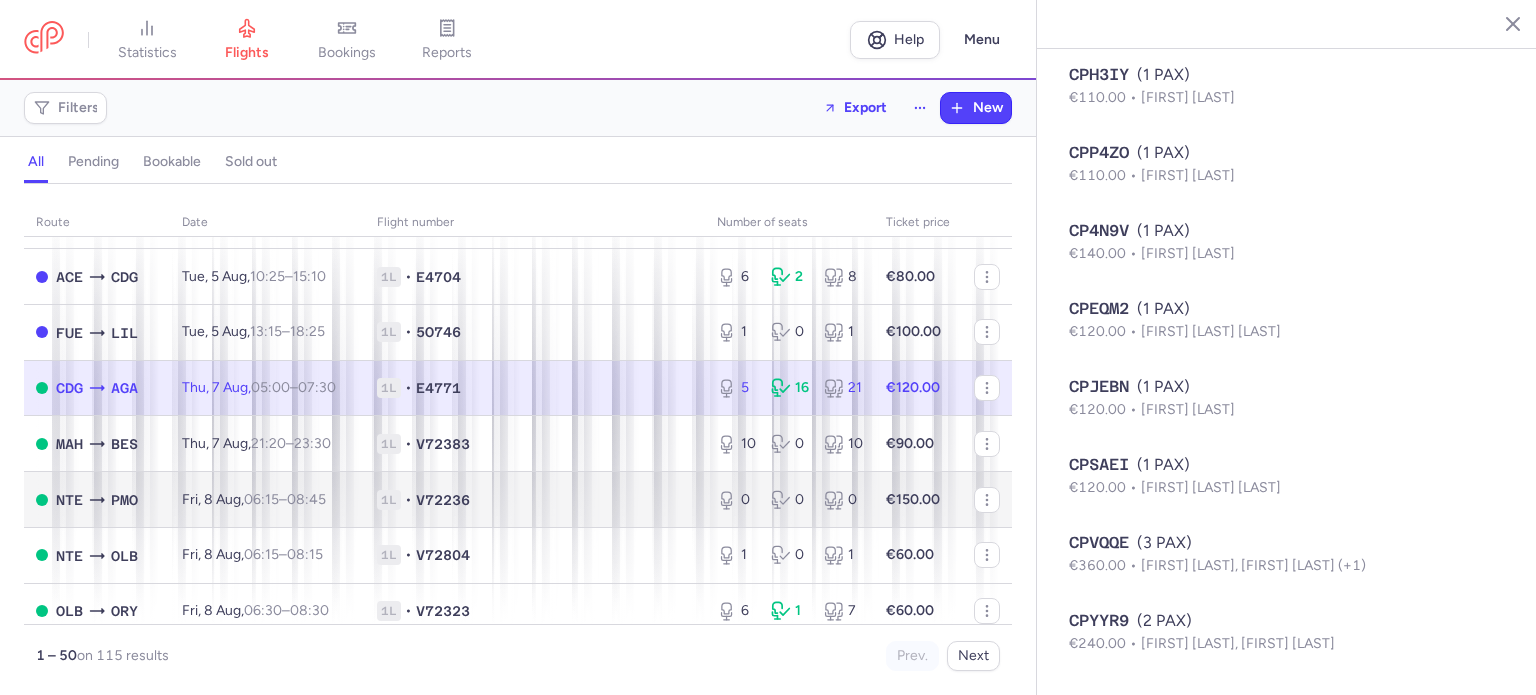 scroll, scrollTop: 400, scrollLeft: 0, axis: vertical 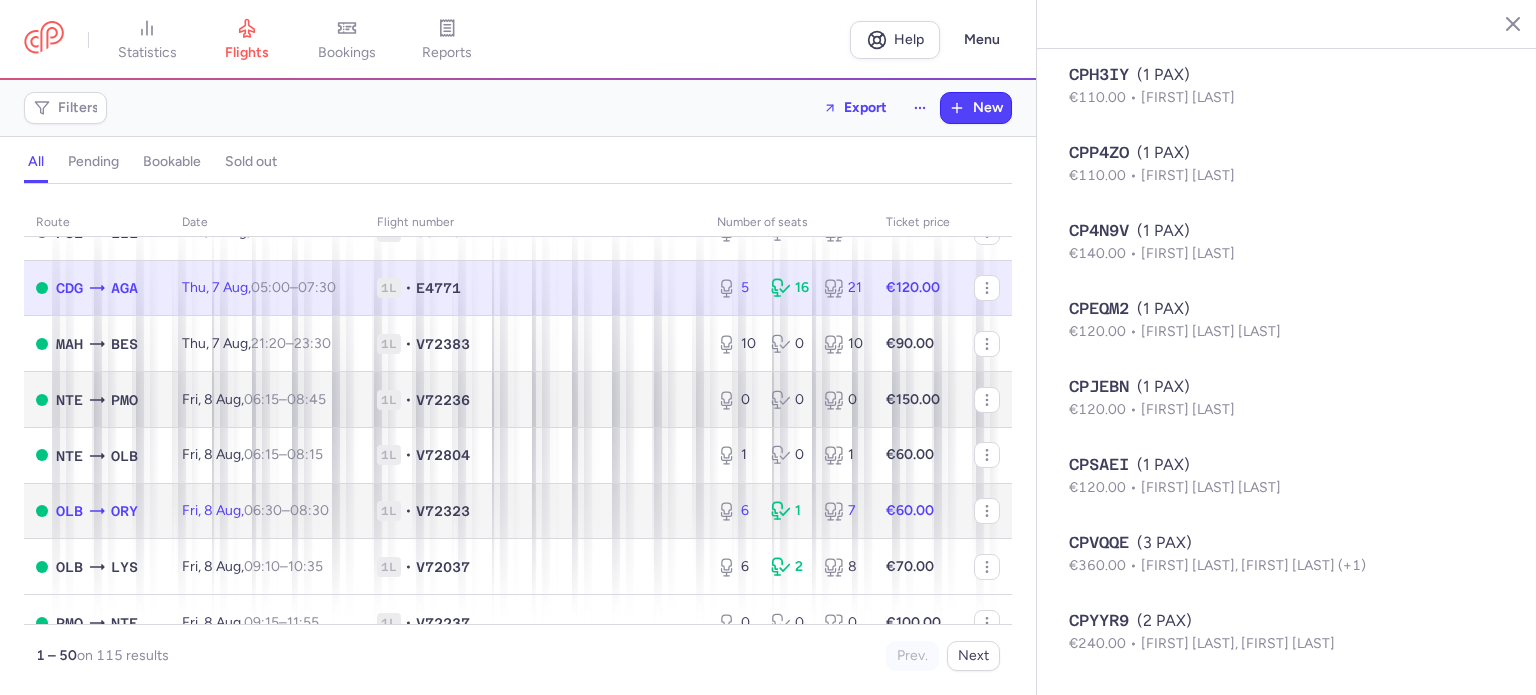 click on "1L • V72323" at bounding box center (535, 511) 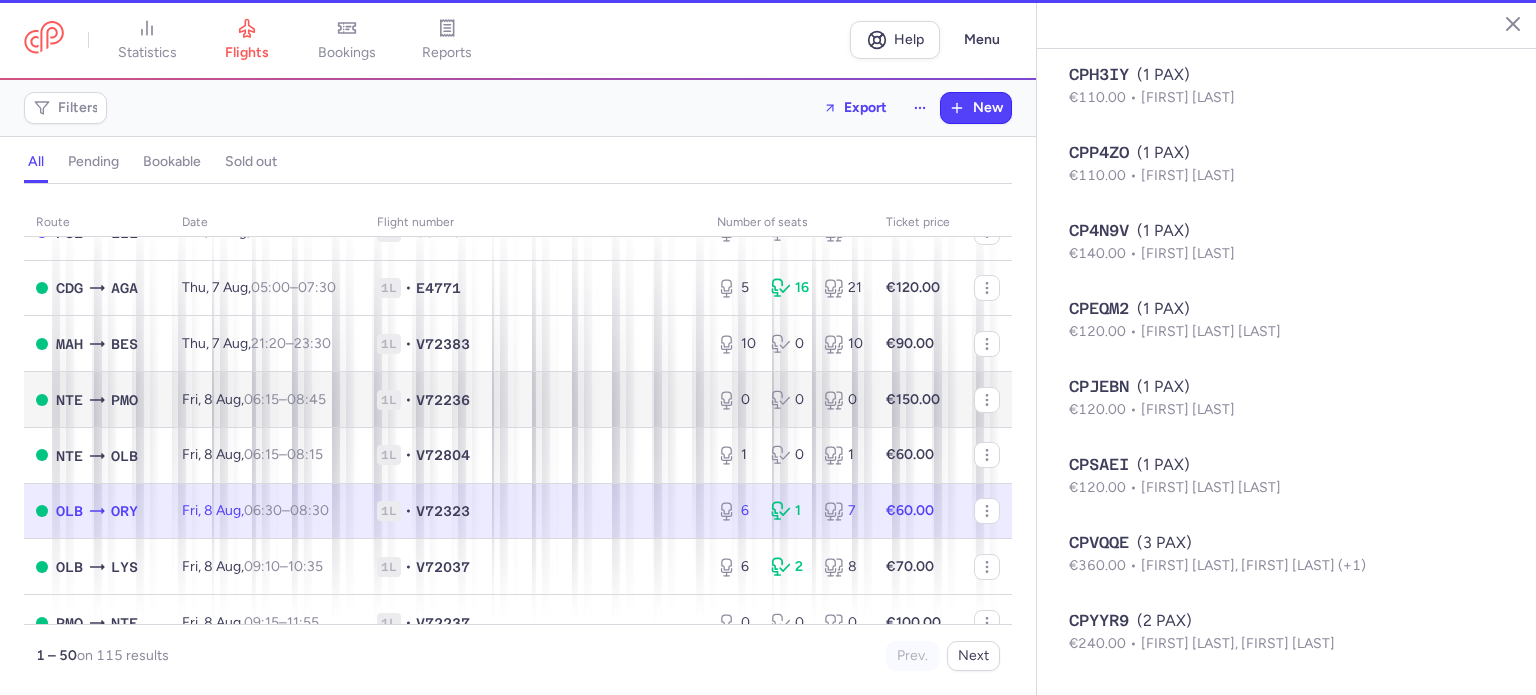 type on "6" 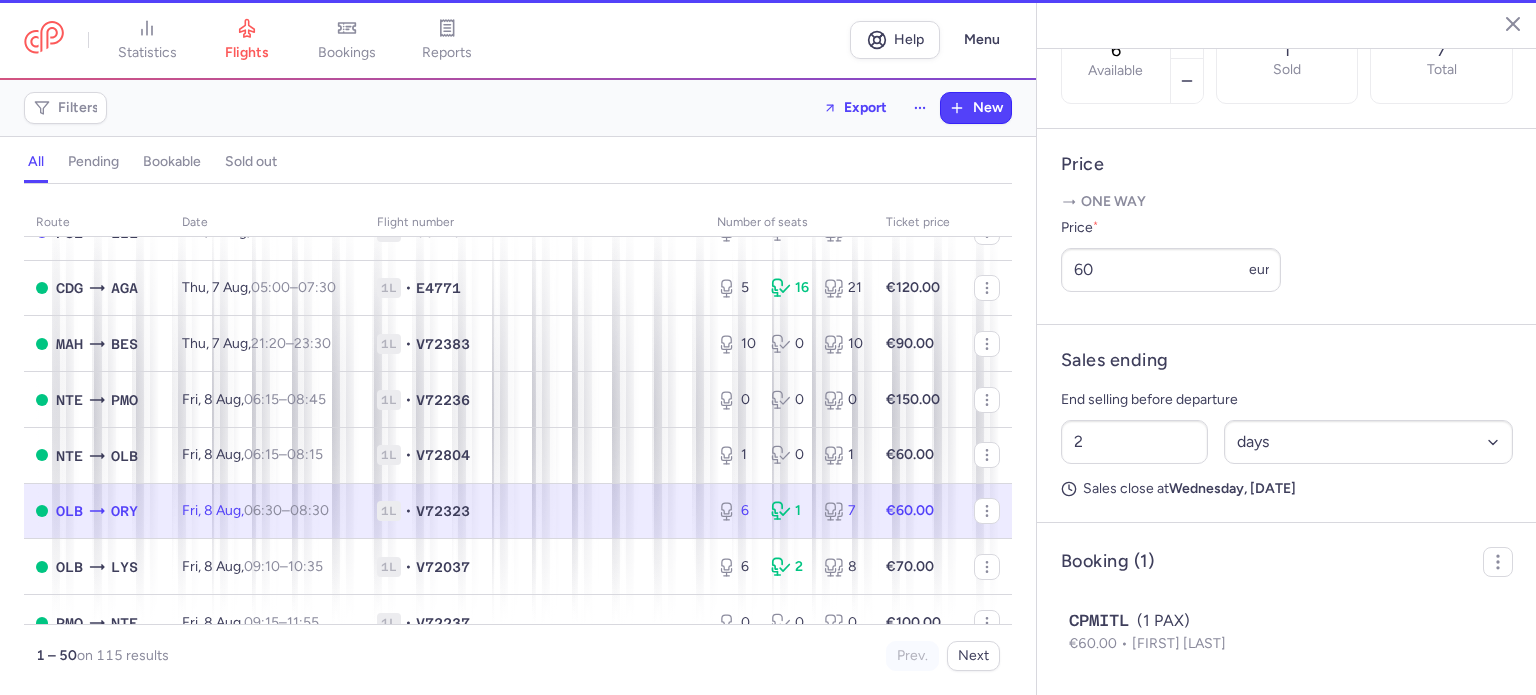 scroll, scrollTop: 735, scrollLeft: 0, axis: vertical 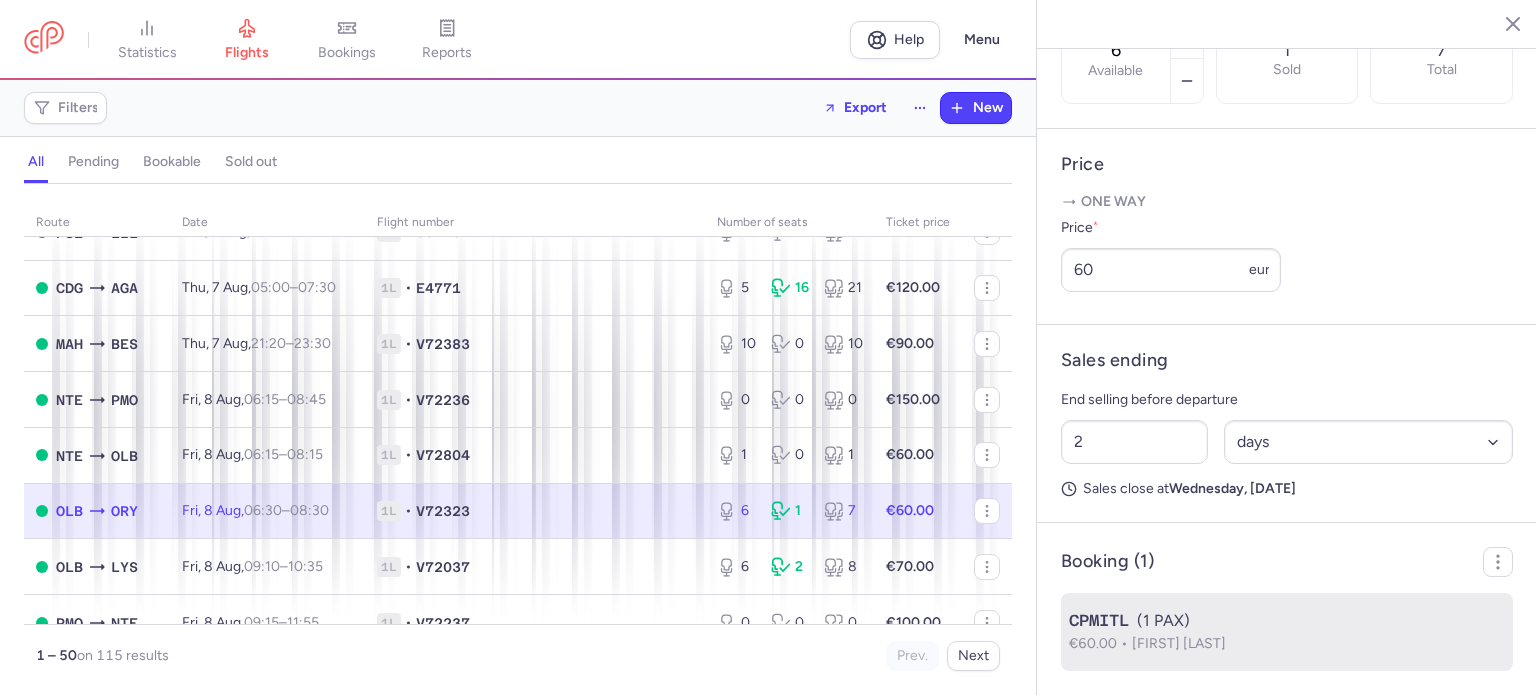 click on "€60.00" at bounding box center (1100, 643) 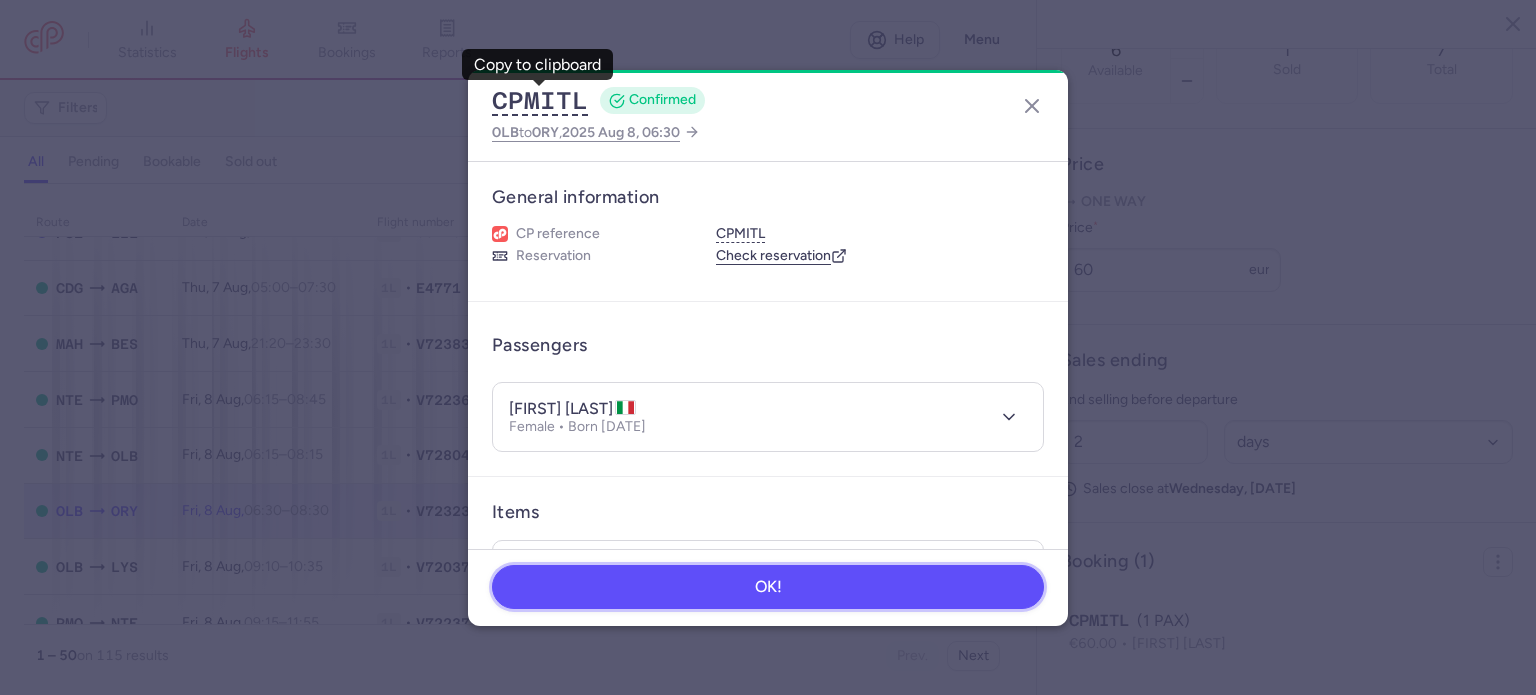 click on "OK!" at bounding box center (768, 587) 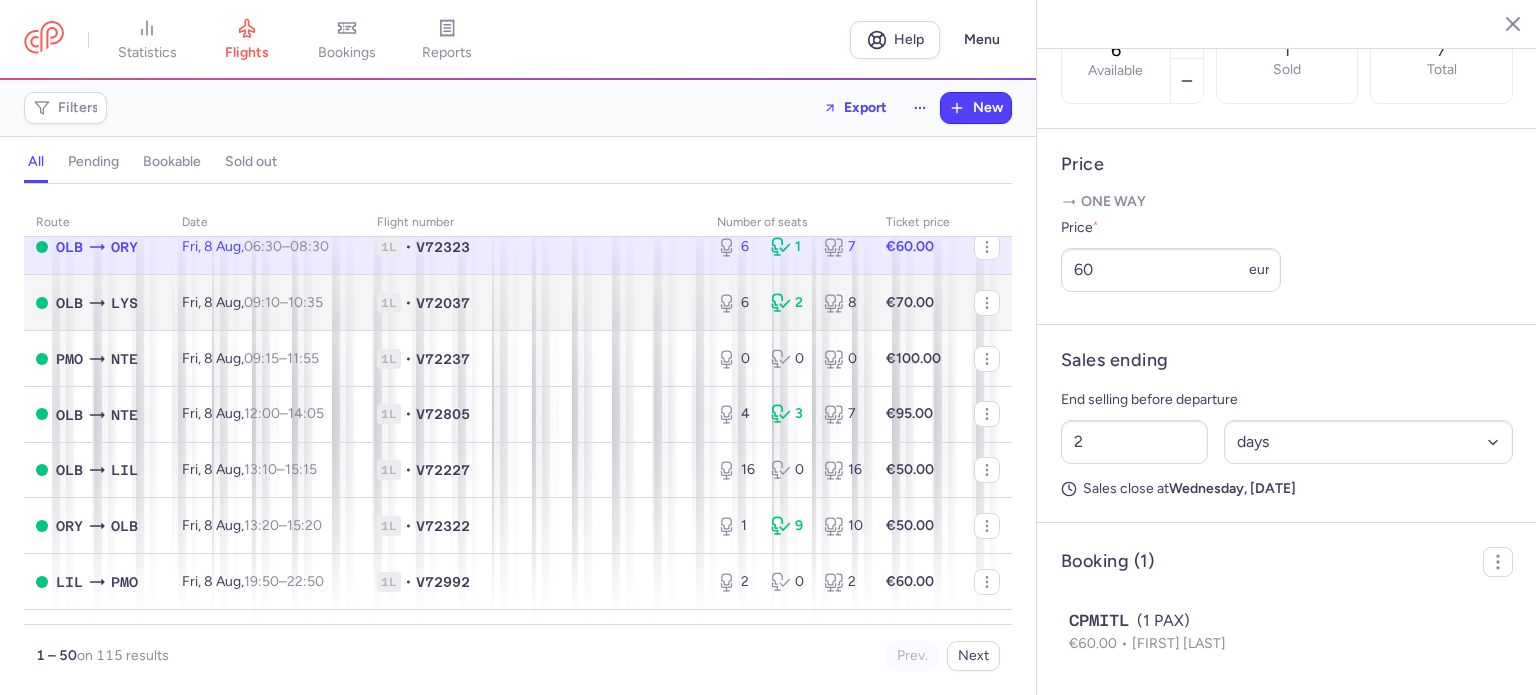 scroll, scrollTop: 700, scrollLeft: 0, axis: vertical 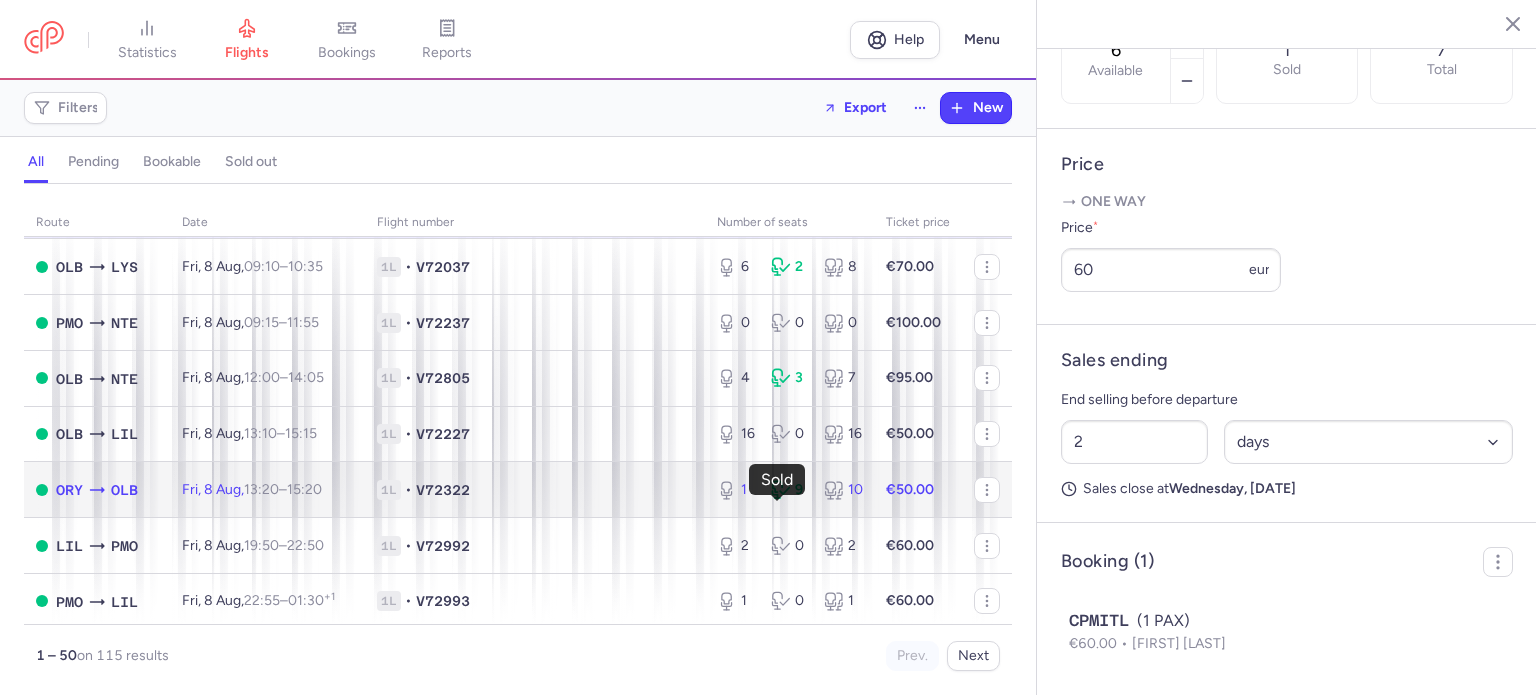 click 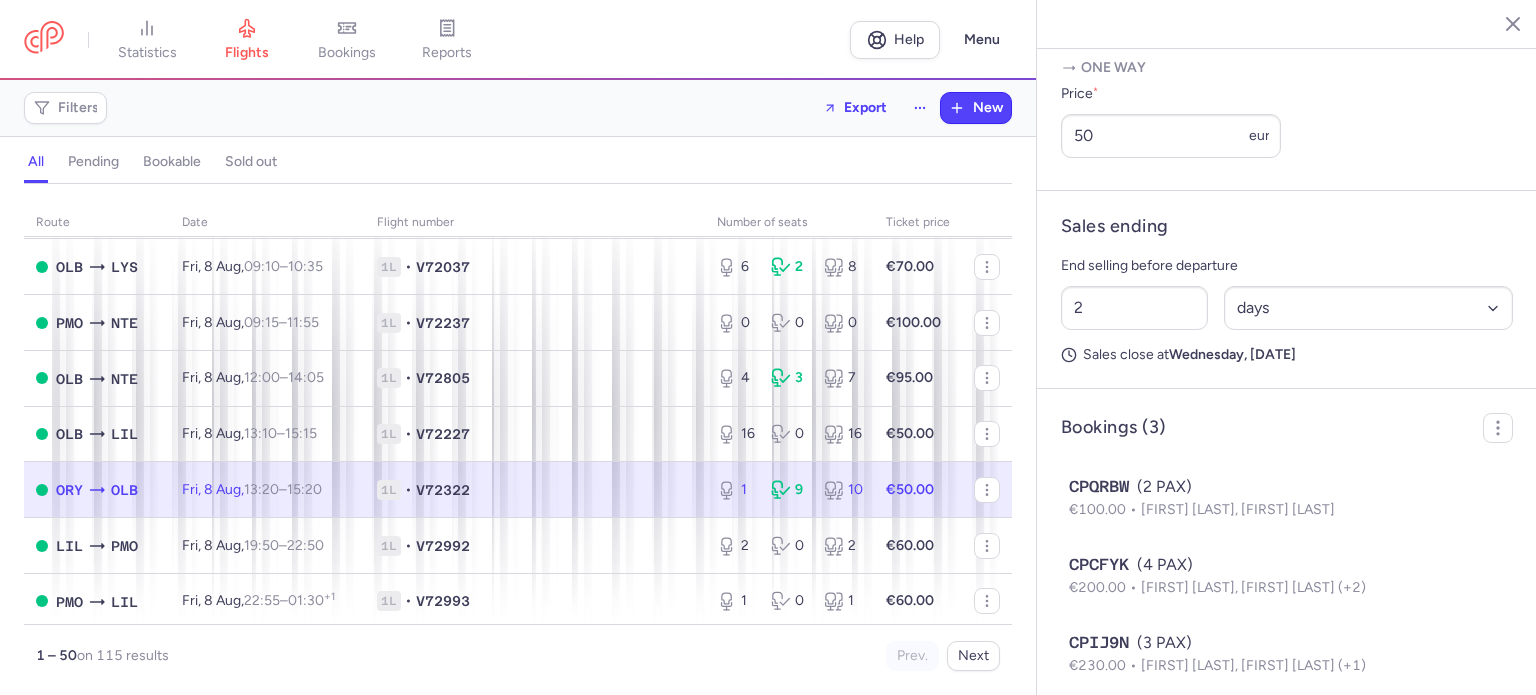 scroll, scrollTop: 891, scrollLeft: 0, axis: vertical 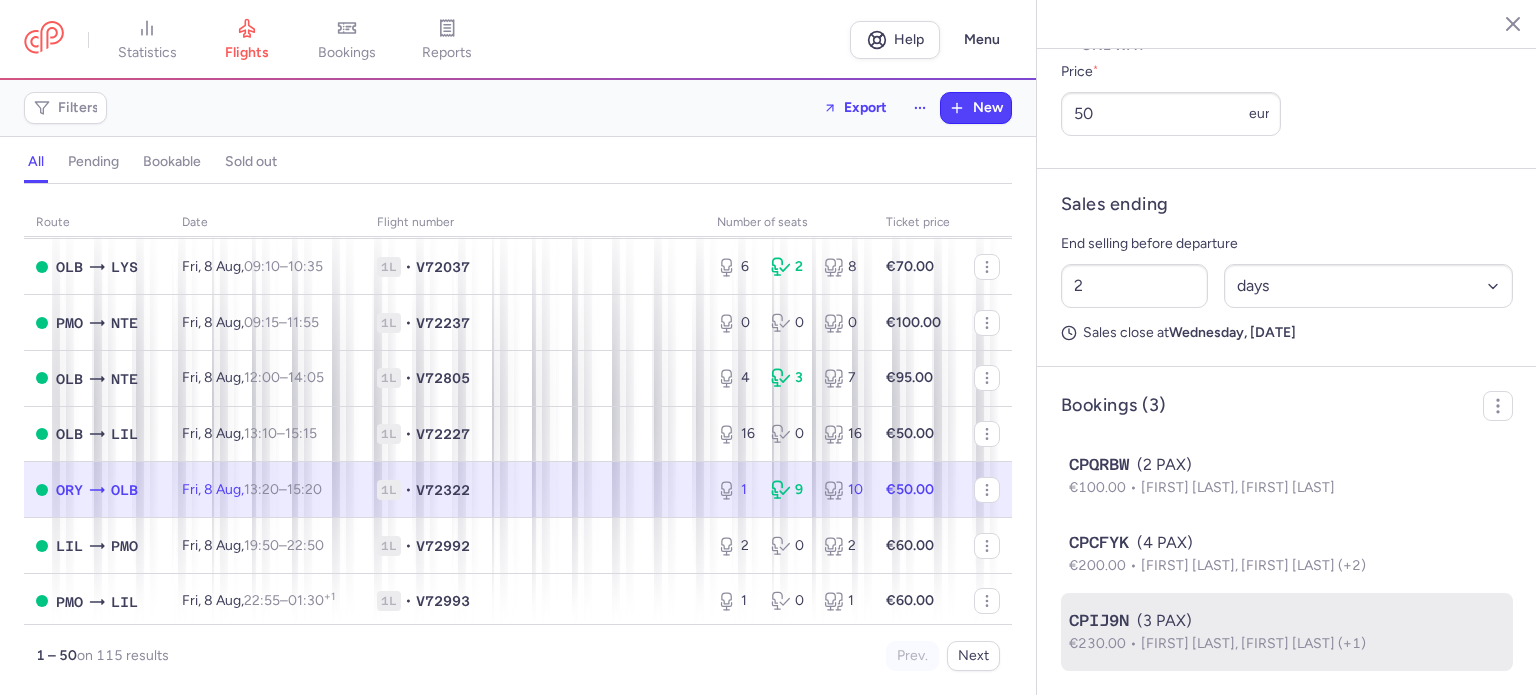 click on "(3 PAX)" at bounding box center [1287, 621] 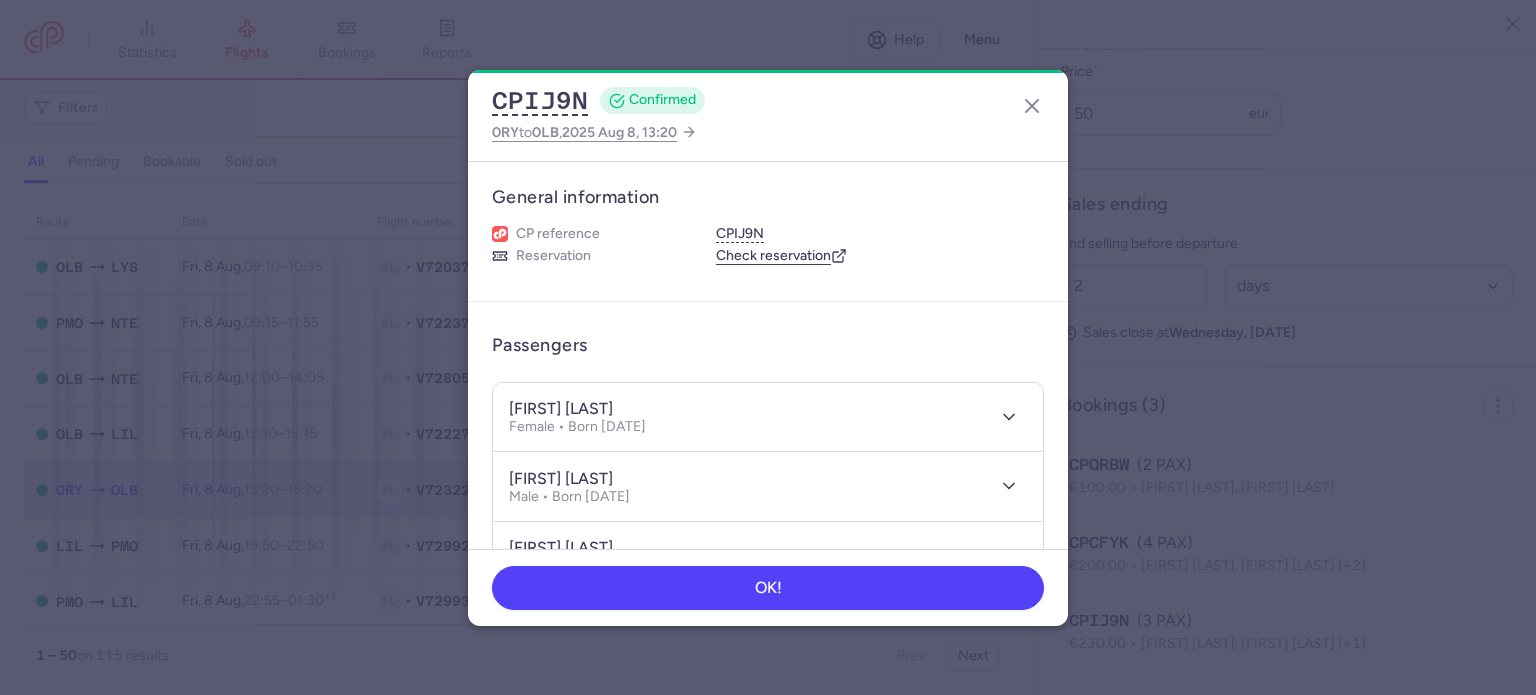 drag, startPoint x: 564, startPoint y: 405, endPoint x: 655, endPoint y: 407, distance: 91.02197 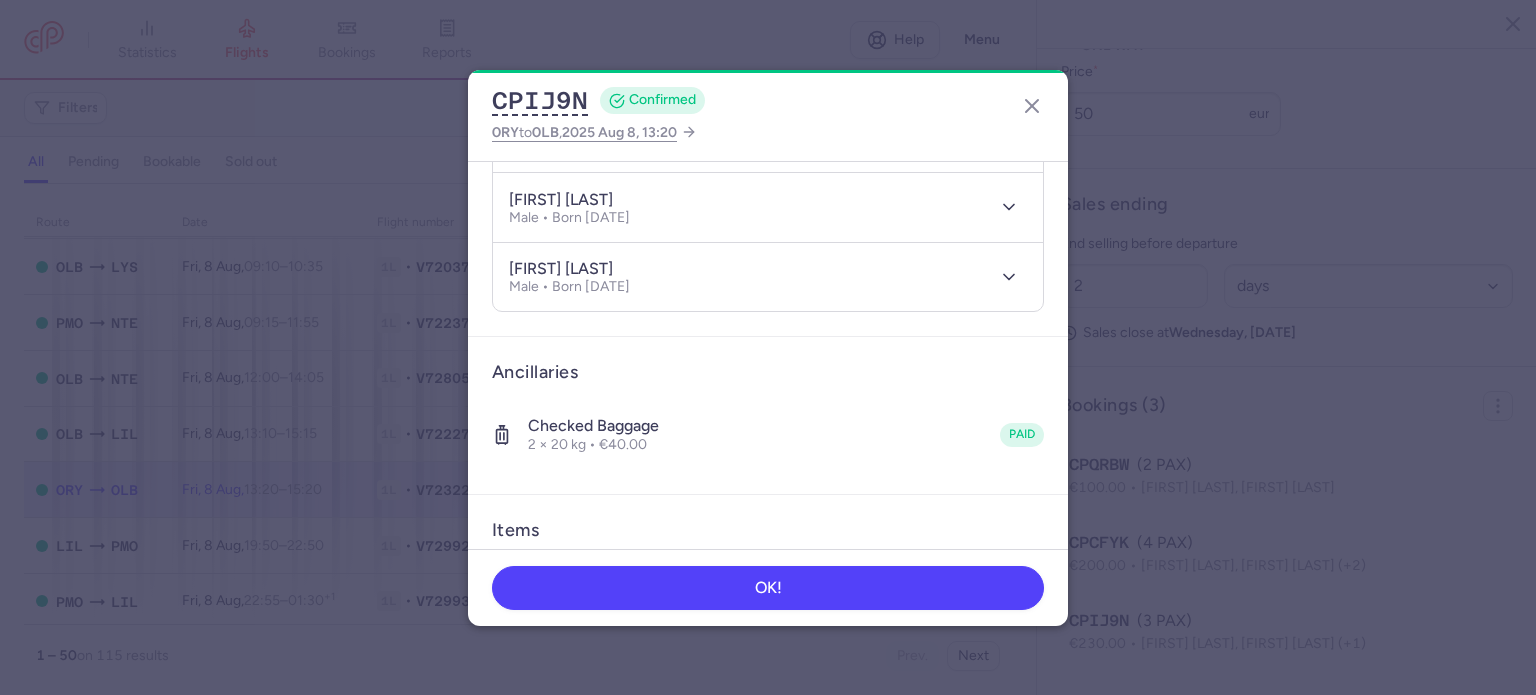 scroll, scrollTop: 490, scrollLeft: 0, axis: vertical 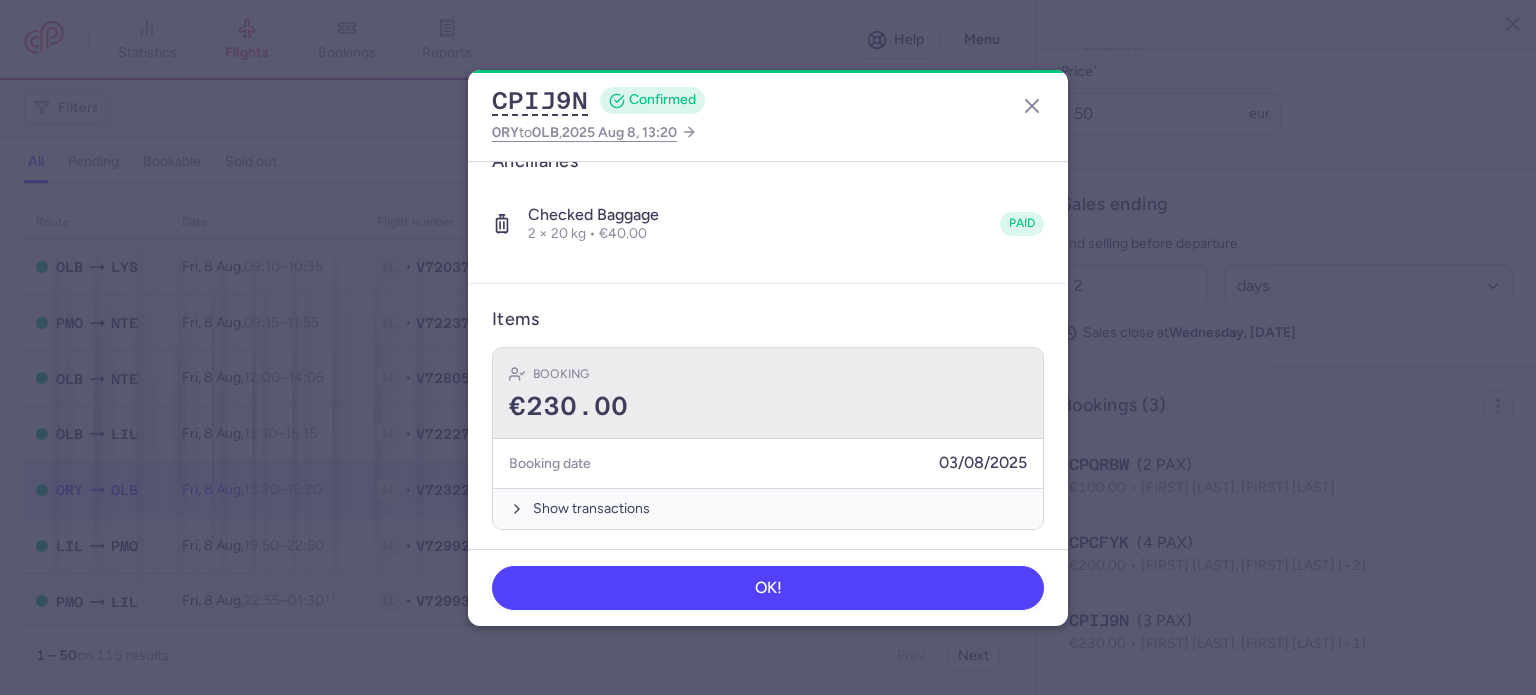 click on "Booking" at bounding box center [768, 374] 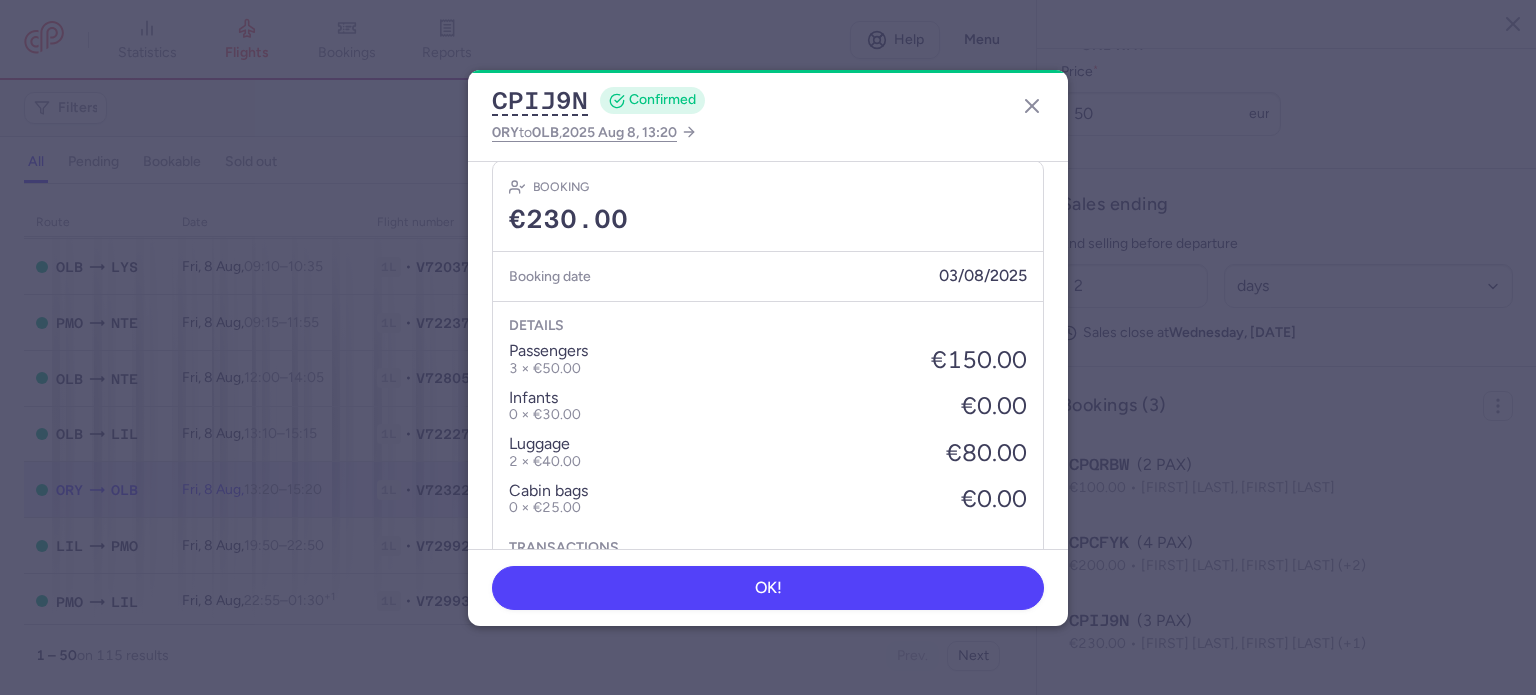 scroll, scrollTop: 690, scrollLeft: 0, axis: vertical 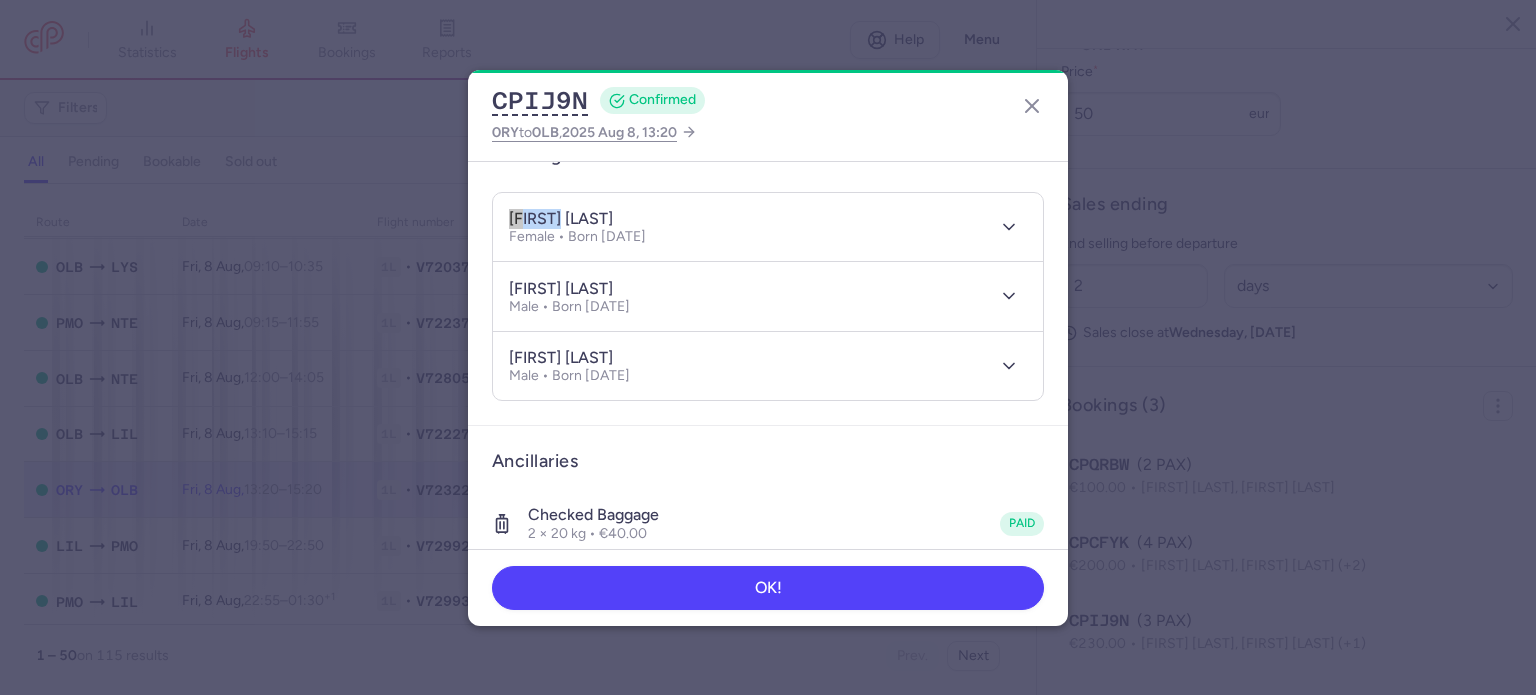 drag, startPoint x: 555, startPoint y: 219, endPoint x: 448, endPoint y: 219, distance: 107 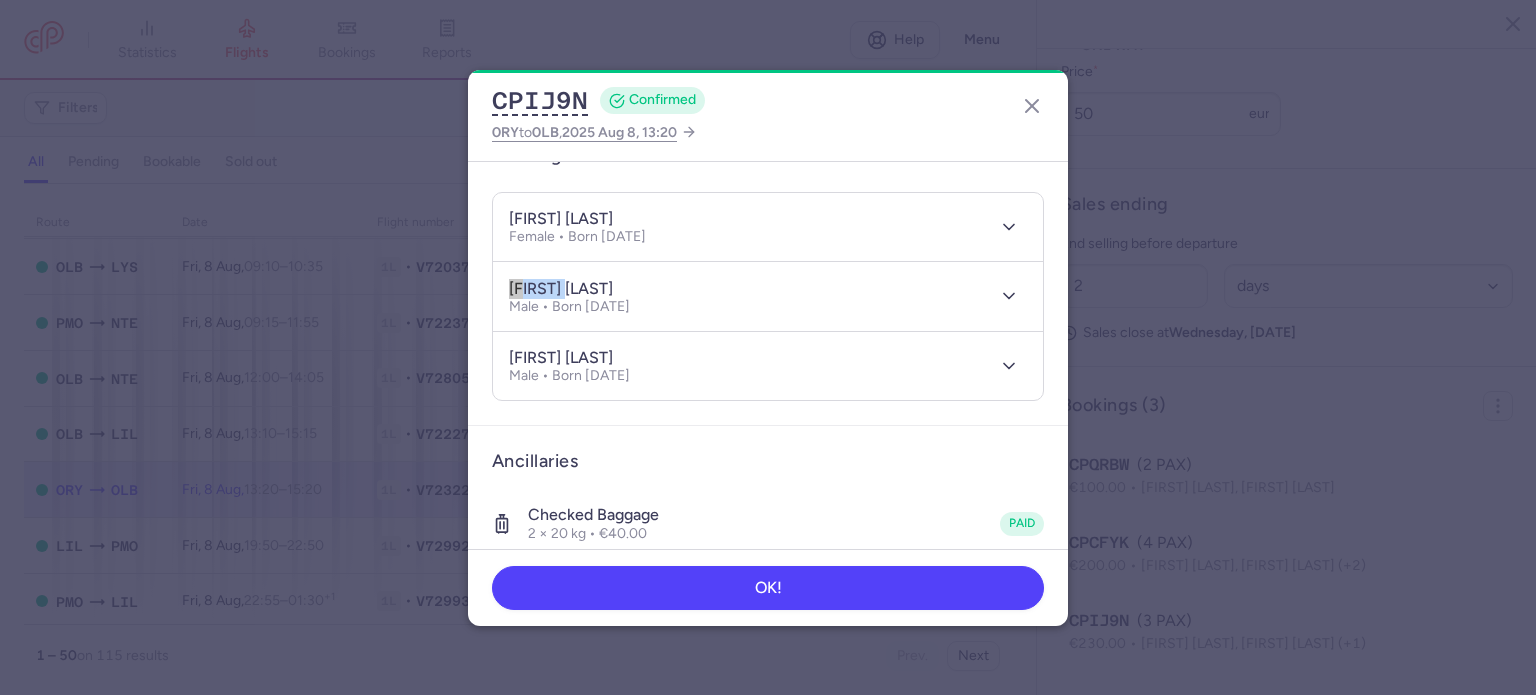 drag, startPoint x: 553, startPoint y: 287, endPoint x: 443, endPoint y: 275, distance: 110.65261 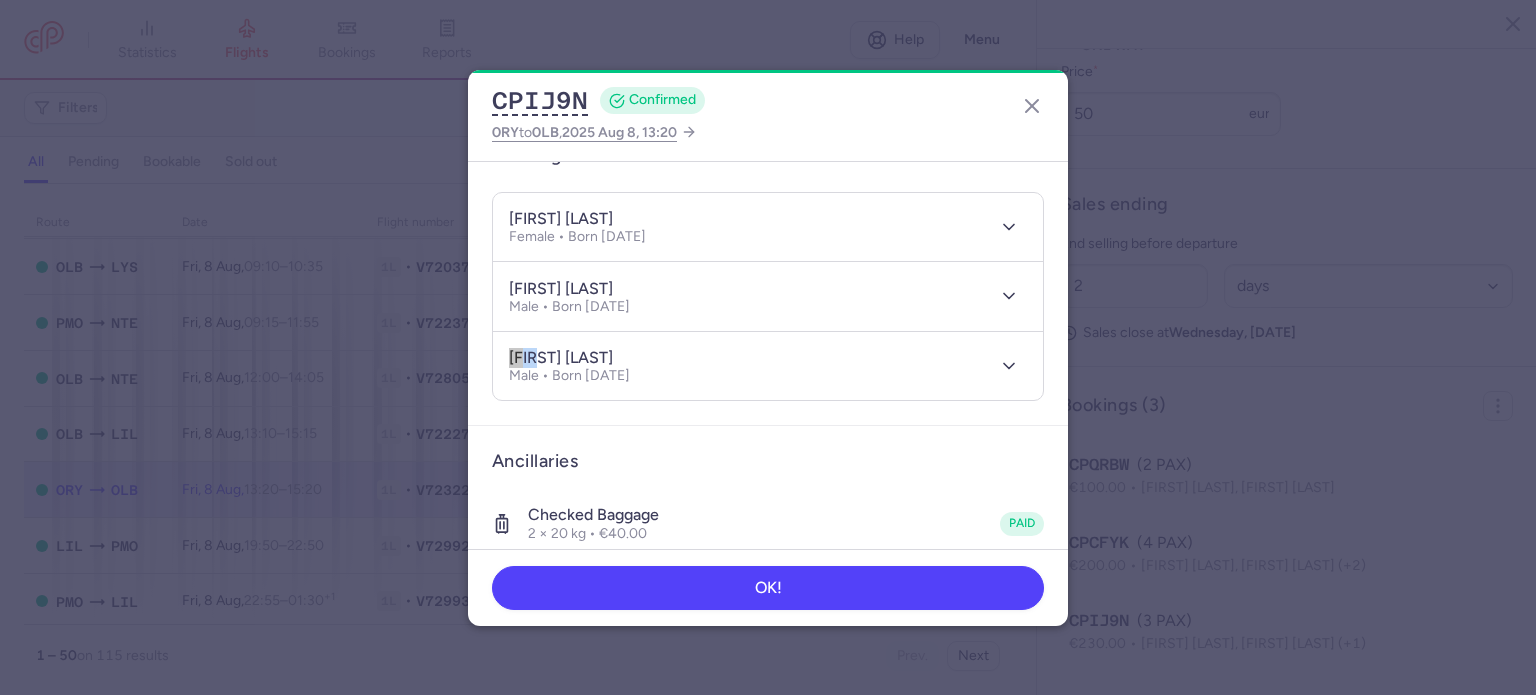 drag, startPoint x: 542, startPoint y: 354, endPoint x: 452, endPoint y: 345, distance: 90.44888 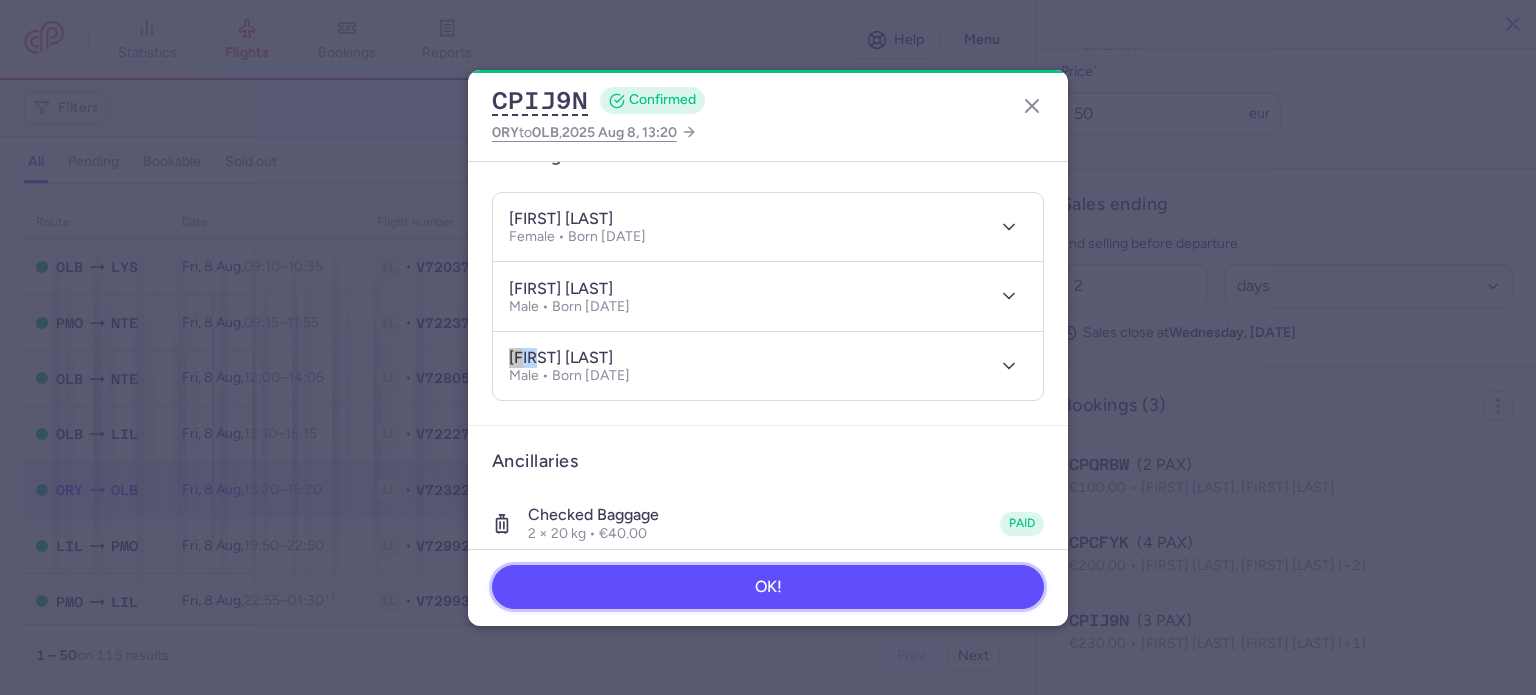 click on "OK!" at bounding box center [768, 587] 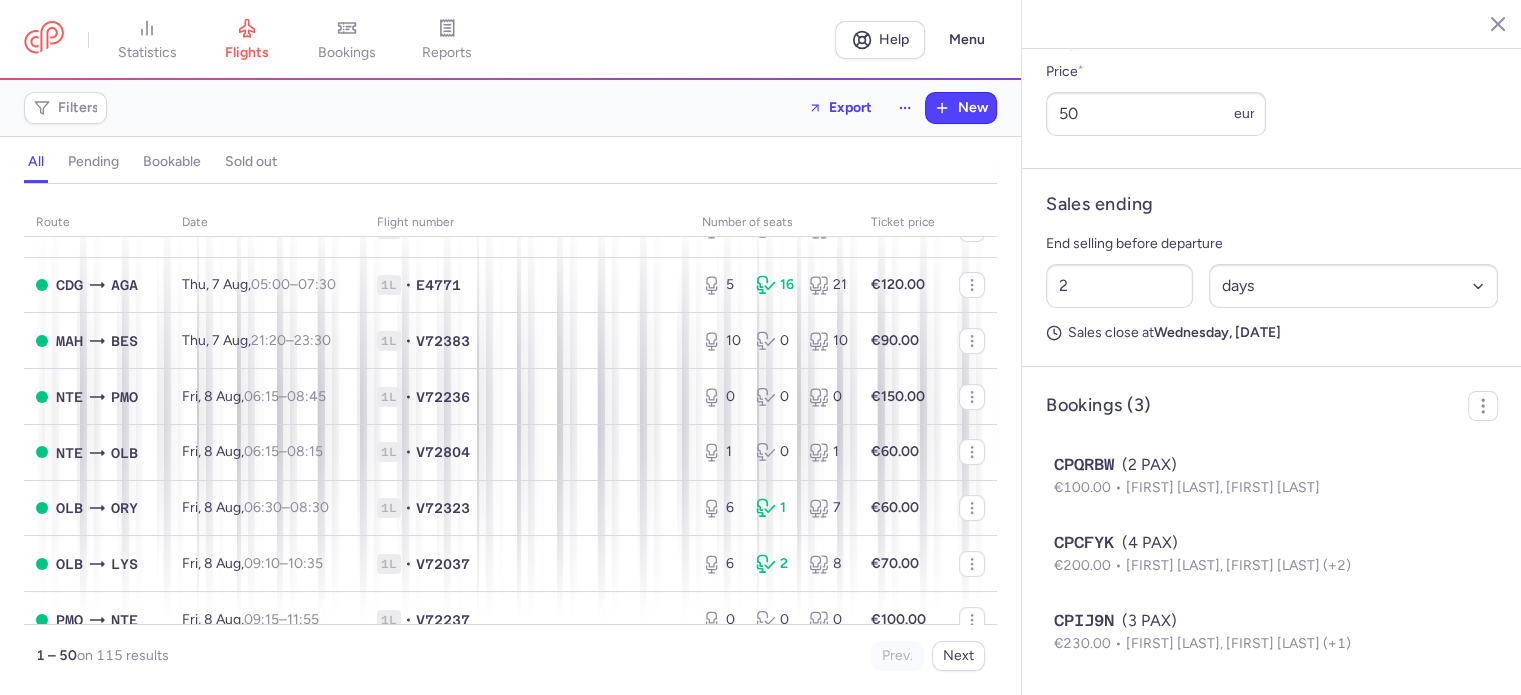 scroll, scrollTop: 400, scrollLeft: 0, axis: vertical 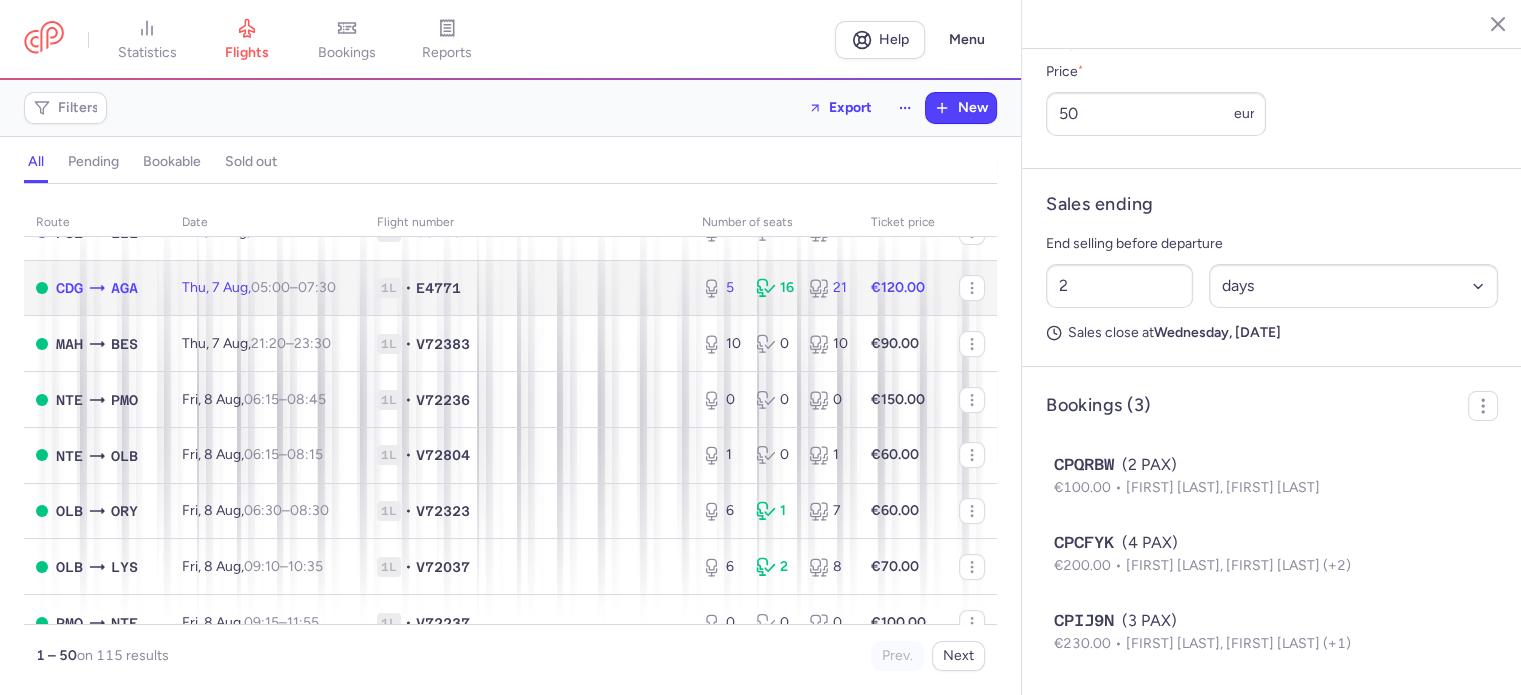 click on "Thu, 7 Aug,  05:00  –  07:30  +0" at bounding box center [267, 288] 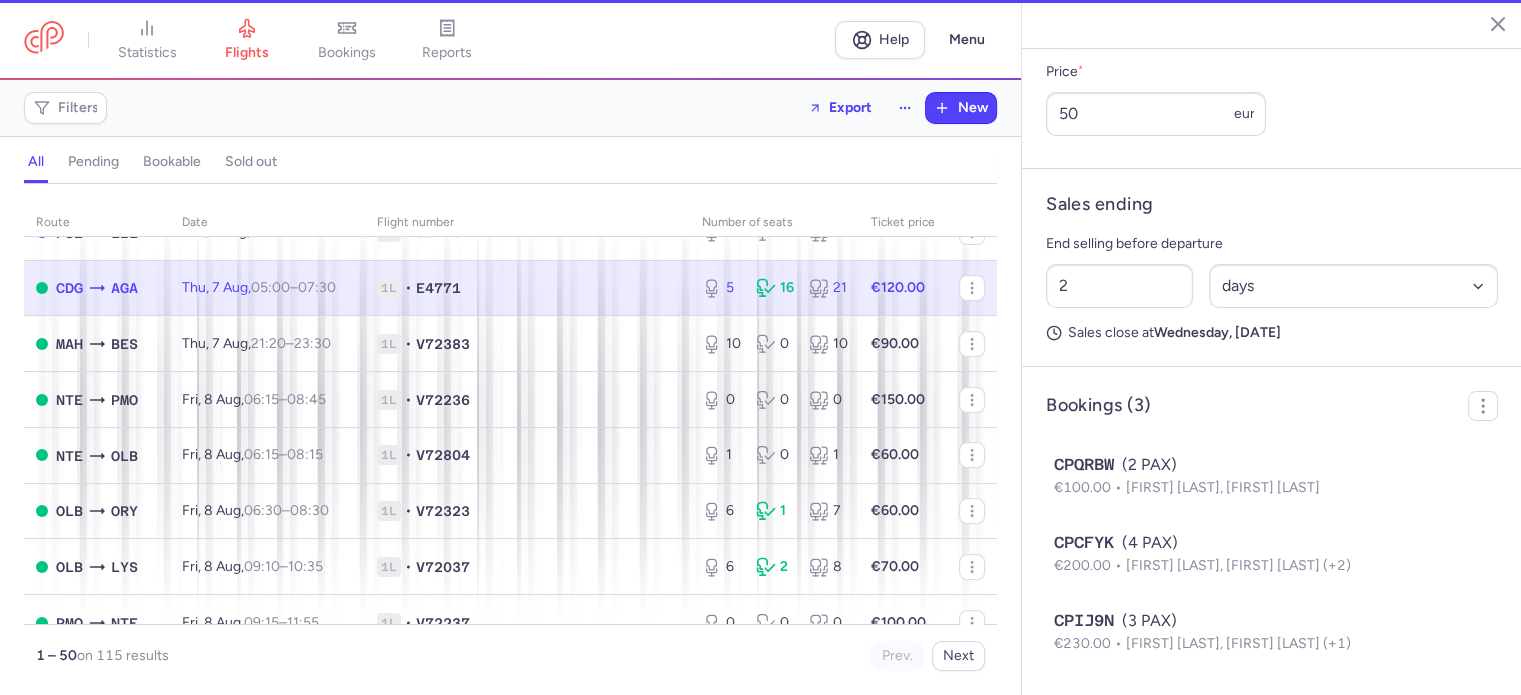 type on "5" 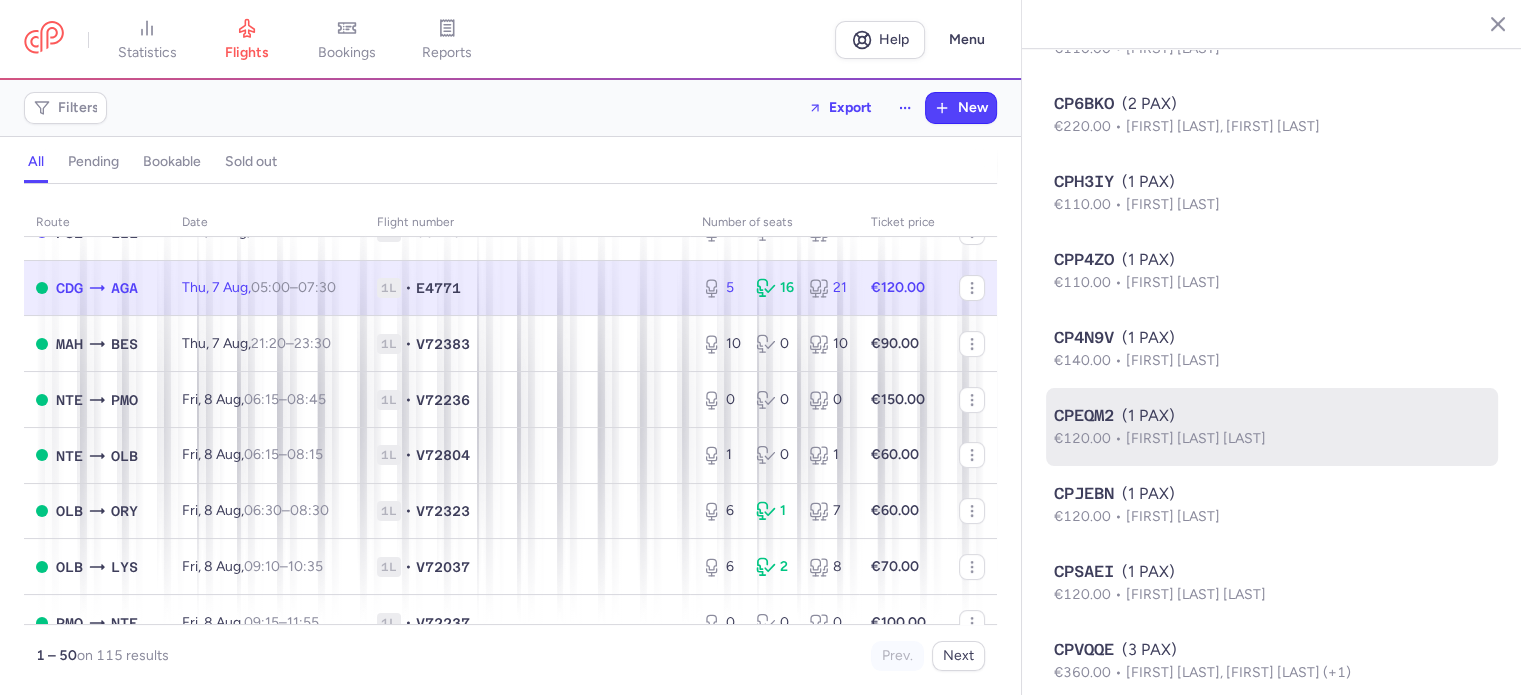 scroll, scrollTop: 1391, scrollLeft: 0, axis: vertical 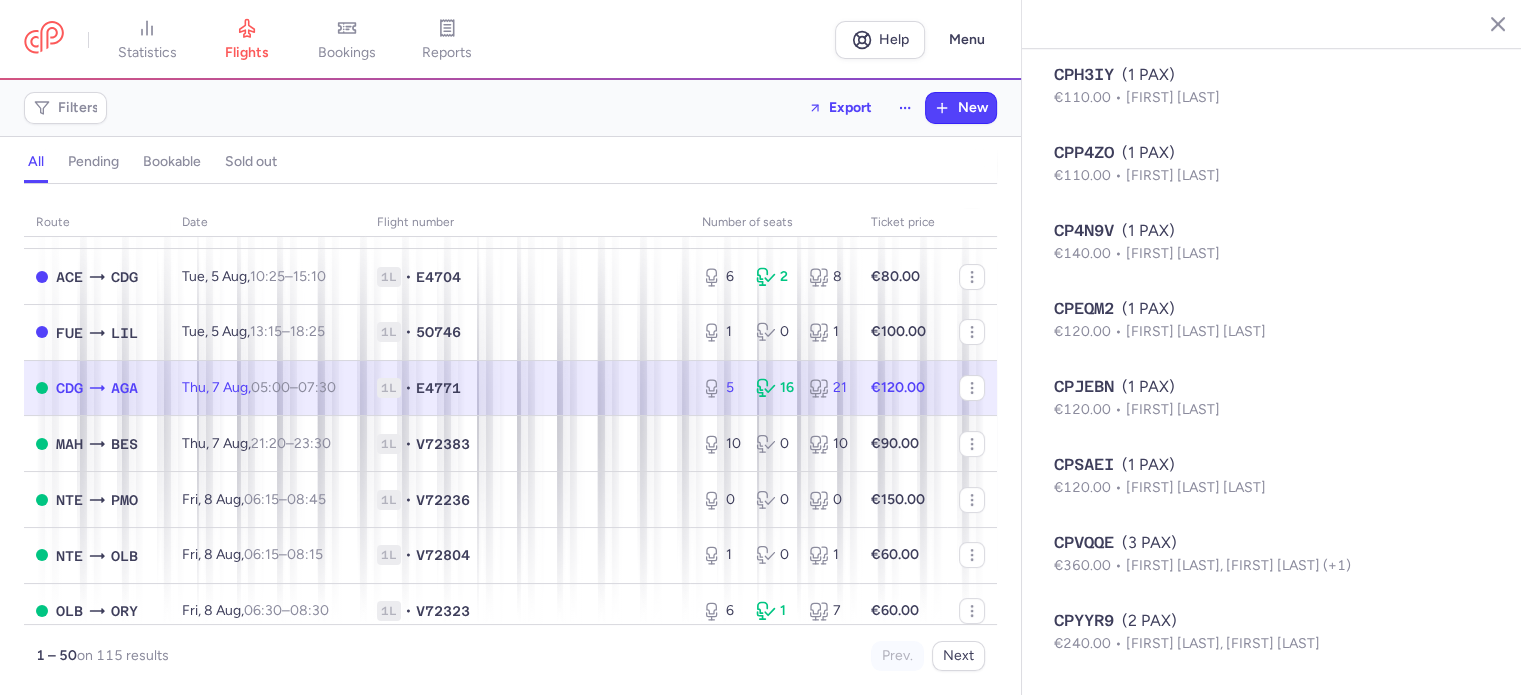 click on "1L • E4771" at bounding box center (527, 388) 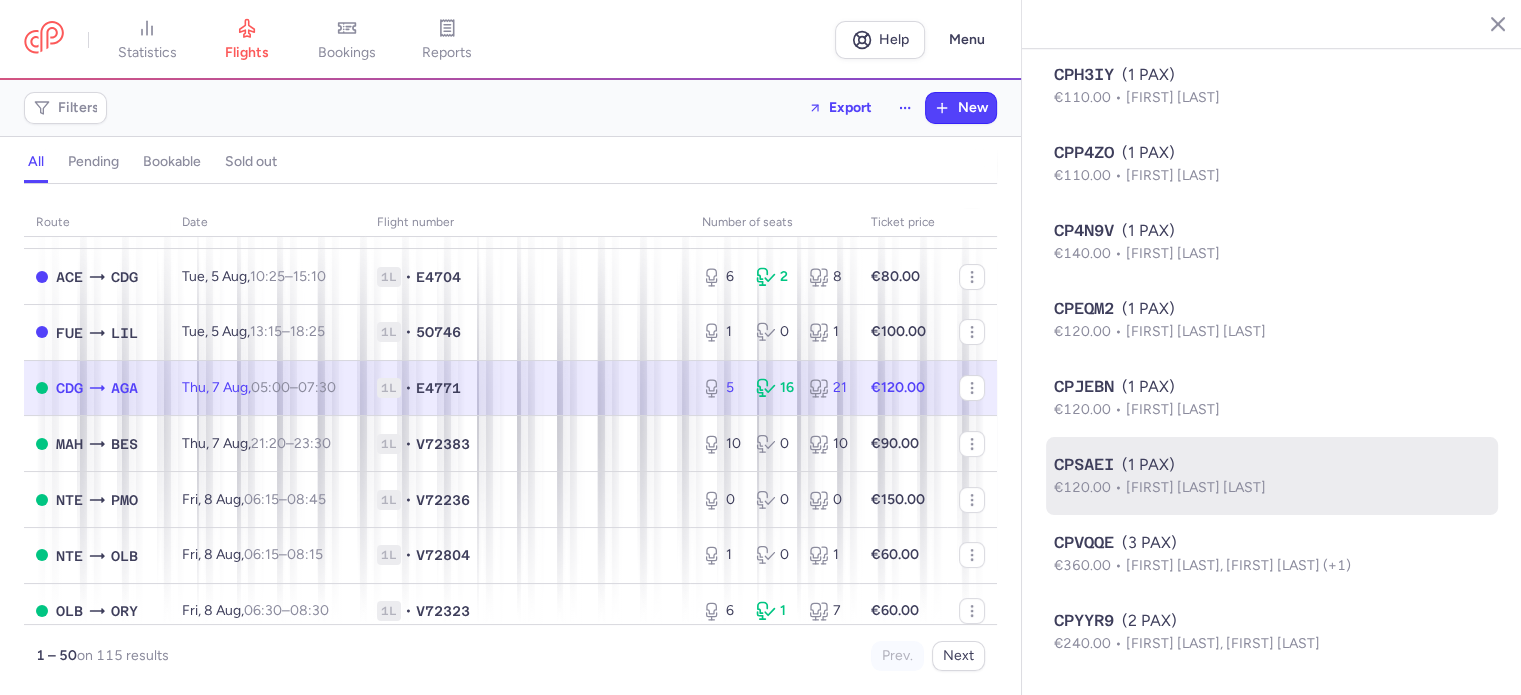 click on "[FIRST] [LAST] [LAST]" at bounding box center (1196, 487) 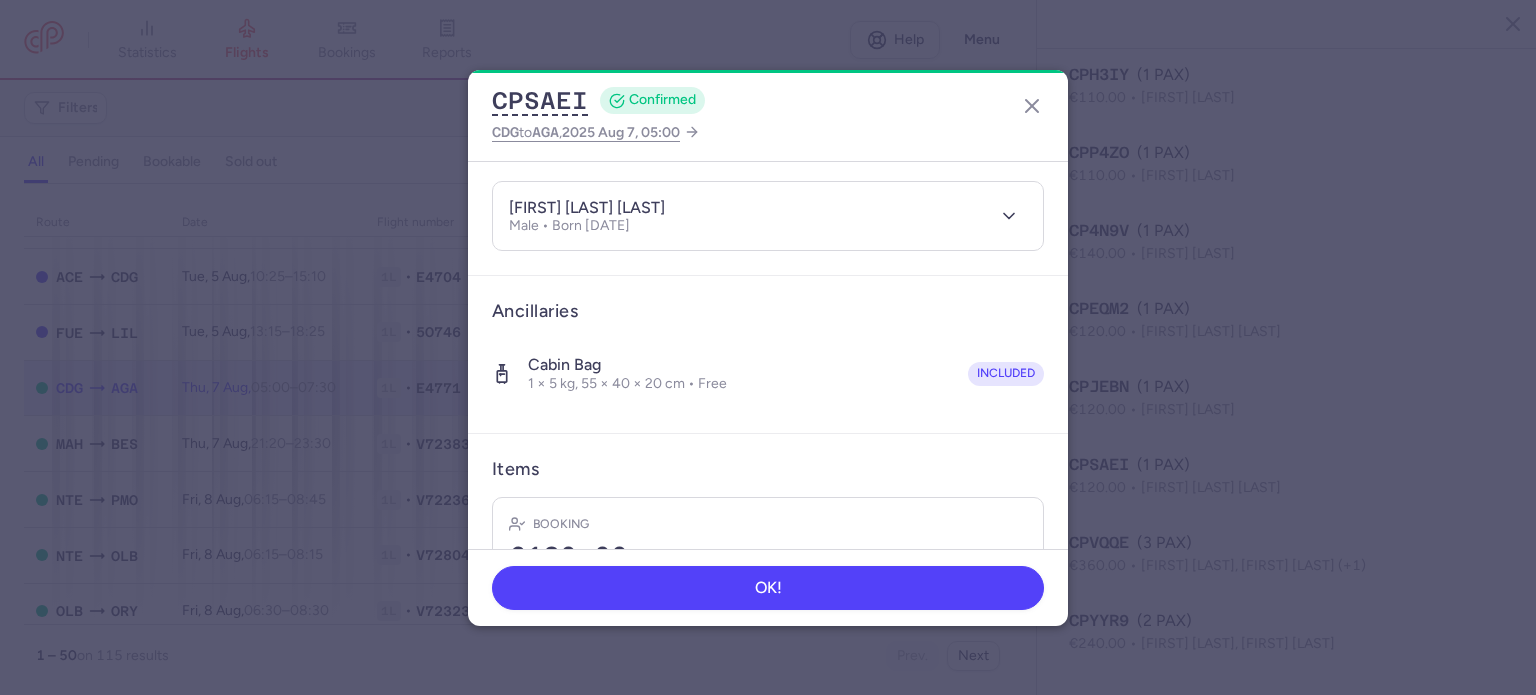 scroll, scrollTop: 52, scrollLeft: 0, axis: vertical 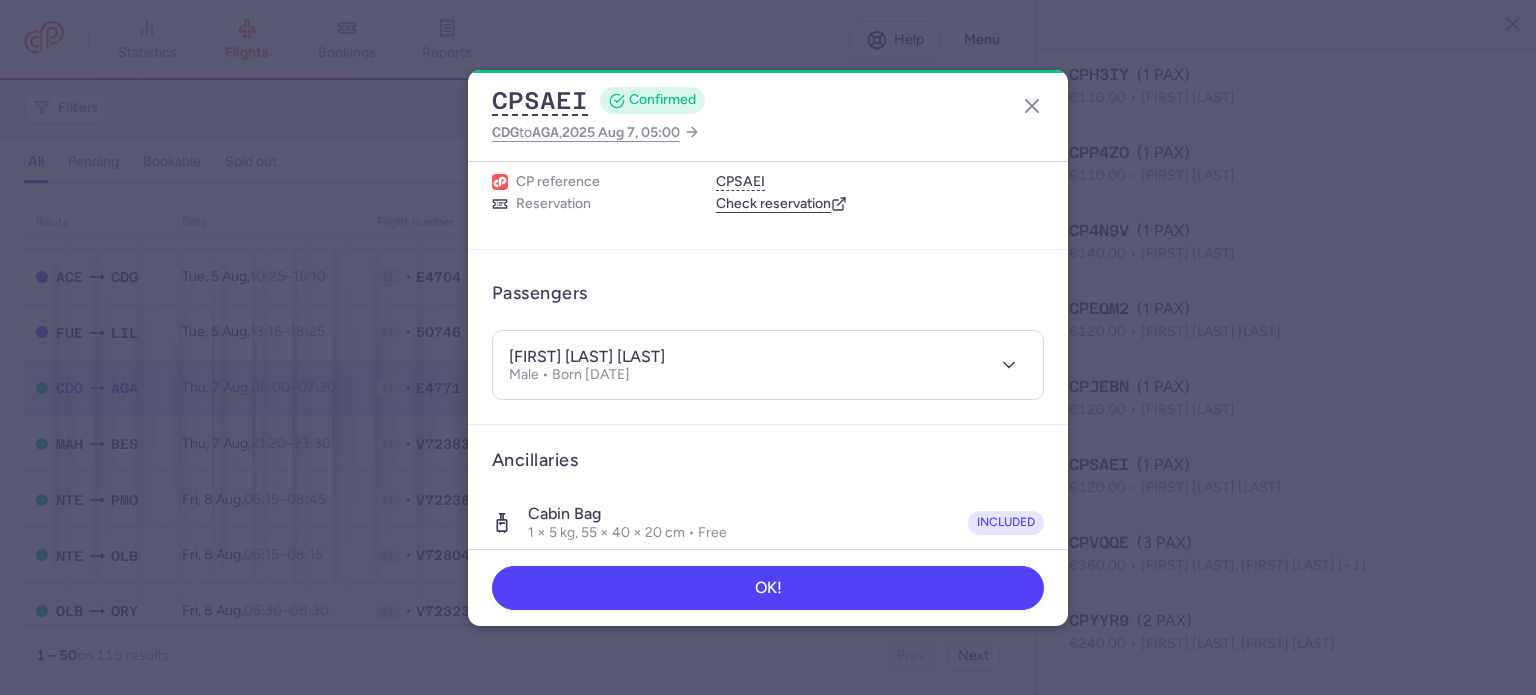 drag, startPoint x: 568, startPoint y: 348, endPoint x: 728, endPoint y: 363, distance: 160.70158 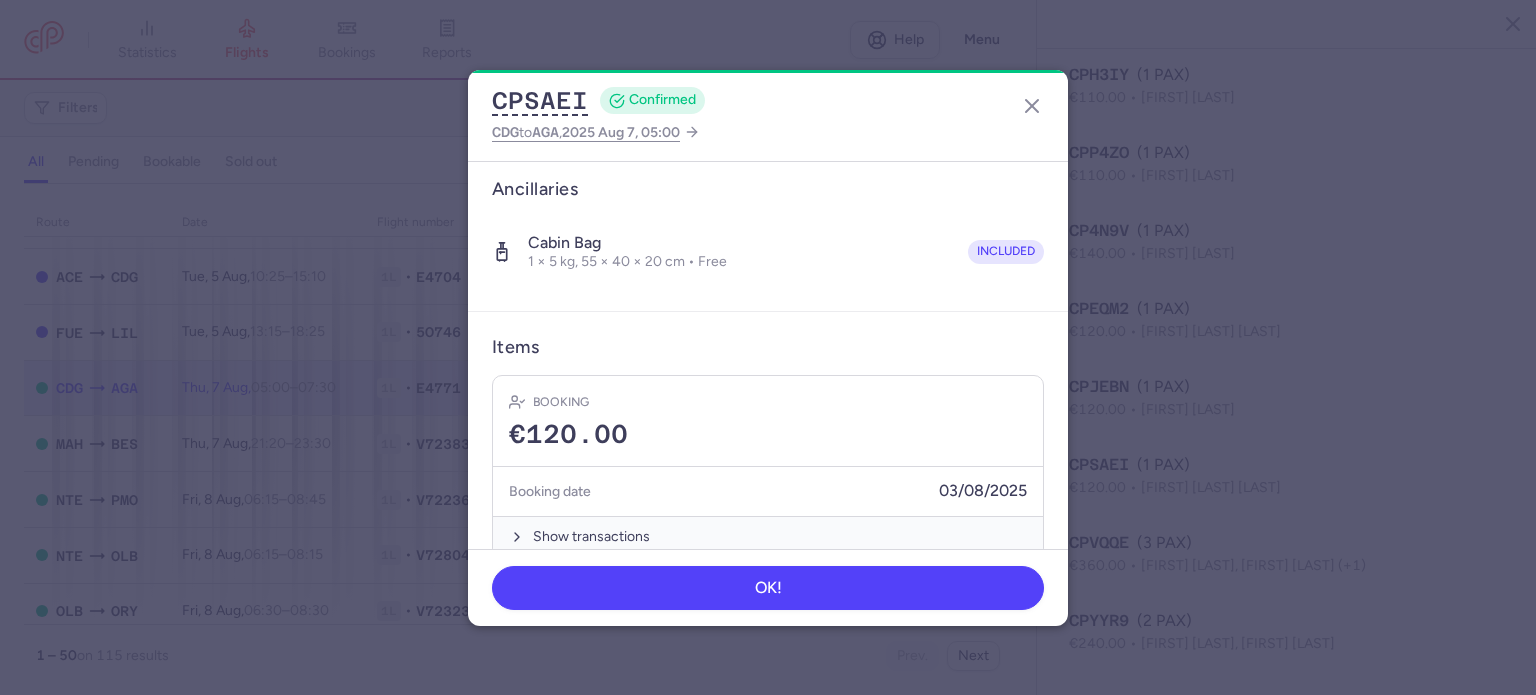 scroll, scrollTop: 352, scrollLeft: 0, axis: vertical 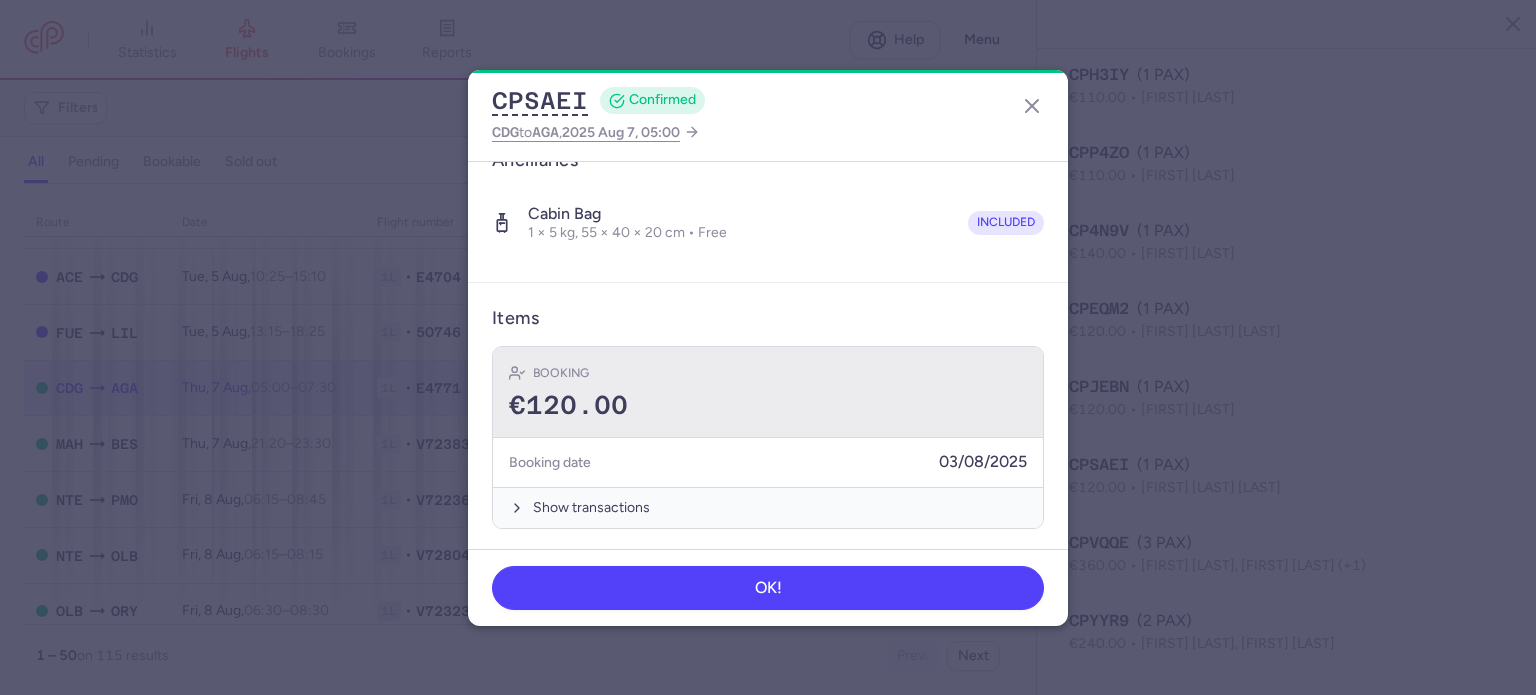 click on "€120.00" at bounding box center (568, 406) 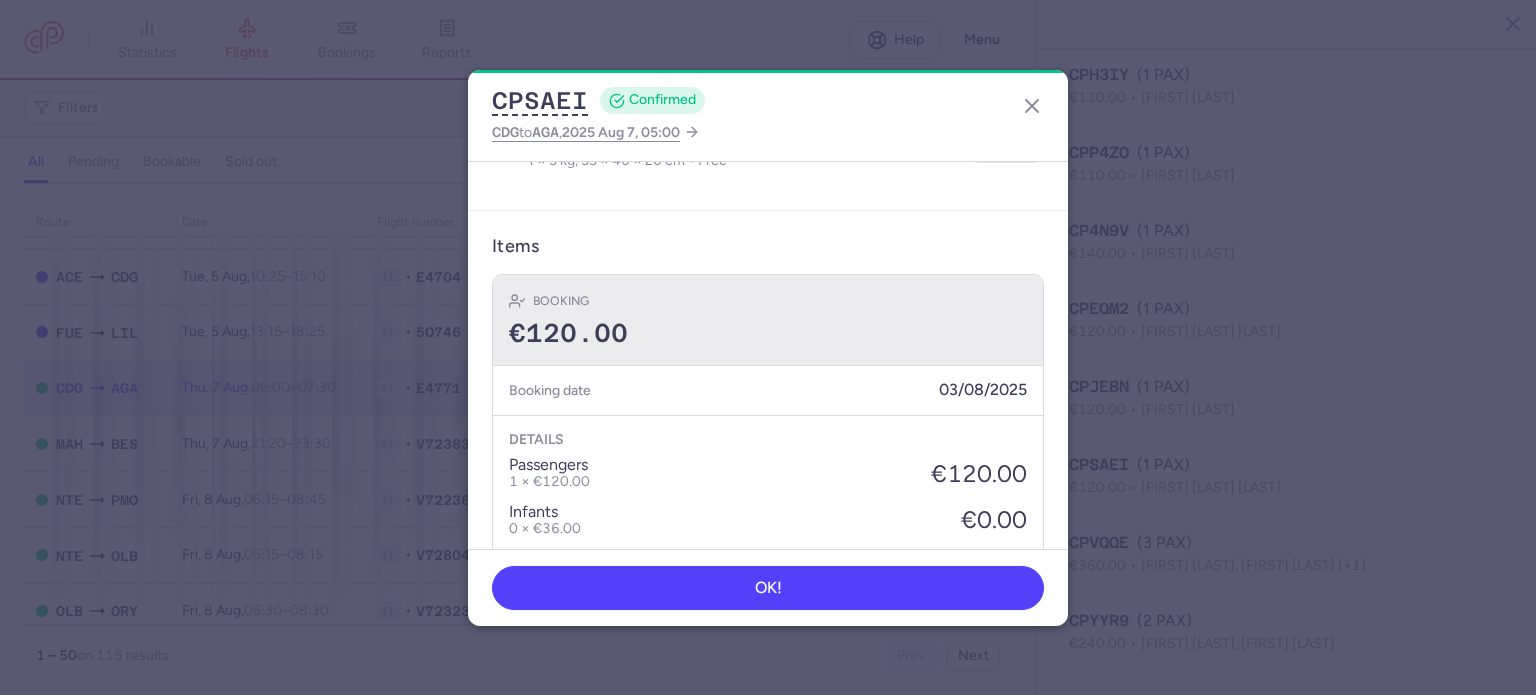 scroll, scrollTop: 452, scrollLeft: 0, axis: vertical 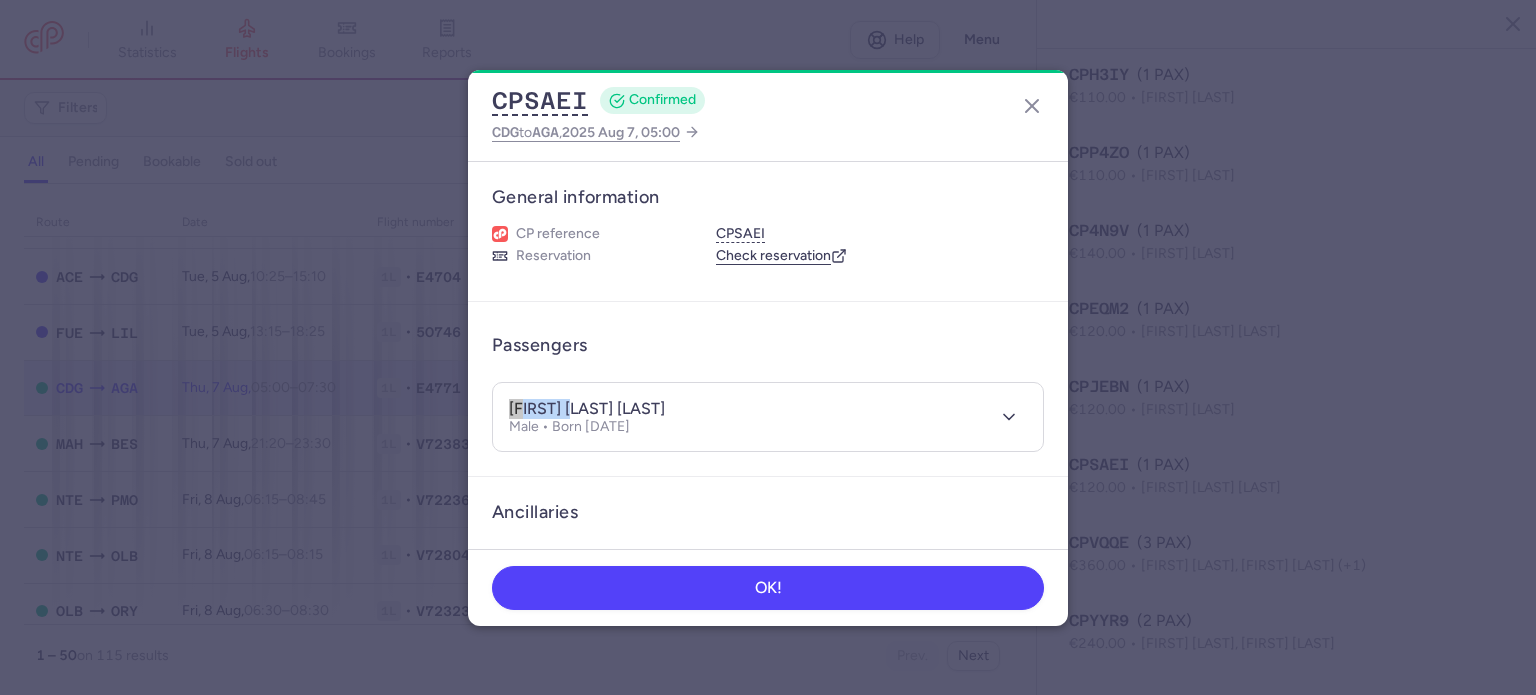 drag, startPoint x: 570, startPoint y: 407, endPoint x: 448, endPoint y: 405, distance: 122.016396 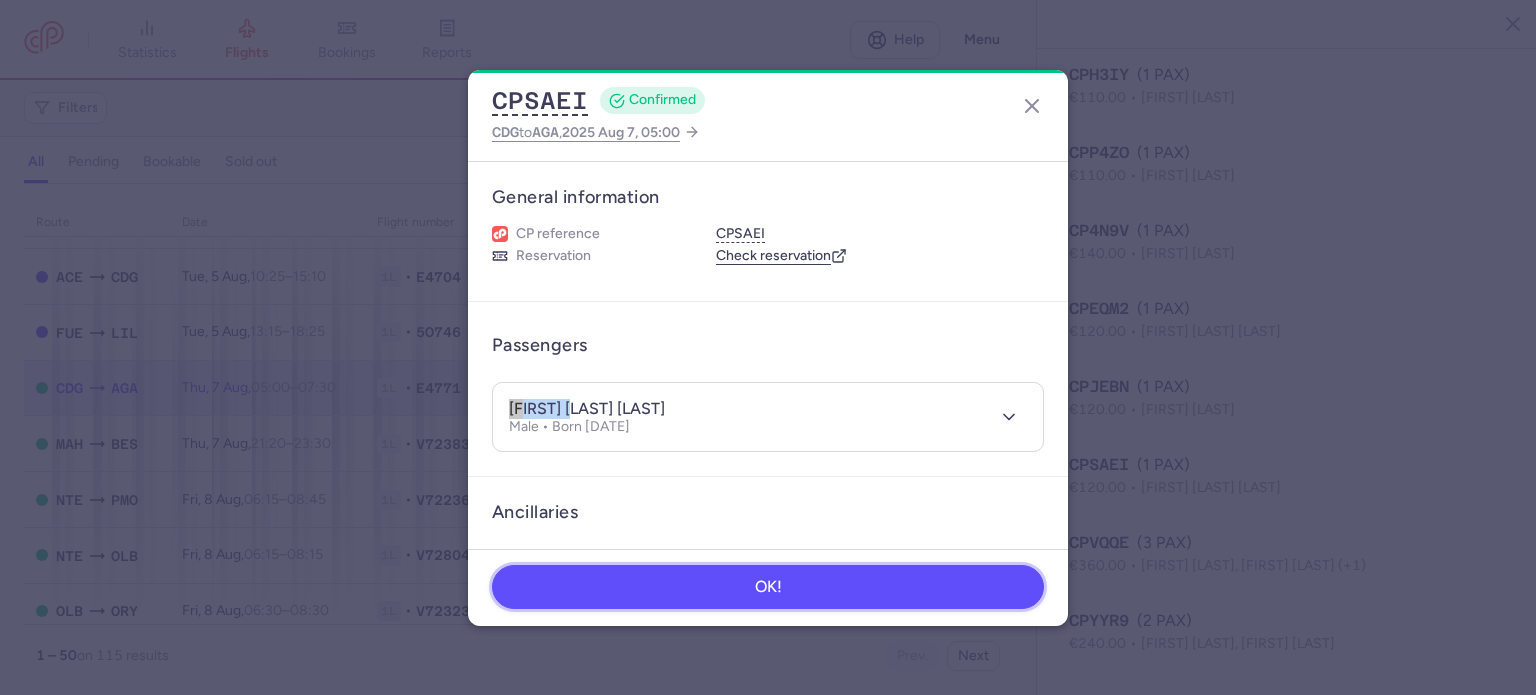 click on "OK!" at bounding box center (768, 587) 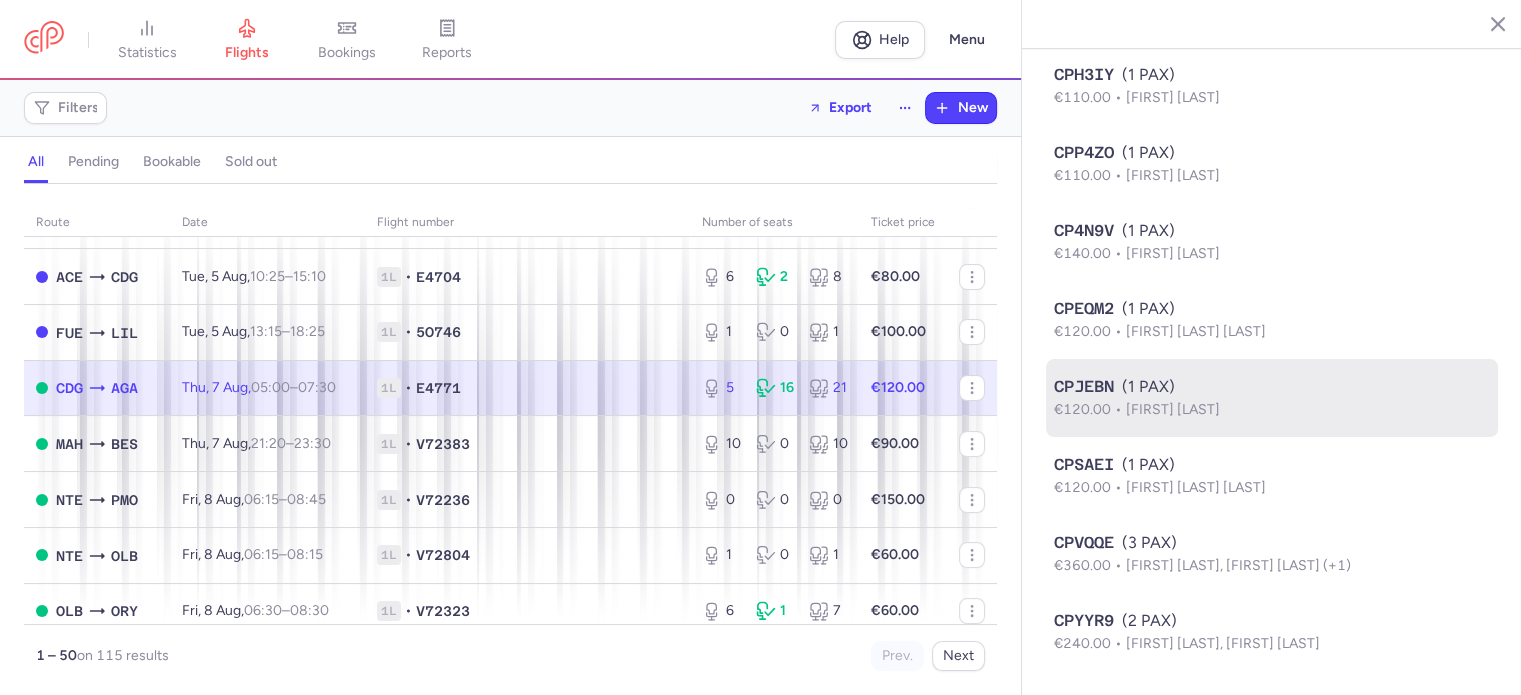 click on "€120.00" at bounding box center (1090, 409) 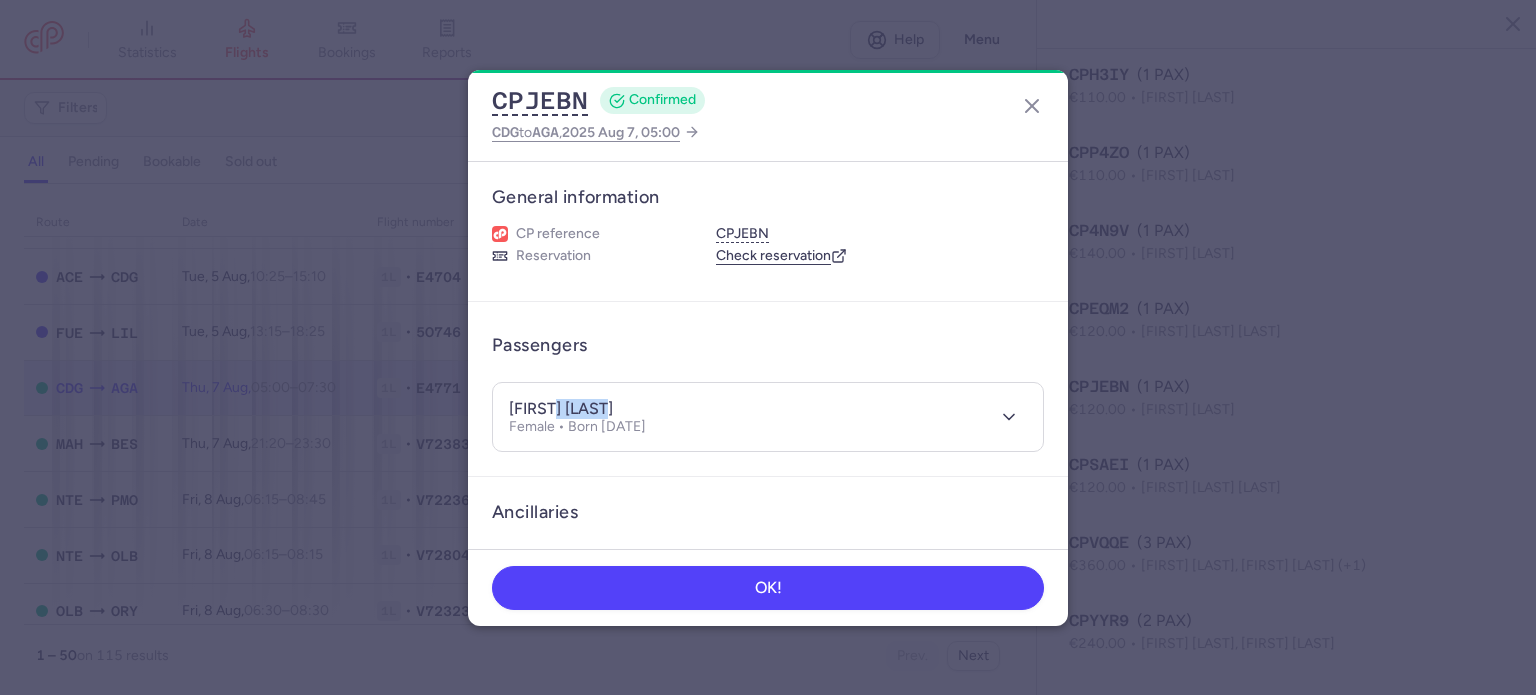 drag, startPoint x: 559, startPoint y: 406, endPoint x: 637, endPoint y: 399, distance: 78.31347 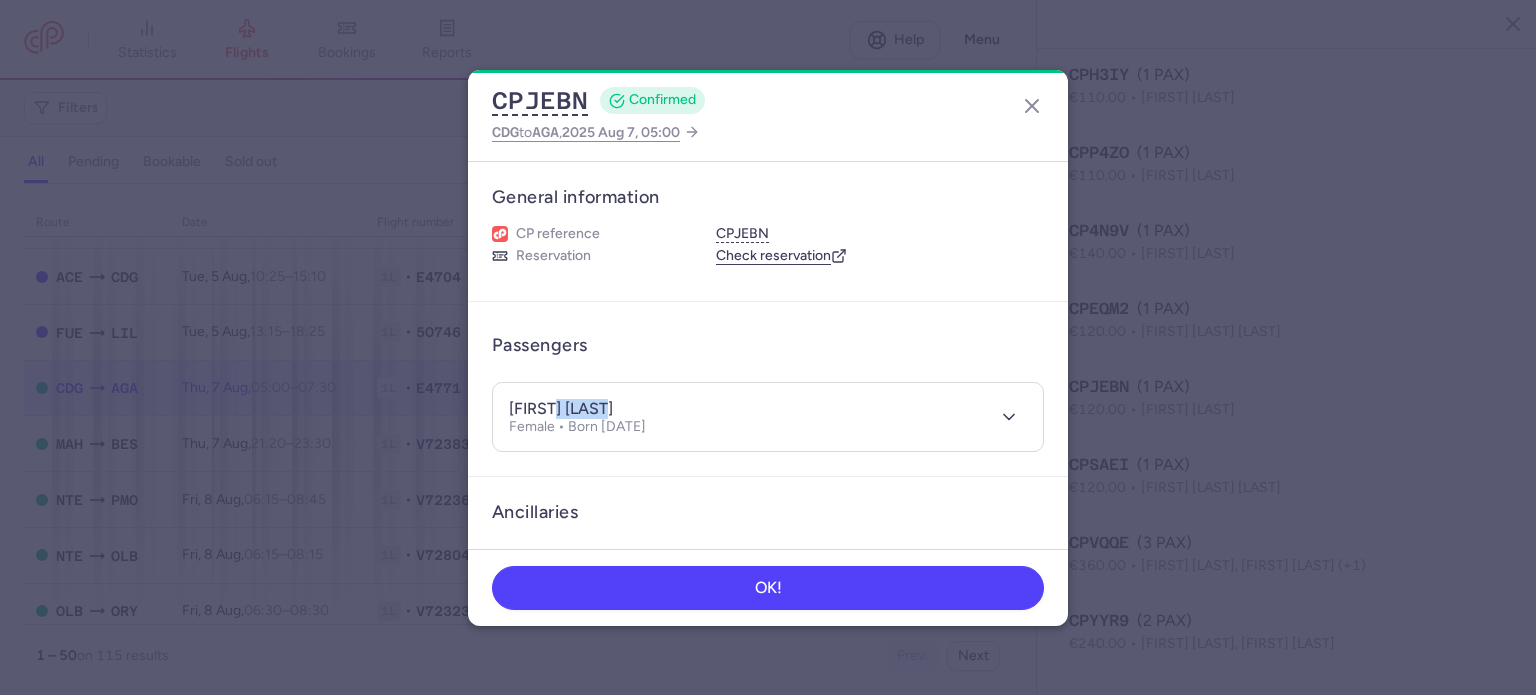 type 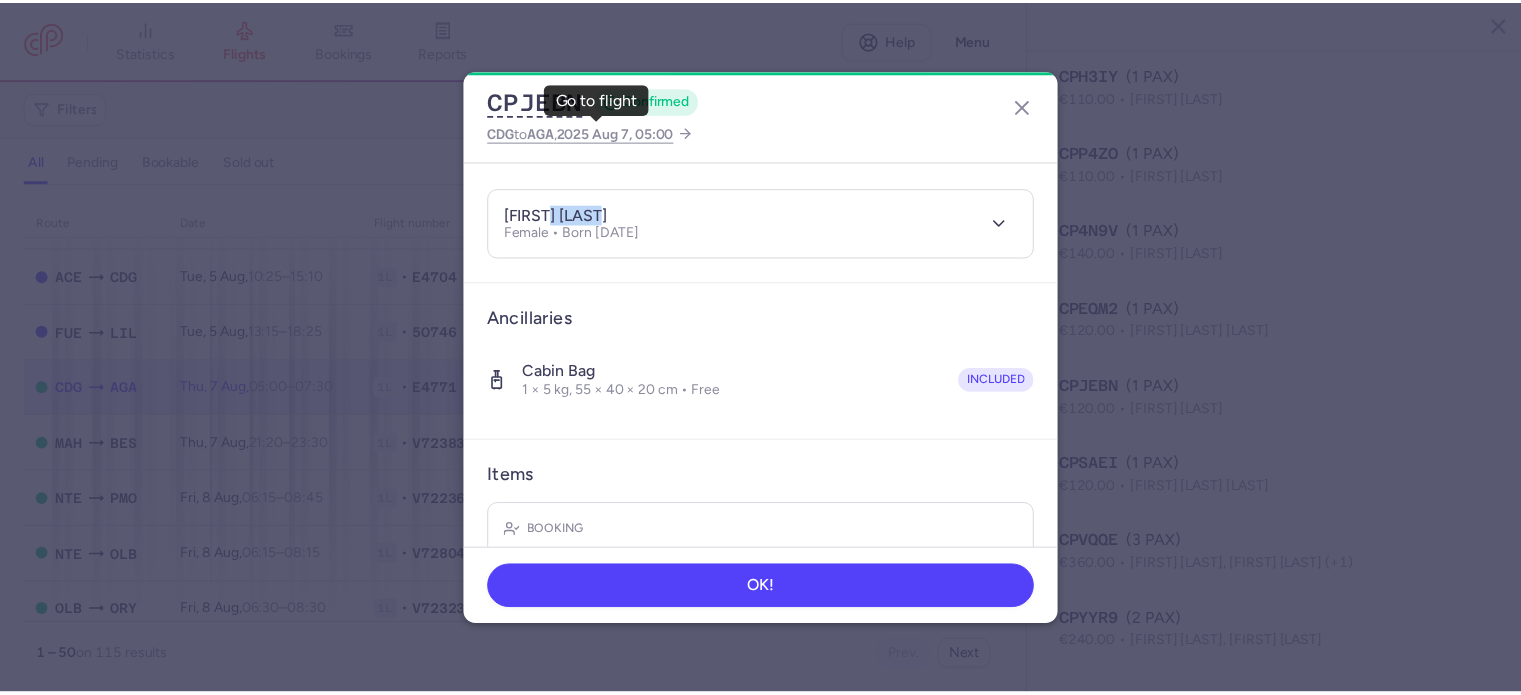 scroll, scrollTop: 100, scrollLeft: 0, axis: vertical 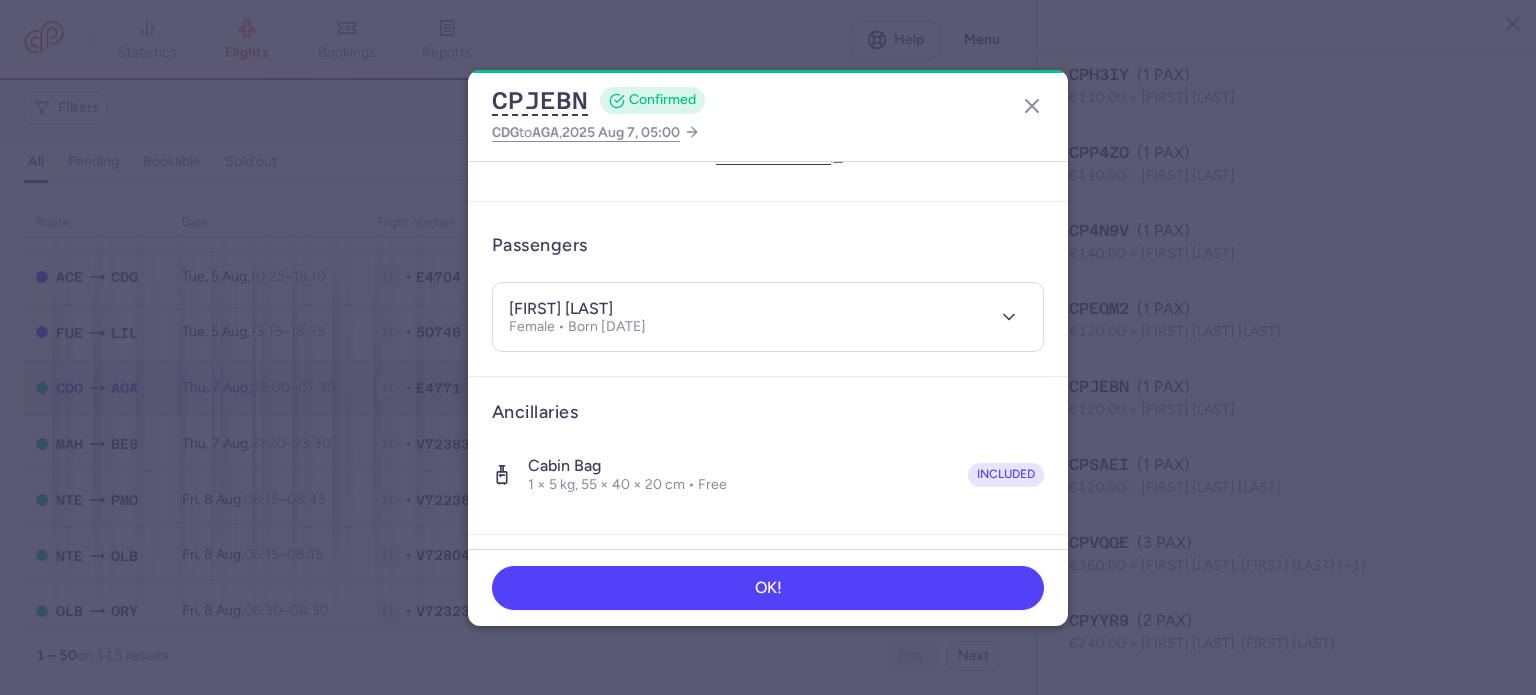 click on "[FIRST] [LAST]" at bounding box center (561, 309) 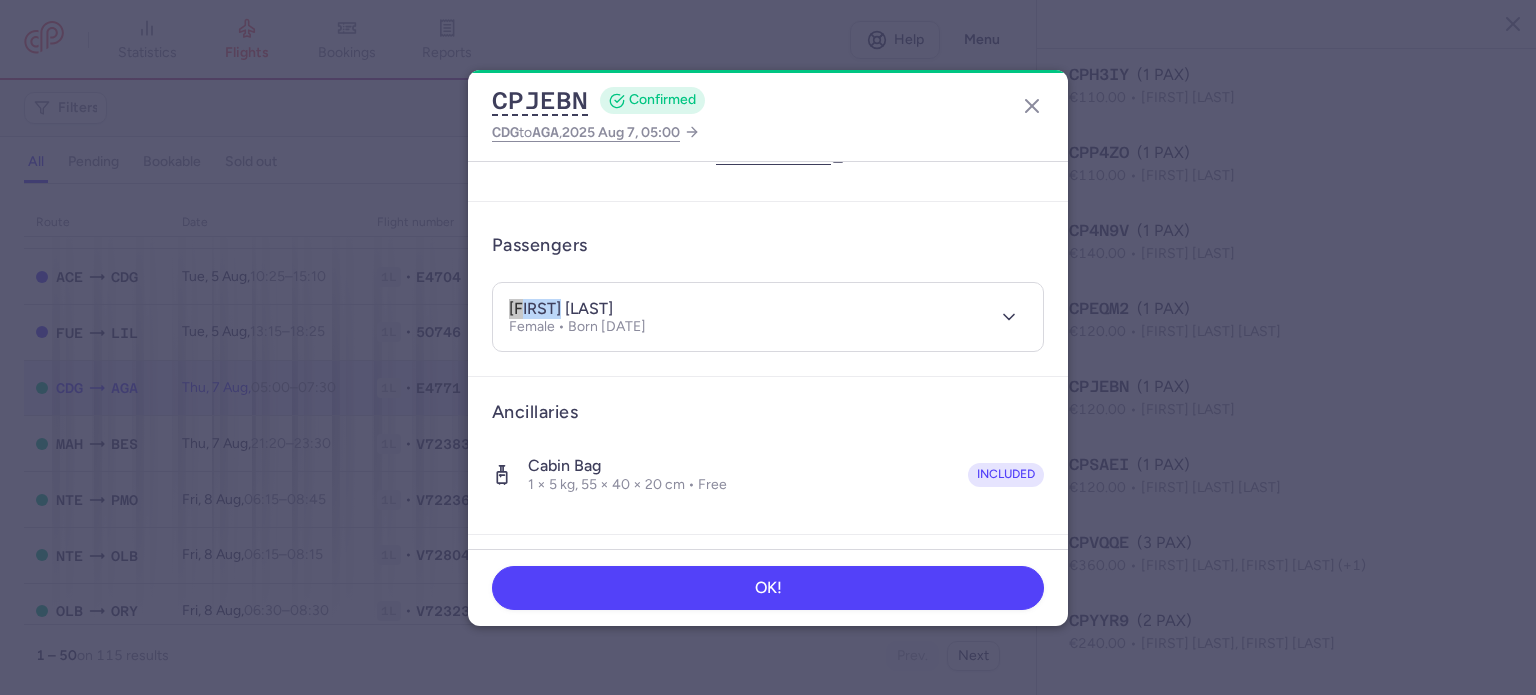 drag, startPoint x: 507, startPoint y: 301, endPoint x: 560, endPoint y: 301, distance: 53 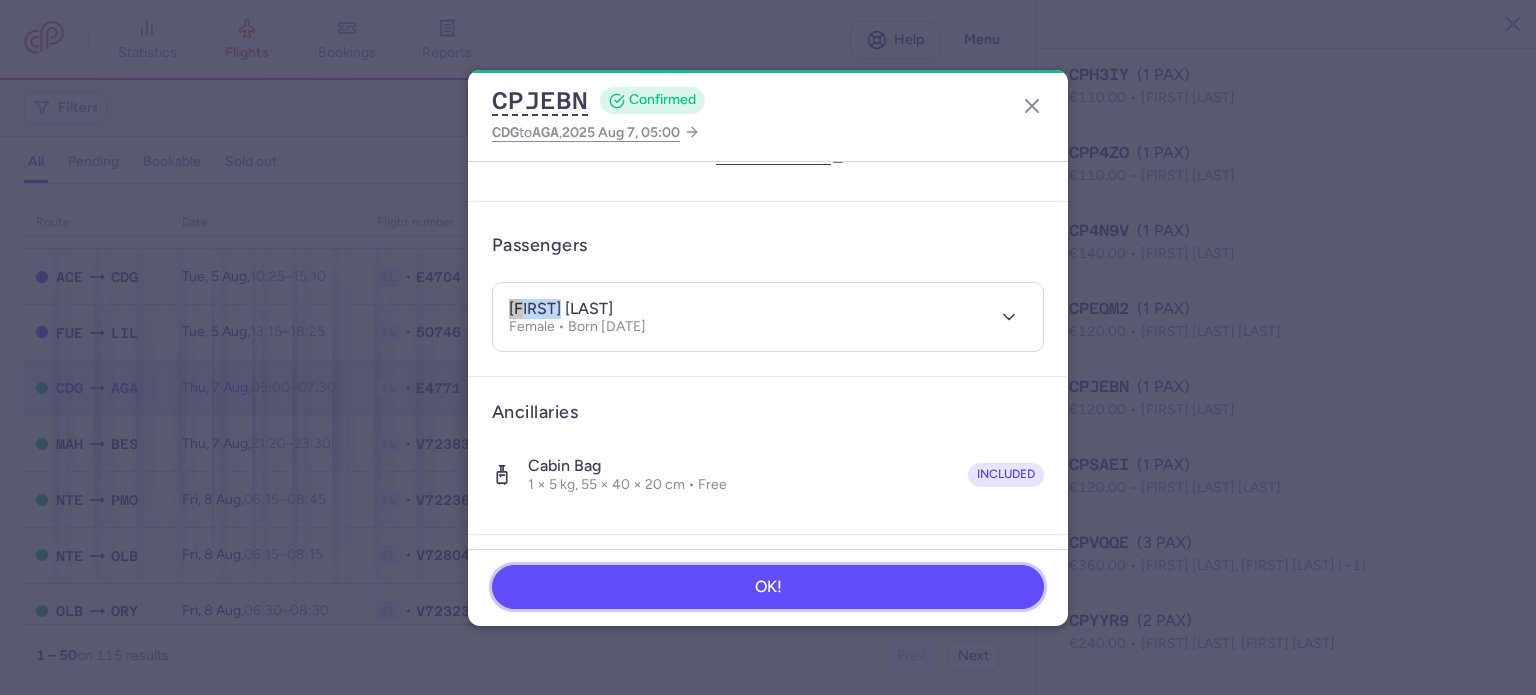 click on "OK!" at bounding box center [768, 587] 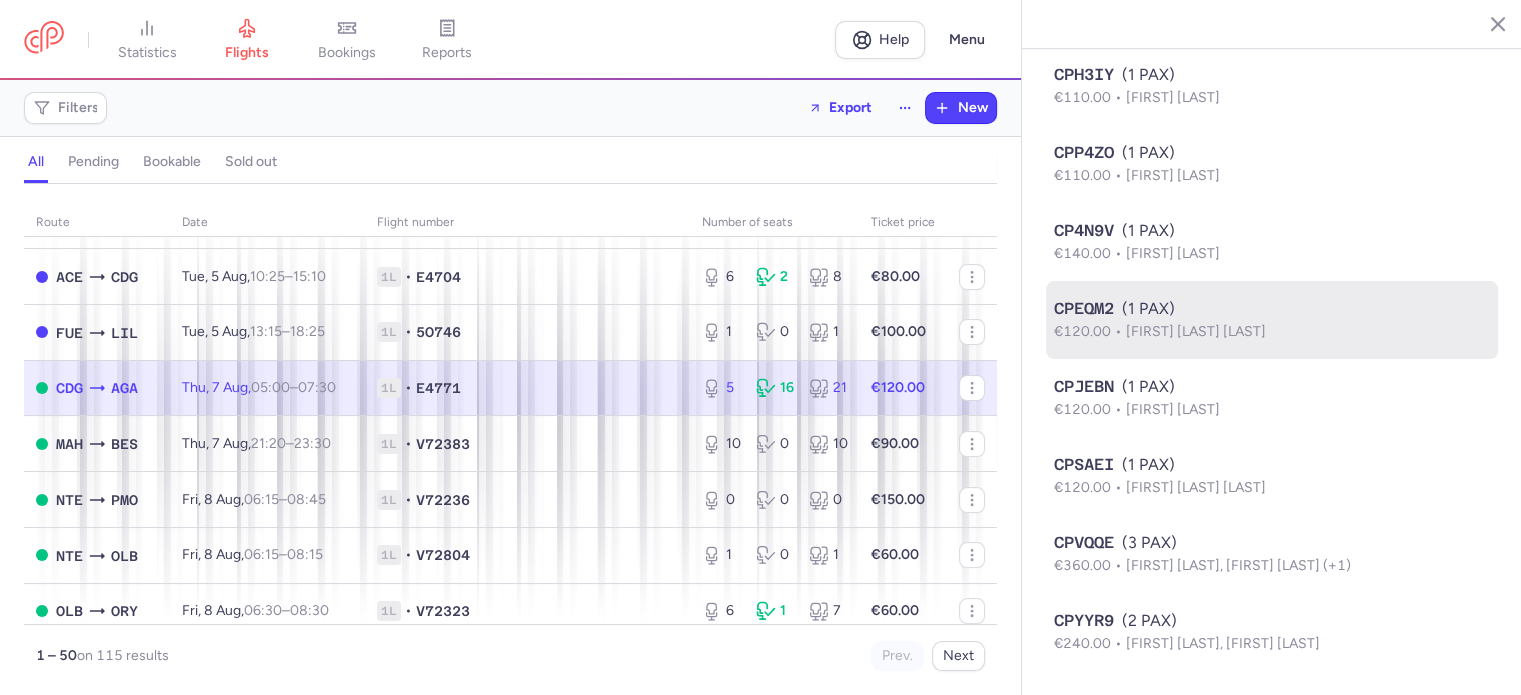 click on "[FIRST] [LAST] [LAST]" at bounding box center [1196, 331] 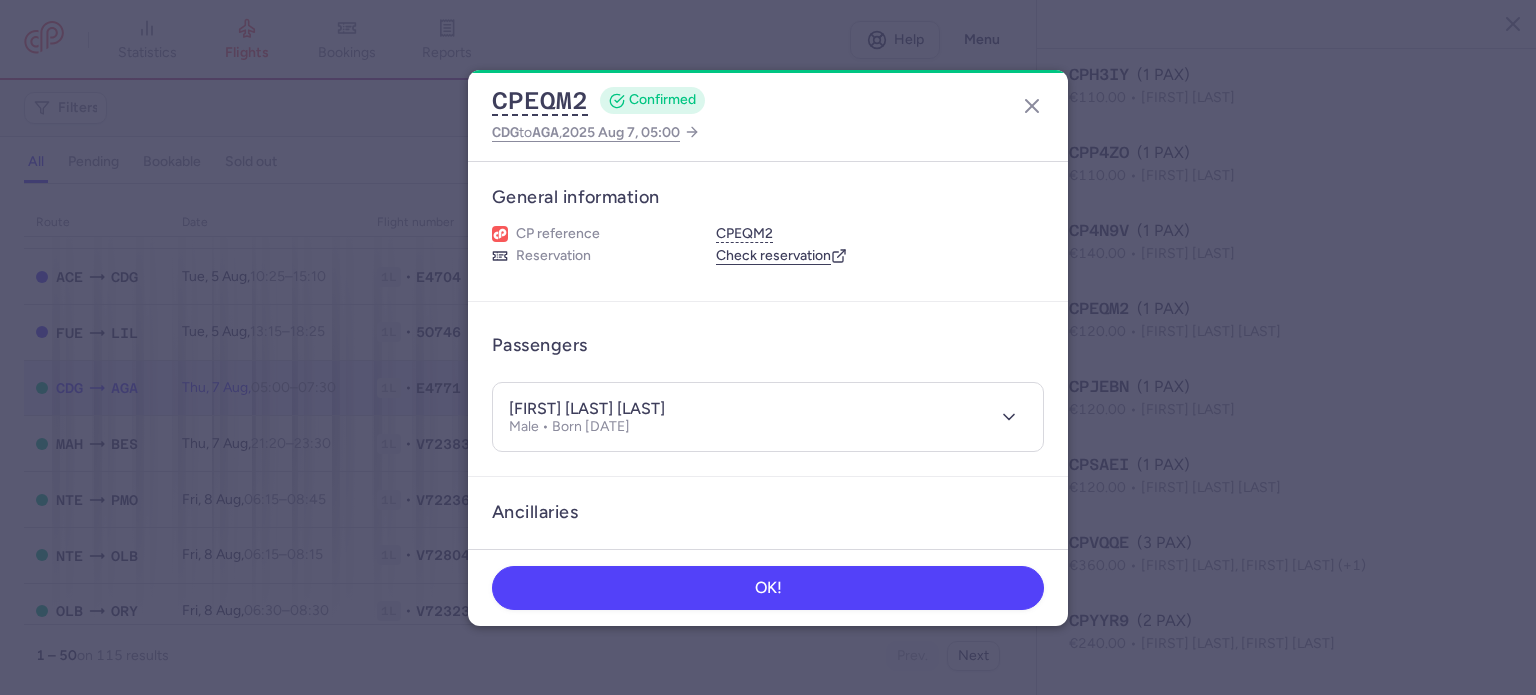 drag, startPoint x: 656, startPoint y: 408, endPoint x: 736, endPoint y: 399, distance: 80.50466 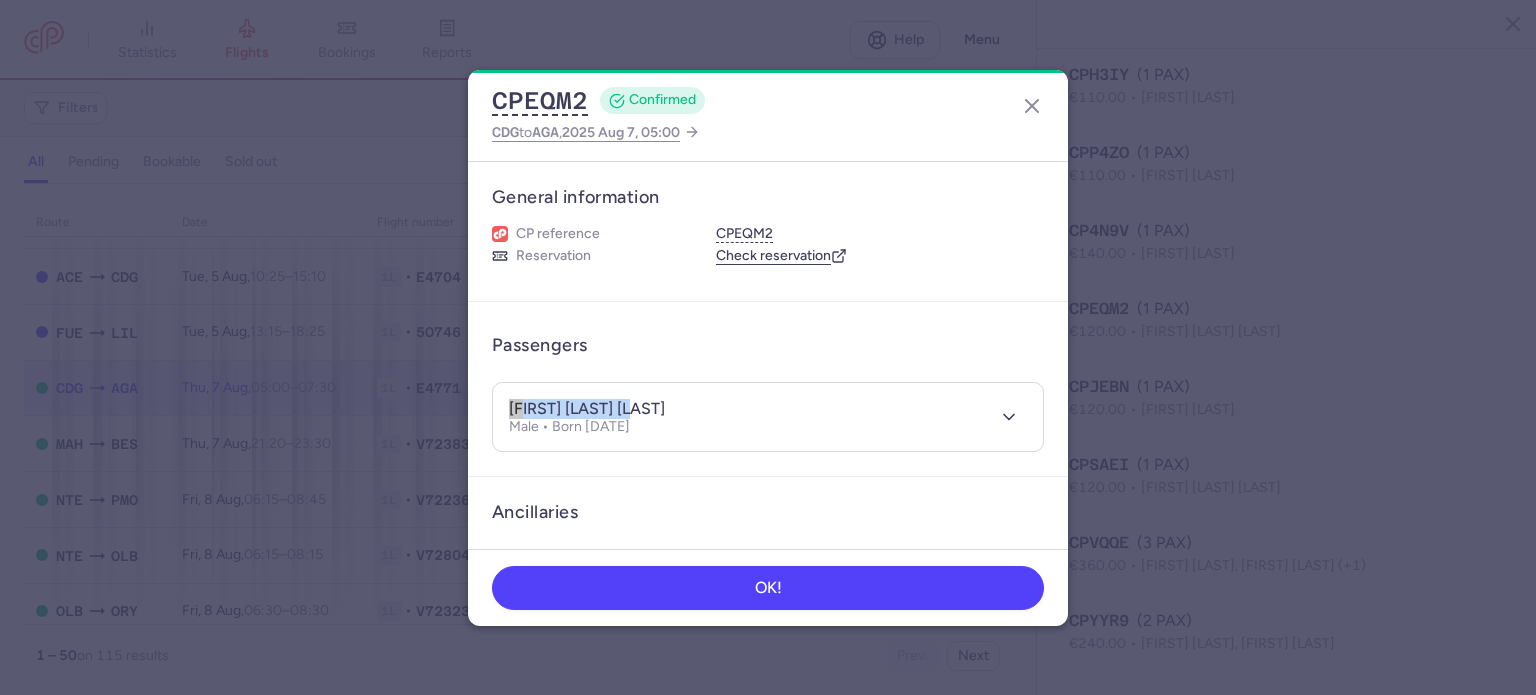 drag, startPoint x: 644, startPoint y: 408, endPoint x: 467, endPoint y: 403, distance: 177.0706 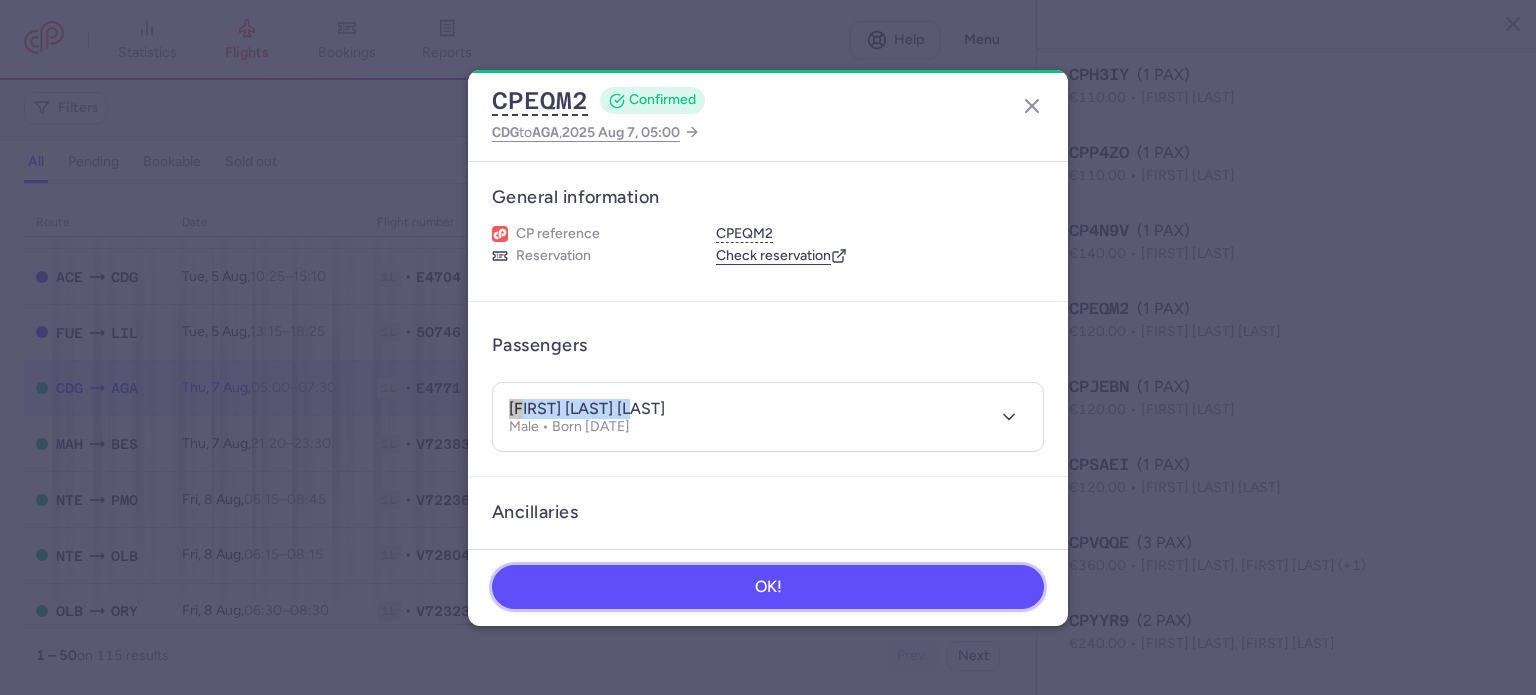 click on "OK!" at bounding box center [768, 587] 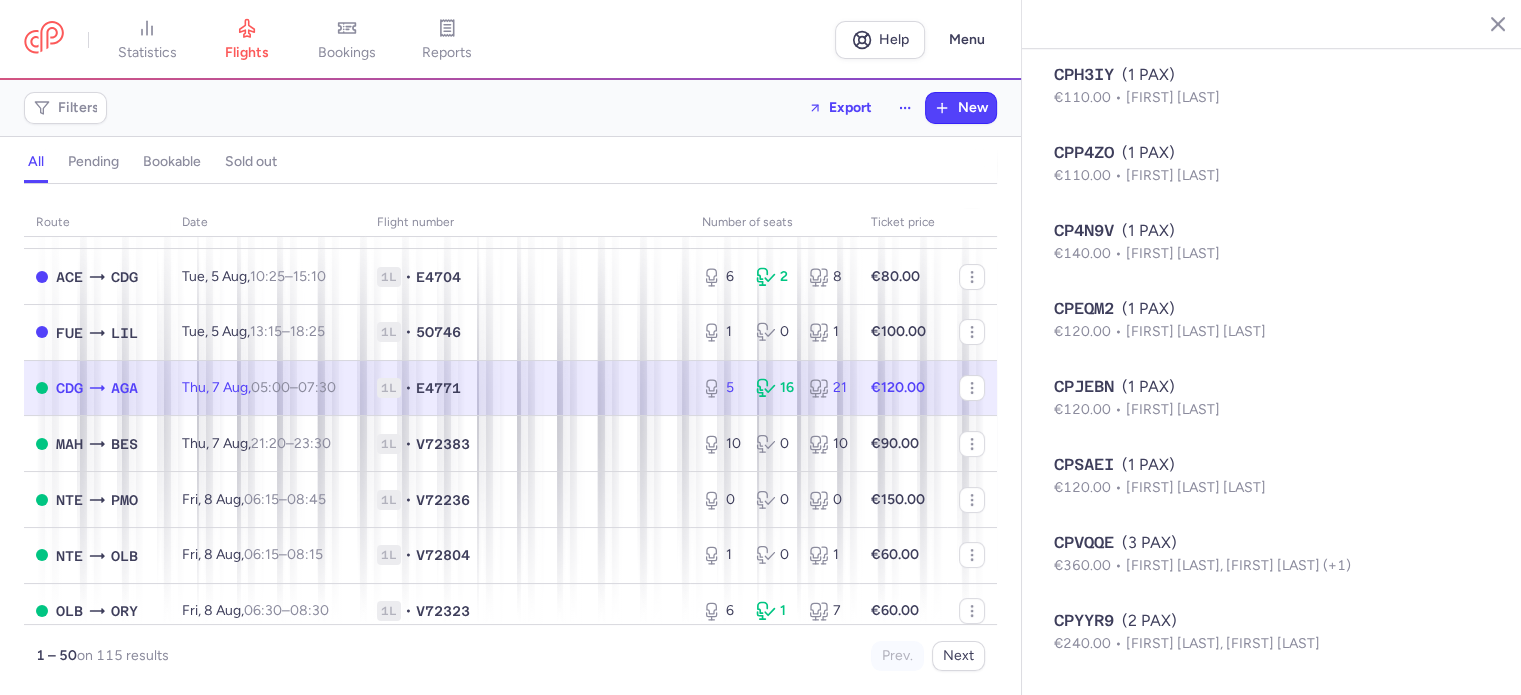 scroll, scrollTop: 796, scrollLeft: 0, axis: vertical 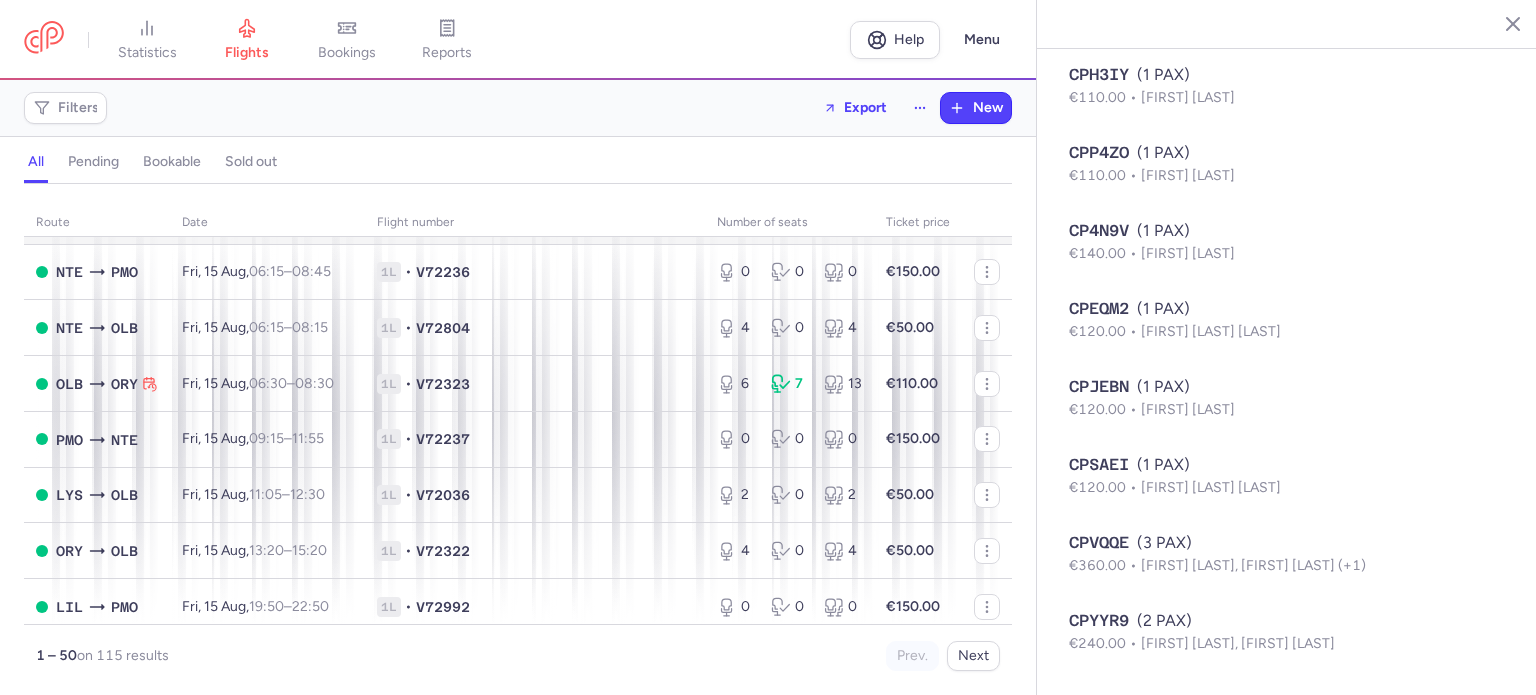 drag, startPoint x: 208, startPoint y: 271, endPoint x: 383, endPoint y: 292, distance: 176.2555 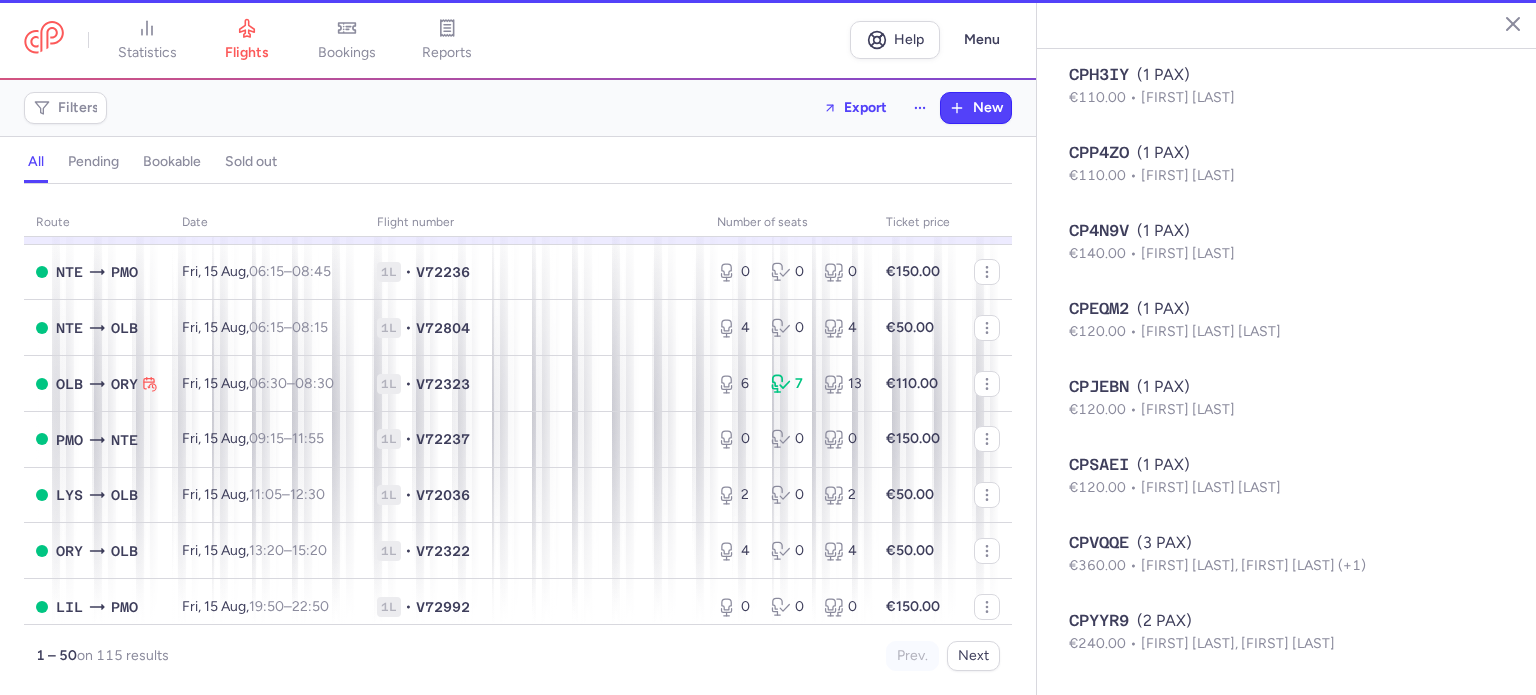 type on "3" 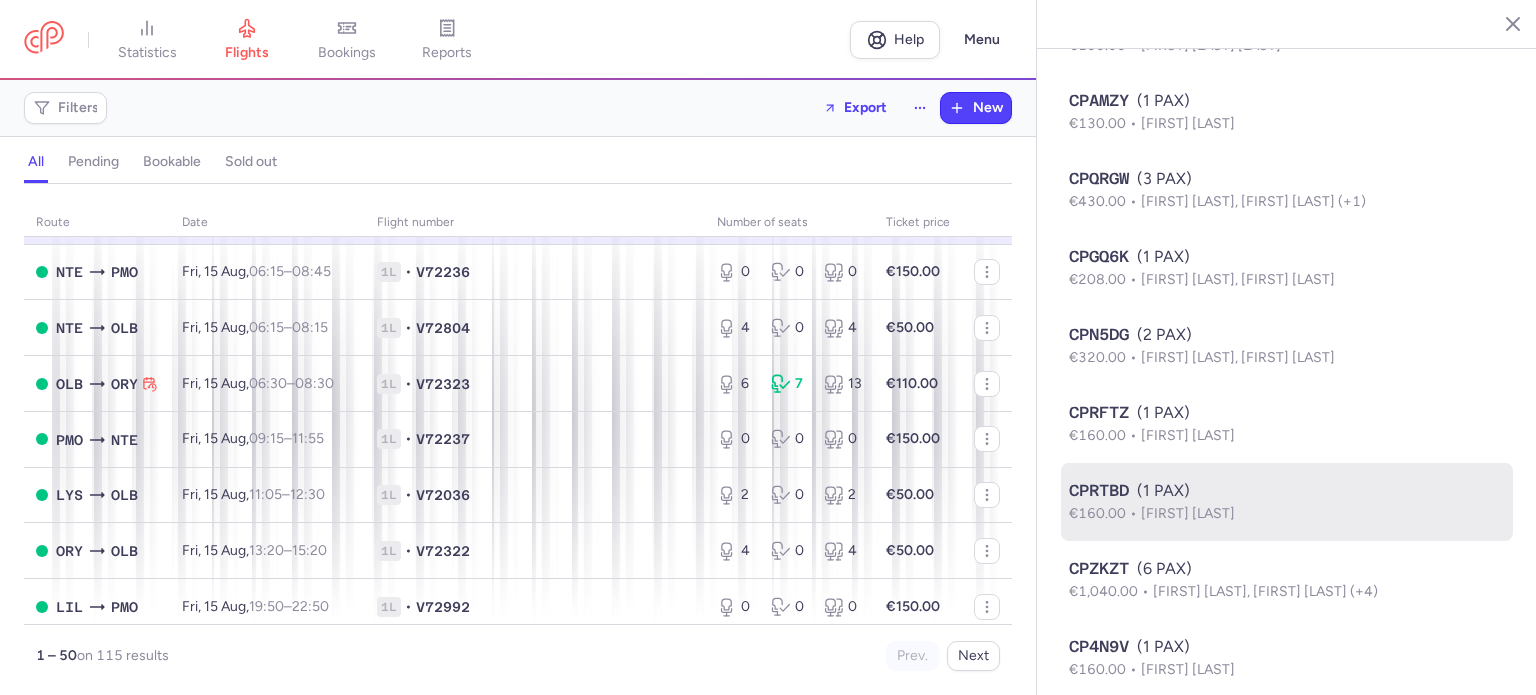 scroll, scrollTop: 1827, scrollLeft: 0, axis: vertical 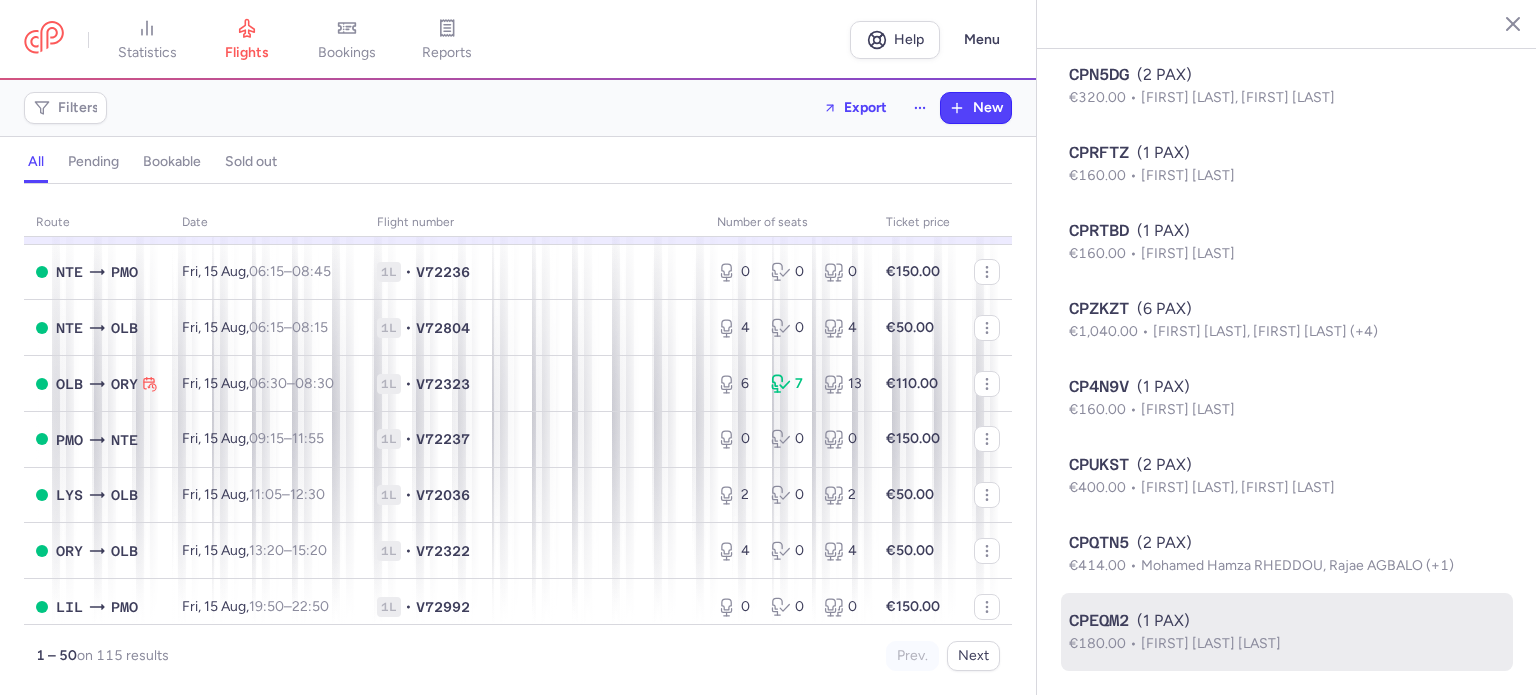 click on "CPEQM2" at bounding box center (1099, 621) 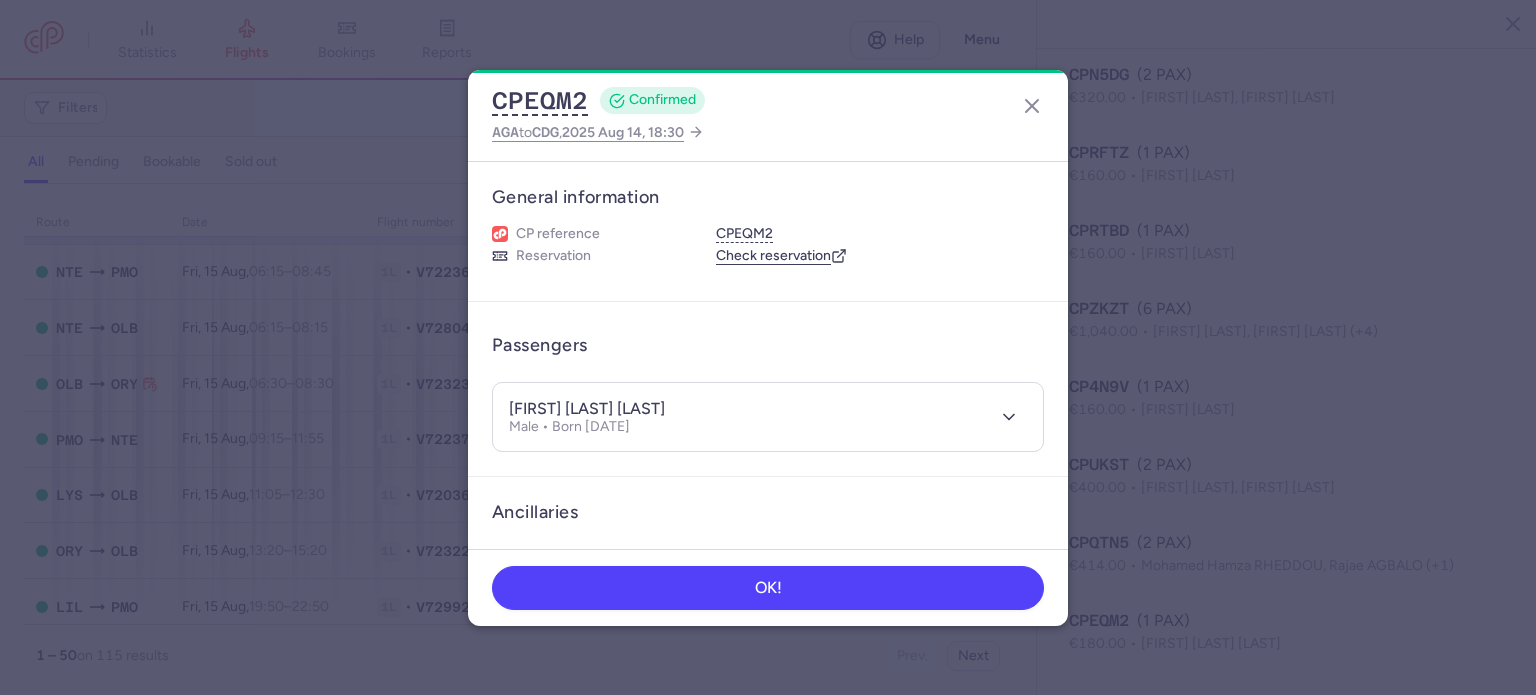 type 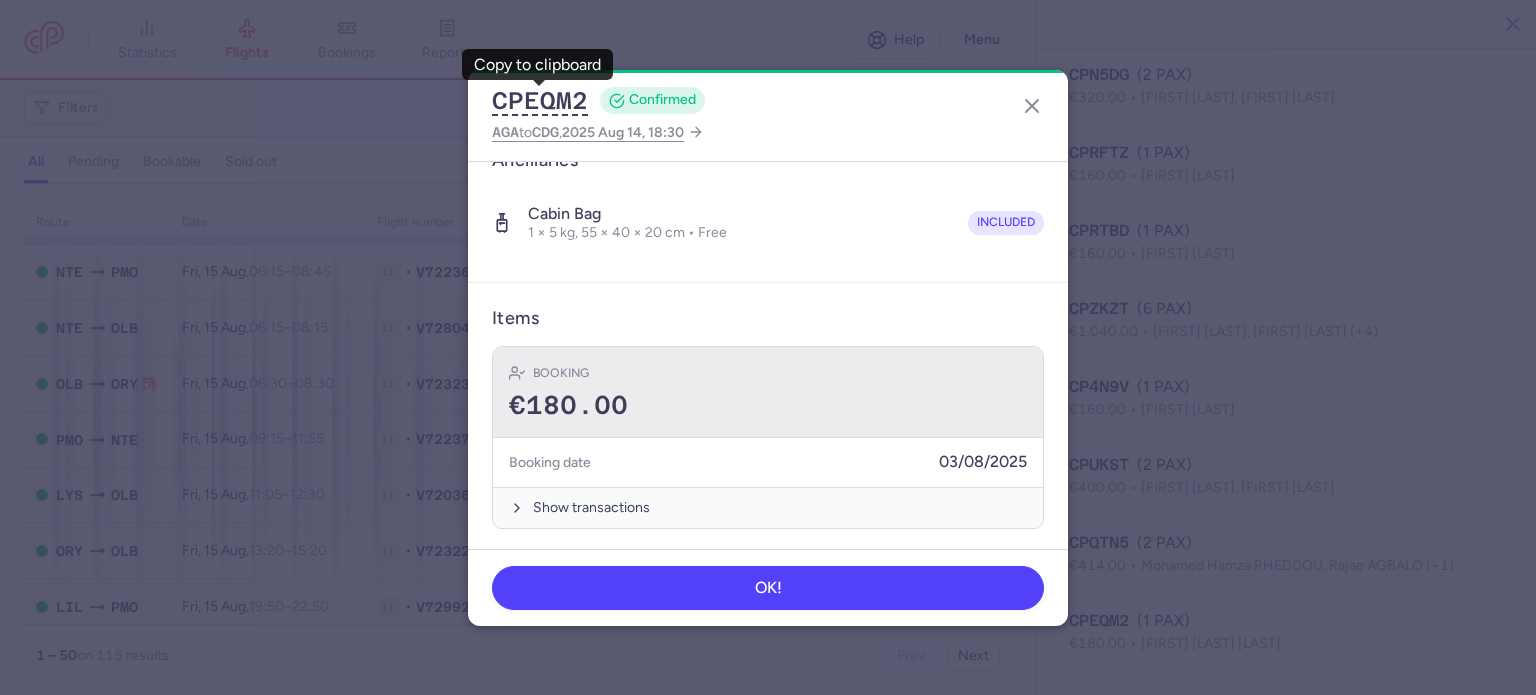 scroll, scrollTop: 352, scrollLeft: 0, axis: vertical 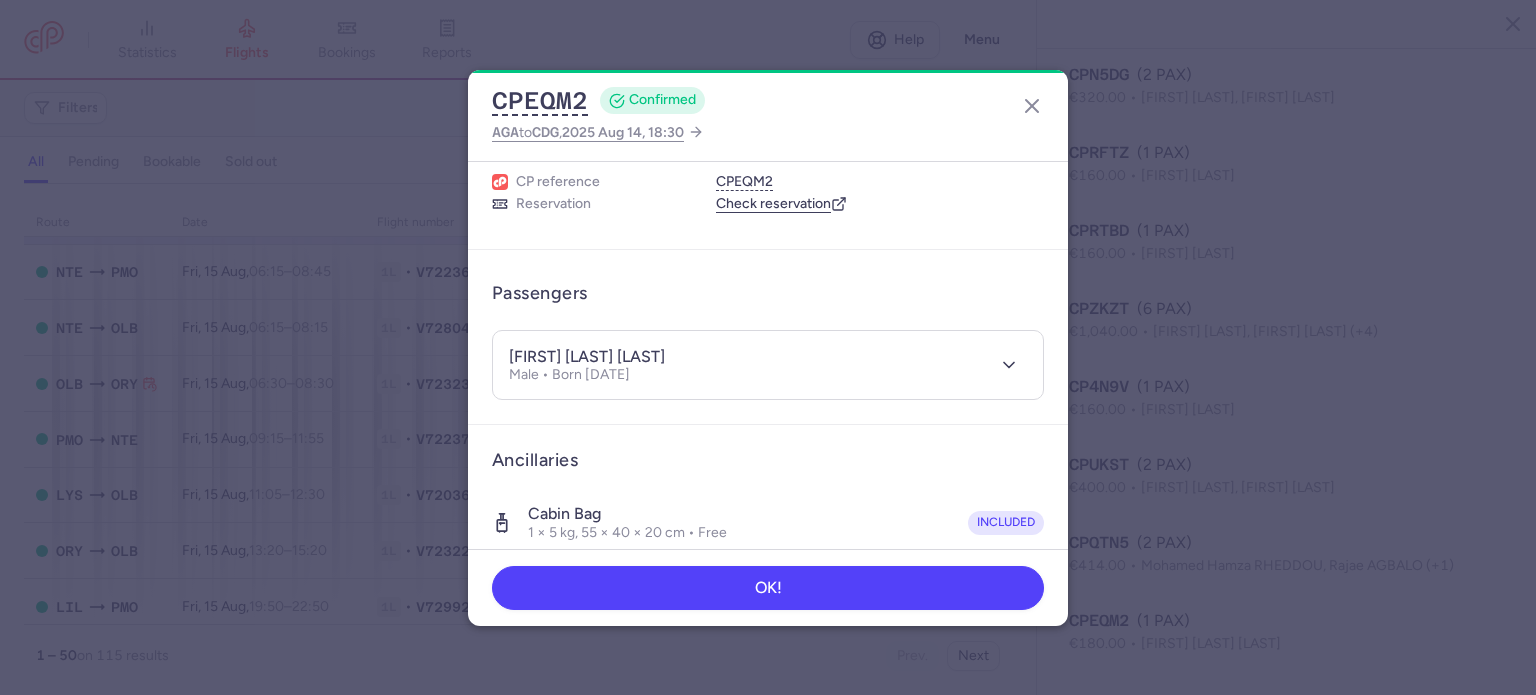 drag, startPoint x: 648, startPoint y: 355, endPoint x: 715, endPoint y: 351, distance: 67.11929 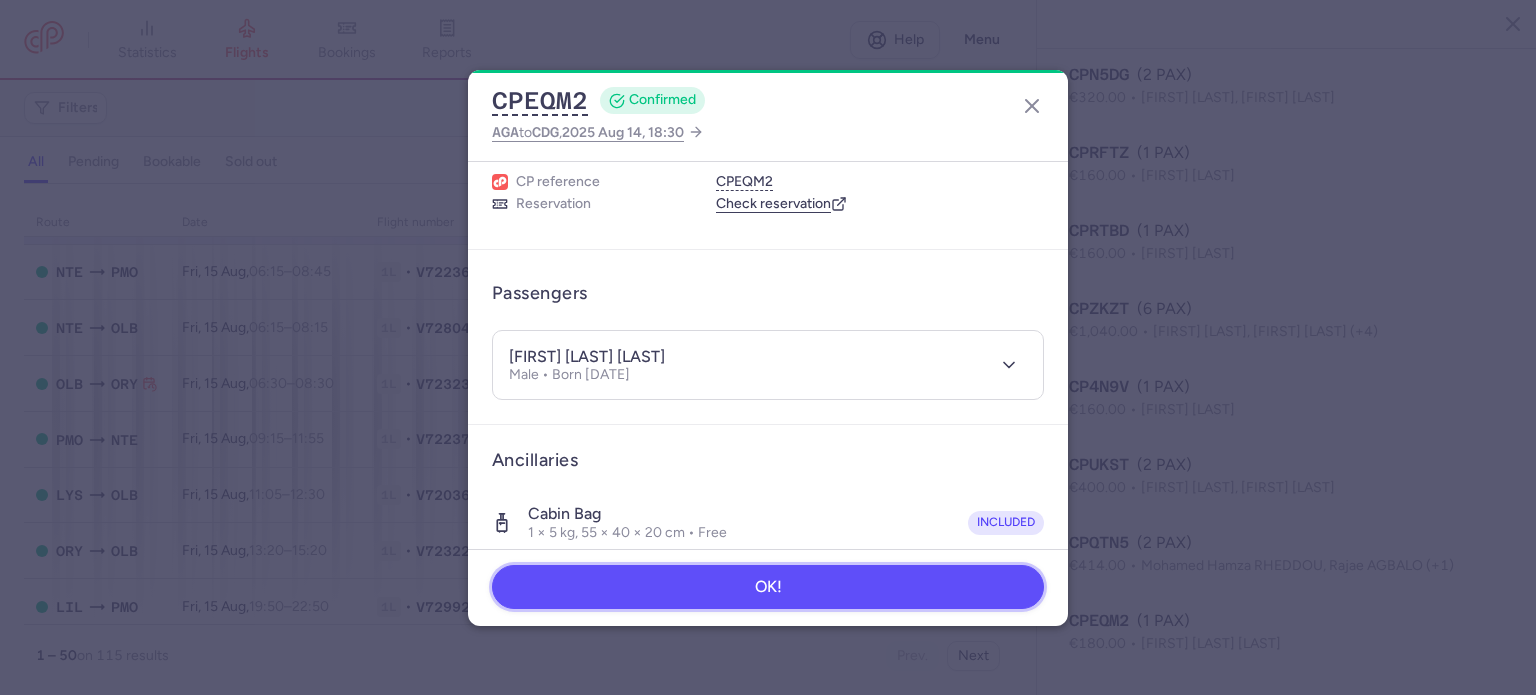 click on "OK!" at bounding box center [768, 587] 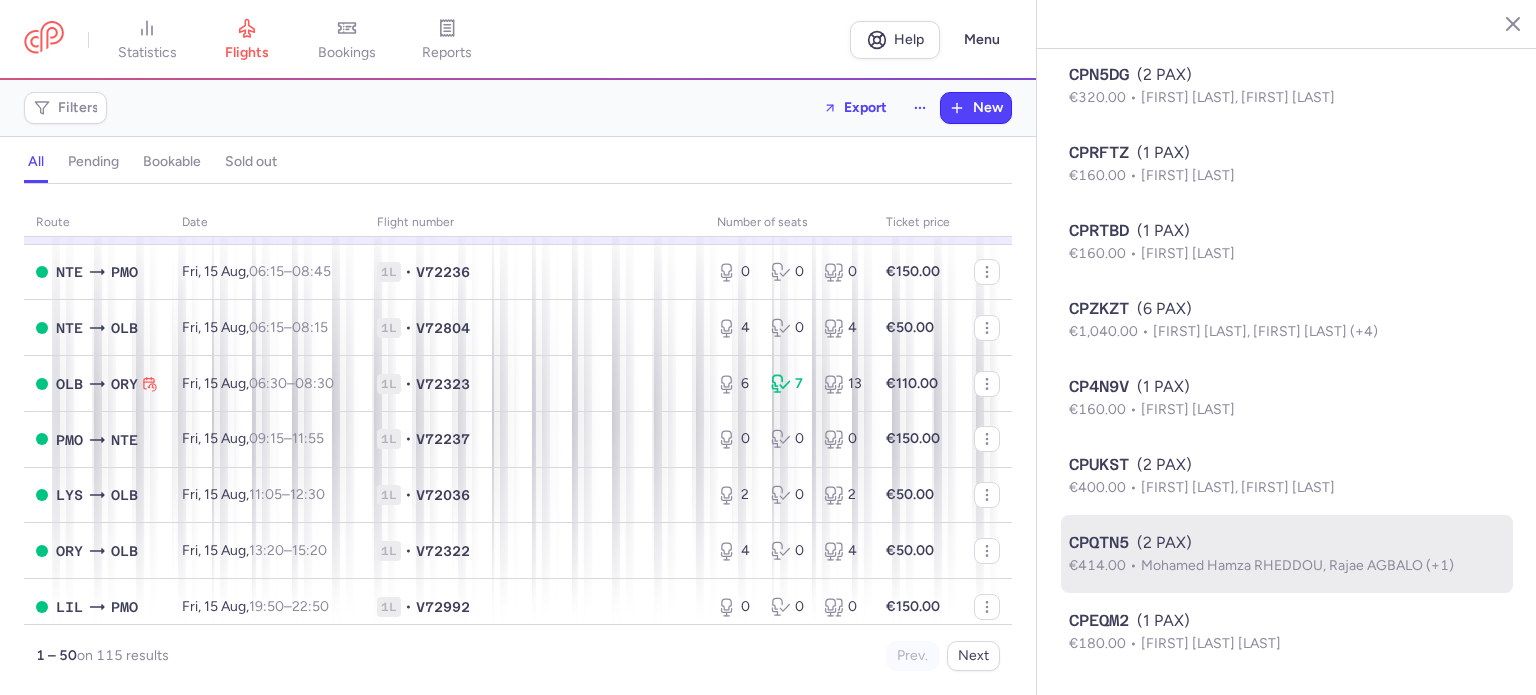 click on "Mohamed Hamza RHEDDOU, Rajae AGBALO (+1)" at bounding box center (1297, 565) 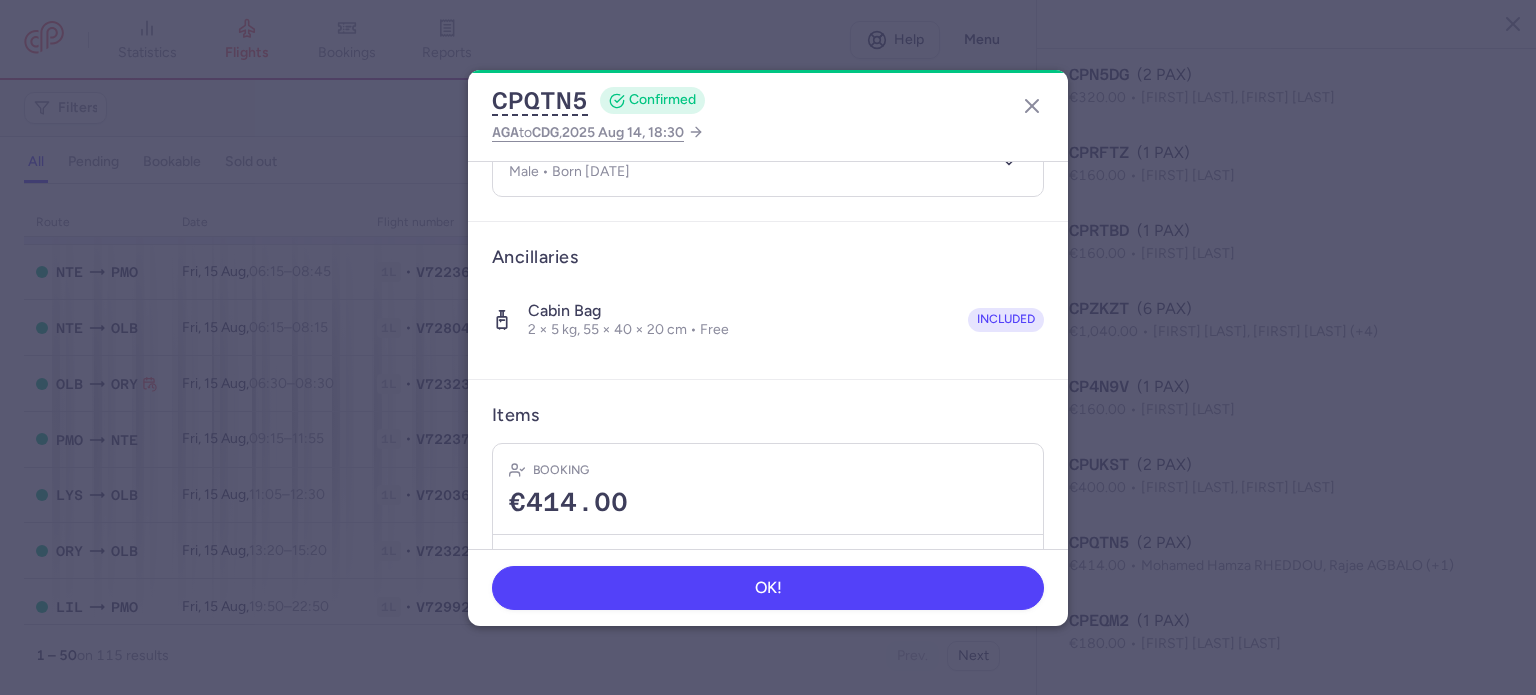 scroll, scrollTop: 596, scrollLeft: 0, axis: vertical 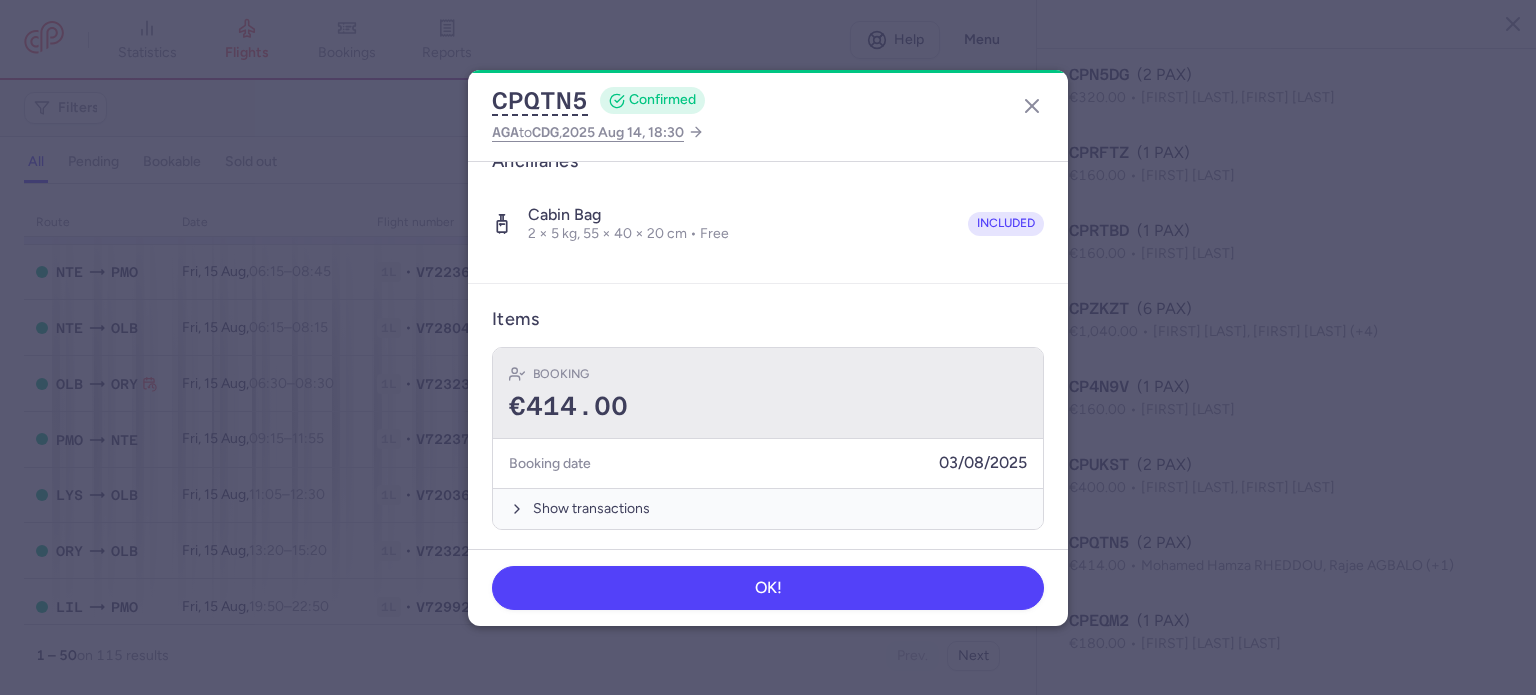 click on "Booking €414.00" at bounding box center [768, 393] 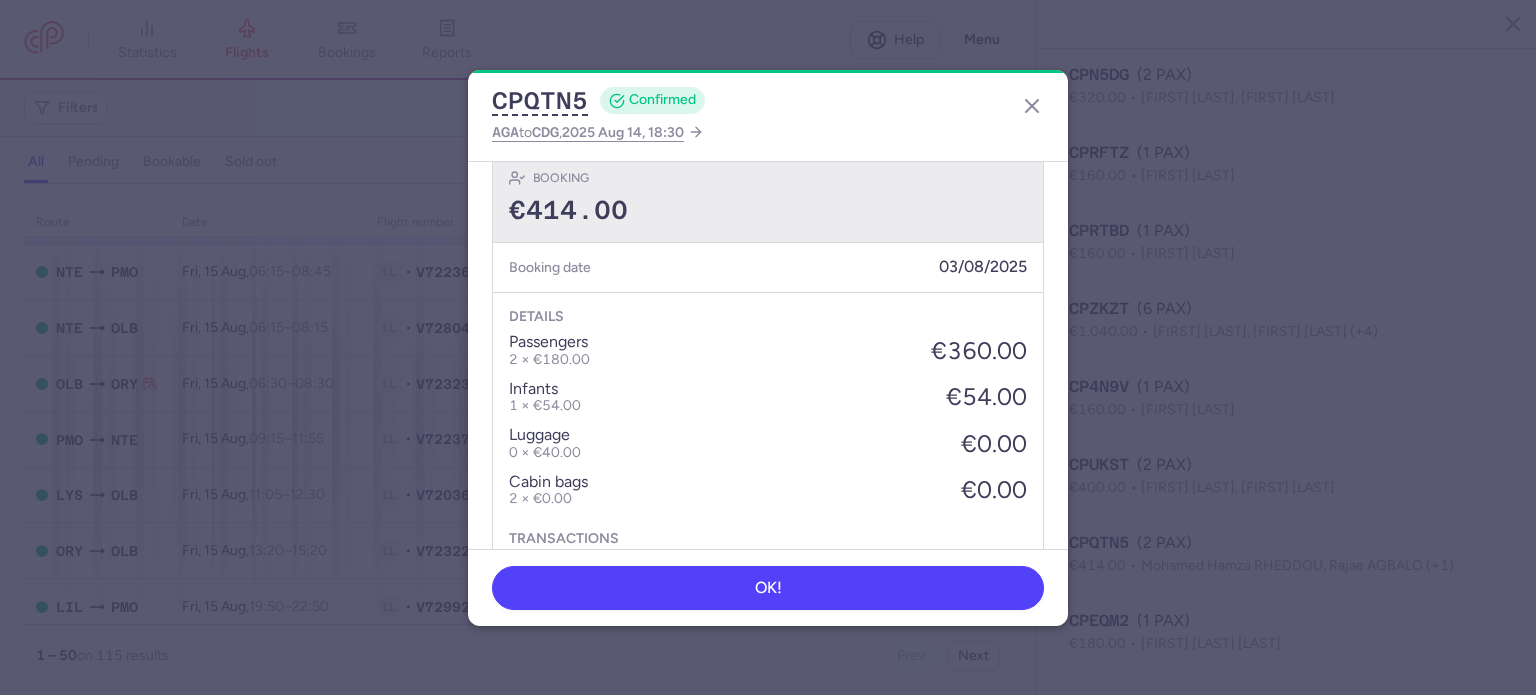 scroll, scrollTop: 796, scrollLeft: 0, axis: vertical 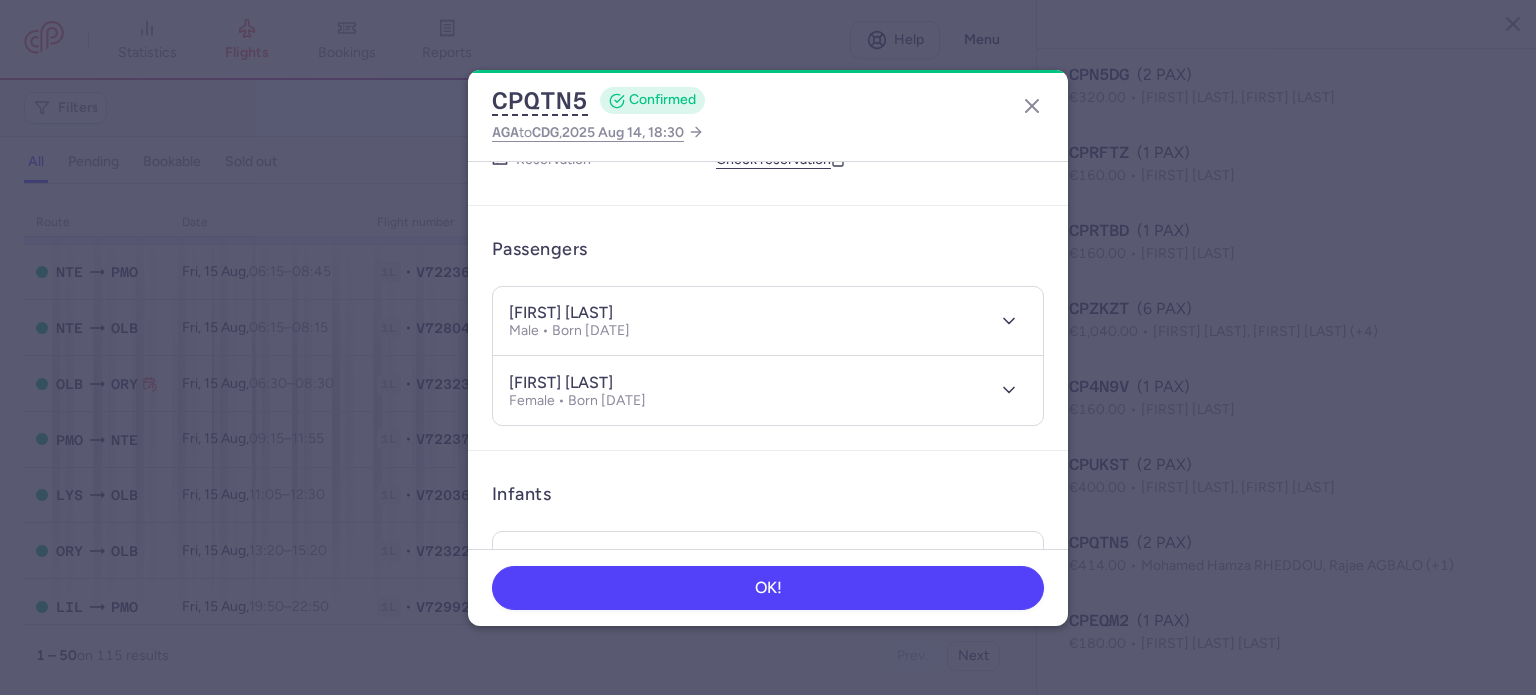 drag, startPoint x: 637, startPoint y: 308, endPoint x: 731, endPoint y: 306, distance: 94.02127 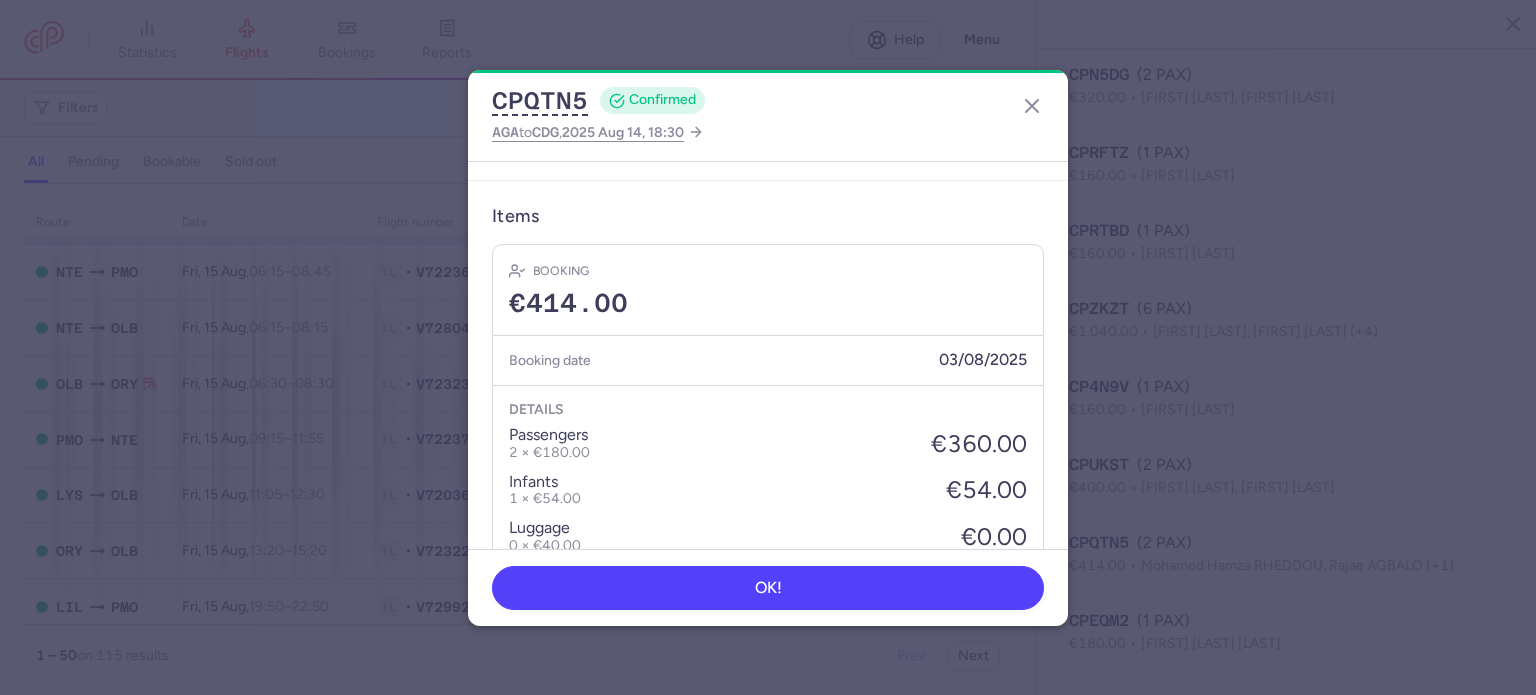 scroll, scrollTop: 700, scrollLeft: 0, axis: vertical 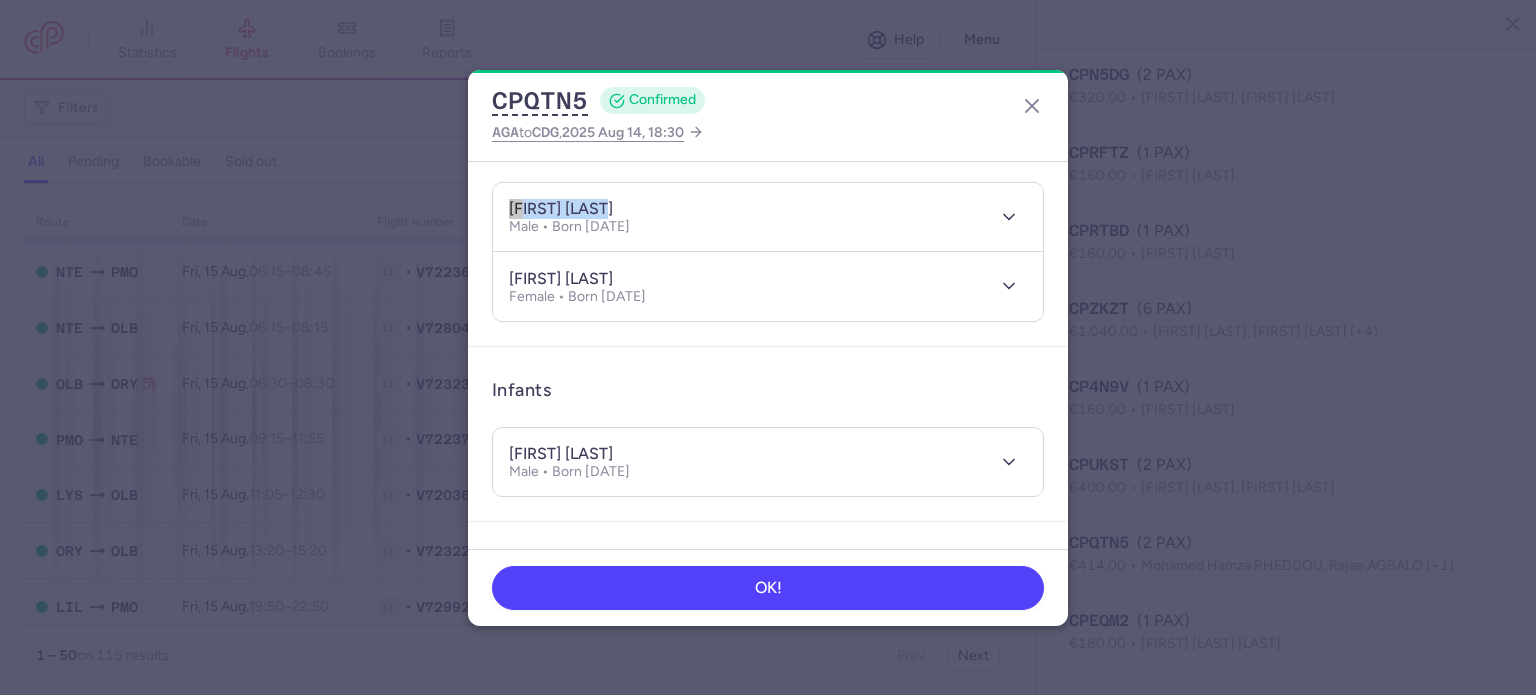 drag, startPoint x: 629, startPoint y: 205, endPoint x: 496, endPoint y: 205, distance: 133 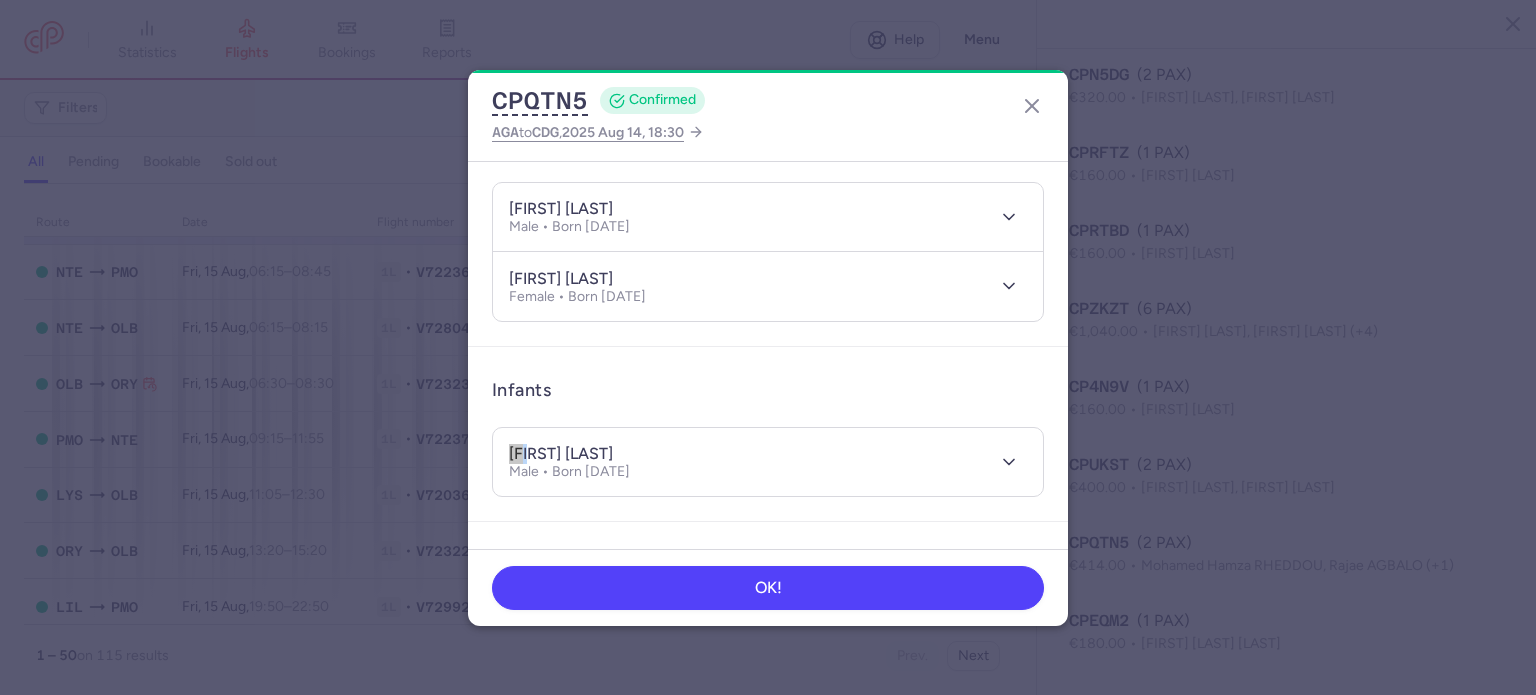 drag, startPoint x: 528, startPoint y: 447, endPoint x: 491, endPoint y: 447, distance: 37 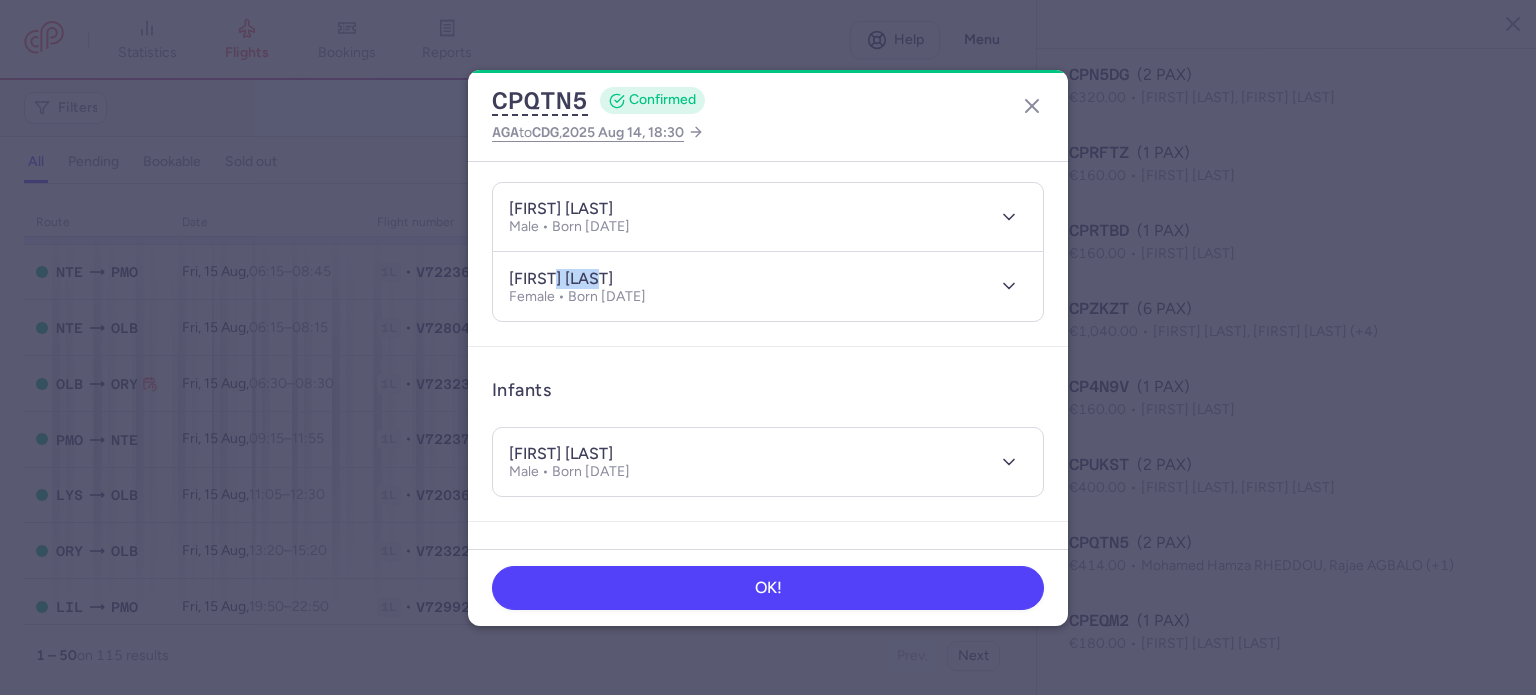 drag, startPoint x: 557, startPoint y: 275, endPoint x: 628, endPoint y: 271, distance: 71.11259 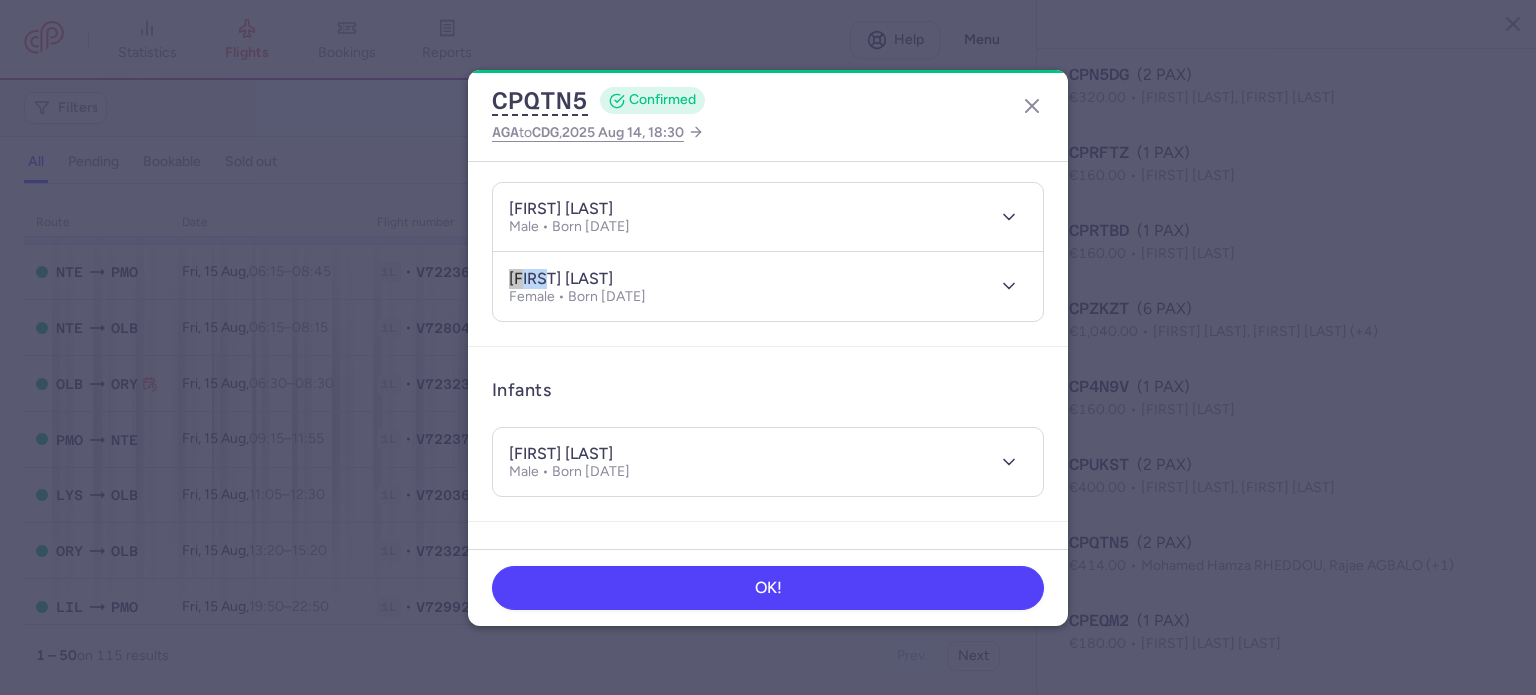 drag, startPoint x: 550, startPoint y: 276, endPoint x: 447, endPoint y: 275, distance: 103.00485 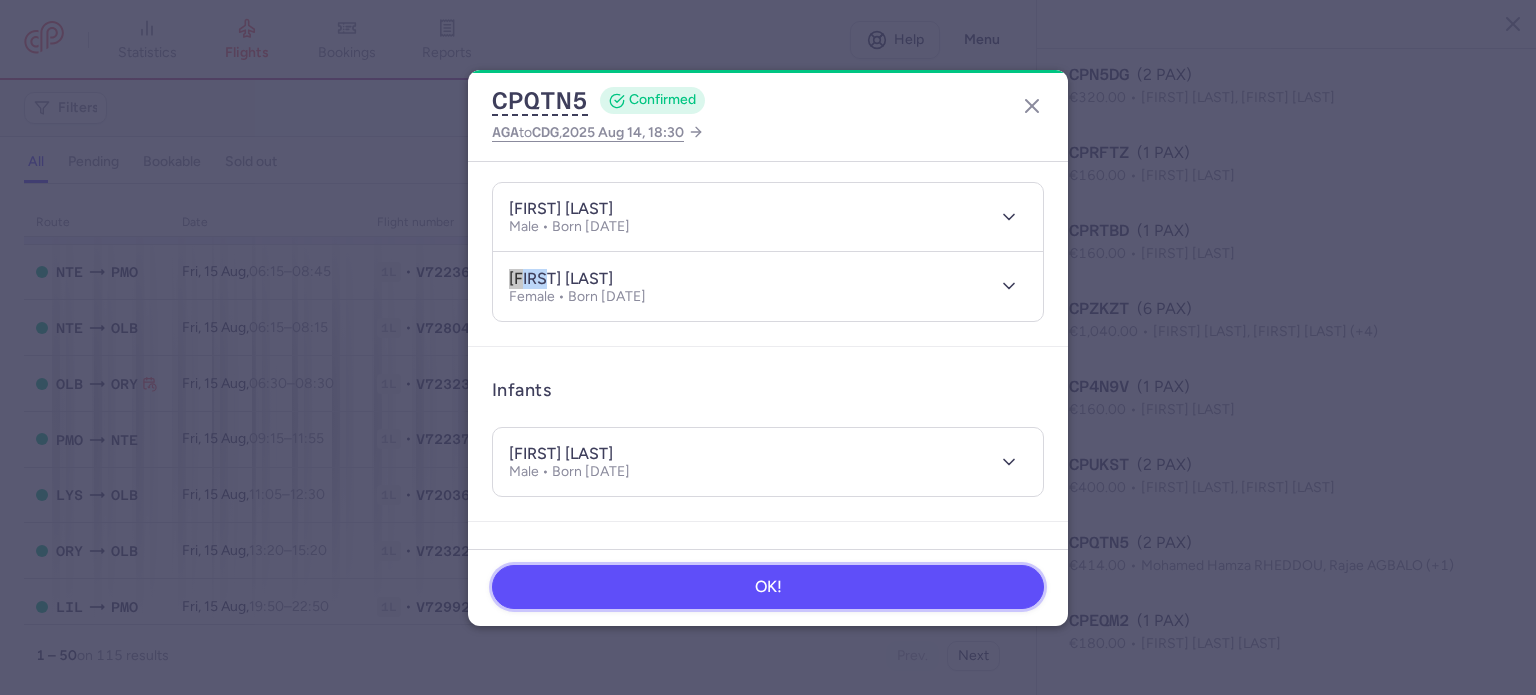 click on "OK!" at bounding box center [768, 587] 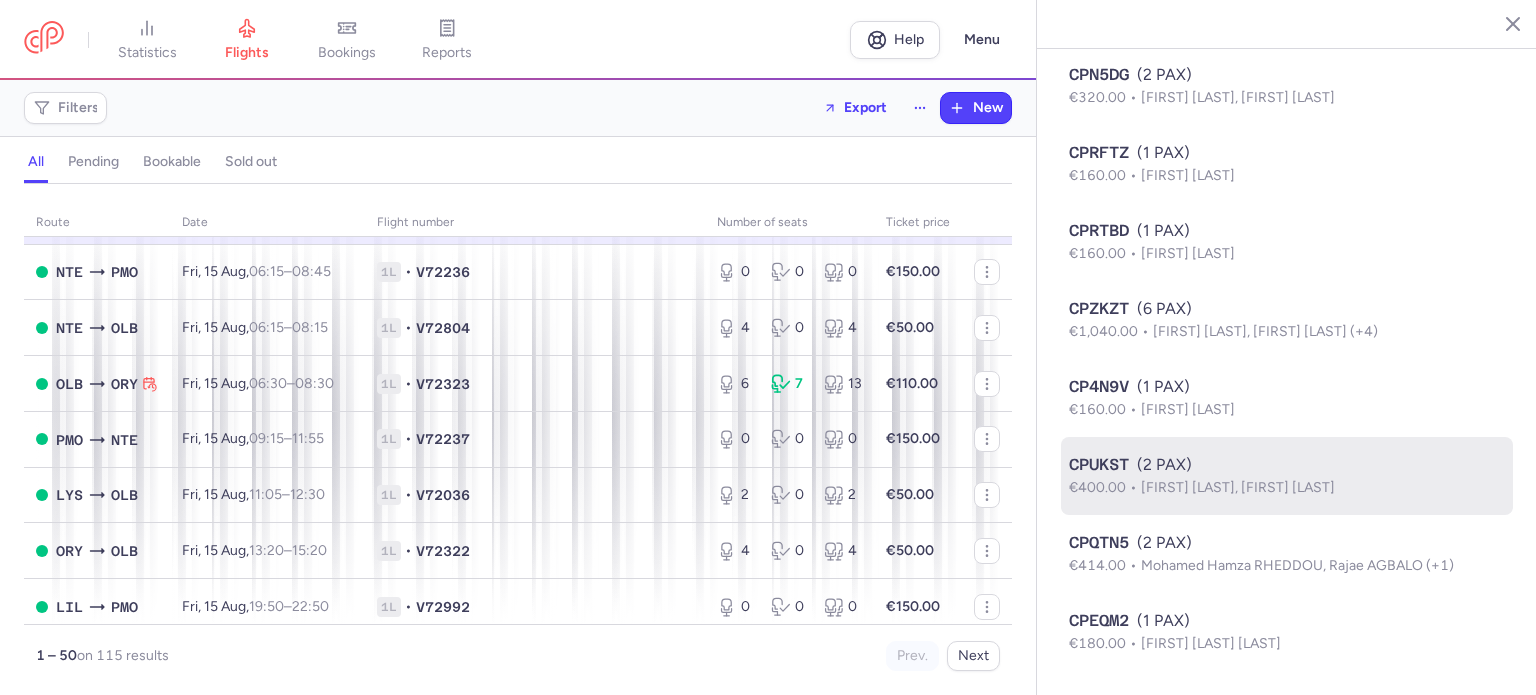 click on "[FIRST] [LAST], [FIRST] [LAST]" at bounding box center (1238, 487) 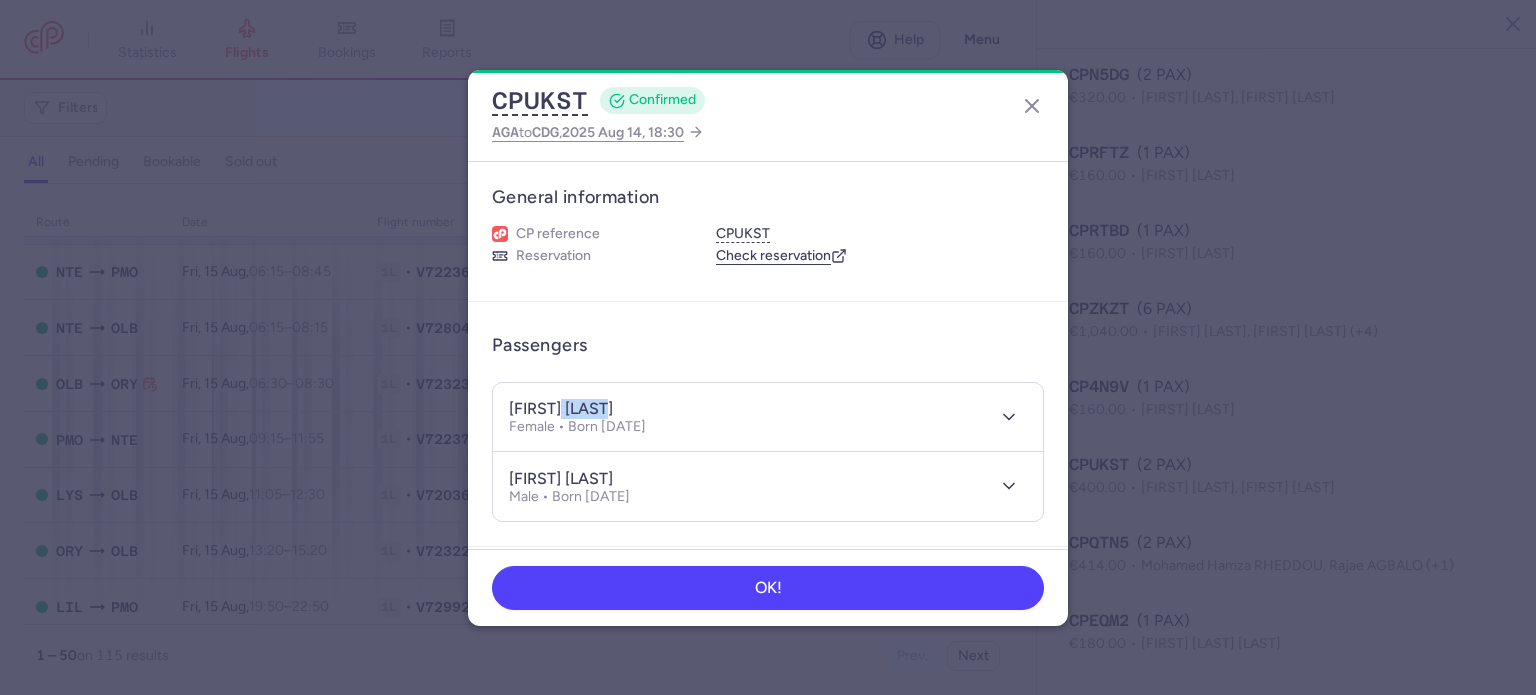 drag, startPoint x: 561, startPoint y: 399, endPoint x: 644, endPoint y: 401, distance: 83.02409 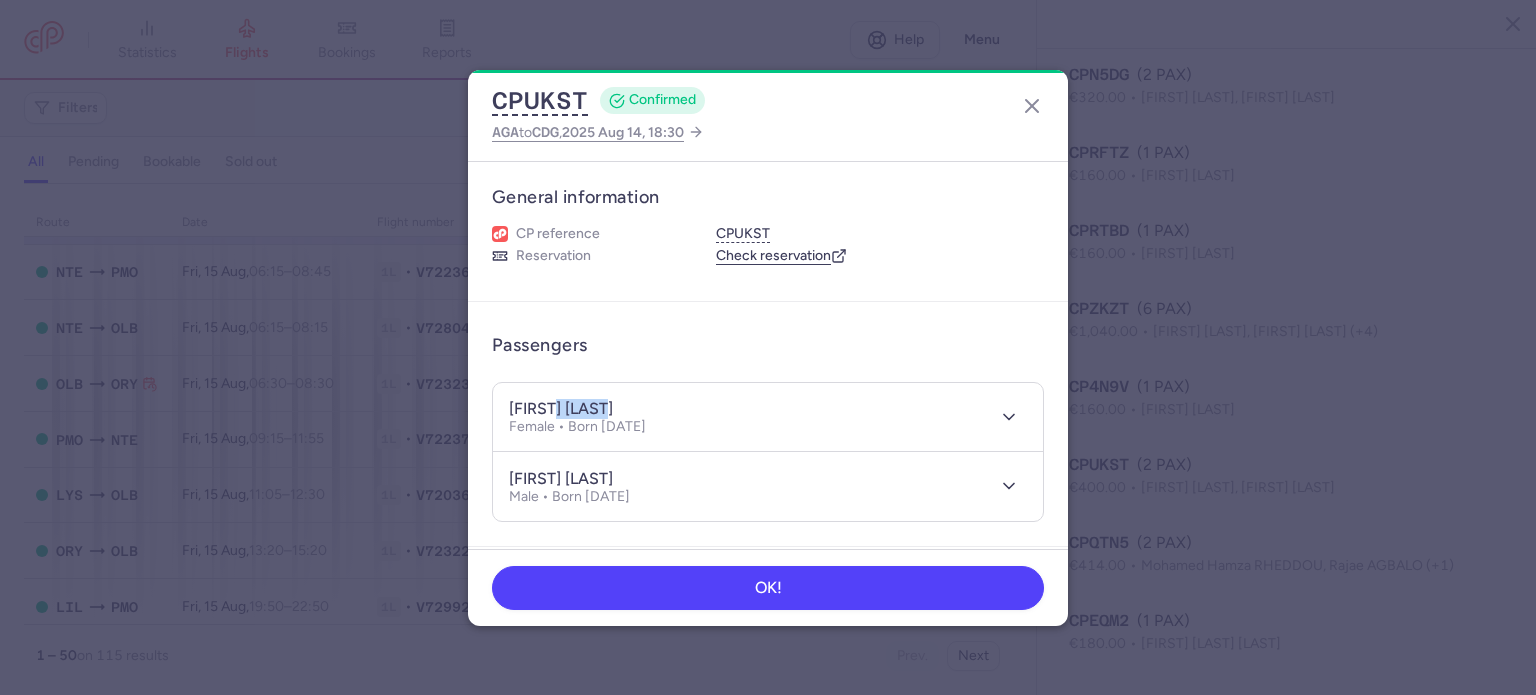 drag, startPoint x: 557, startPoint y: 403, endPoint x: 636, endPoint y: 404, distance: 79.00633 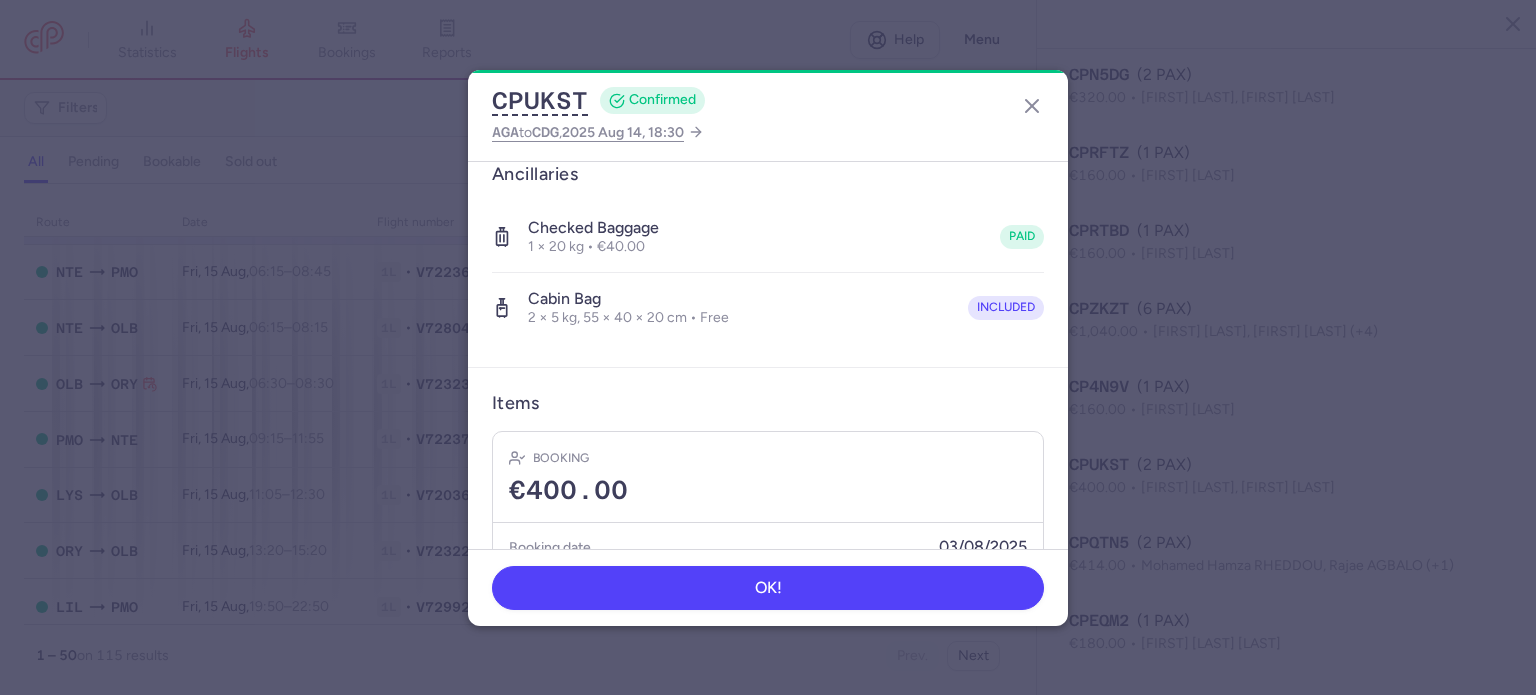 scroll, scrollTop: 492, scrollLeft: 0, axis: vertical 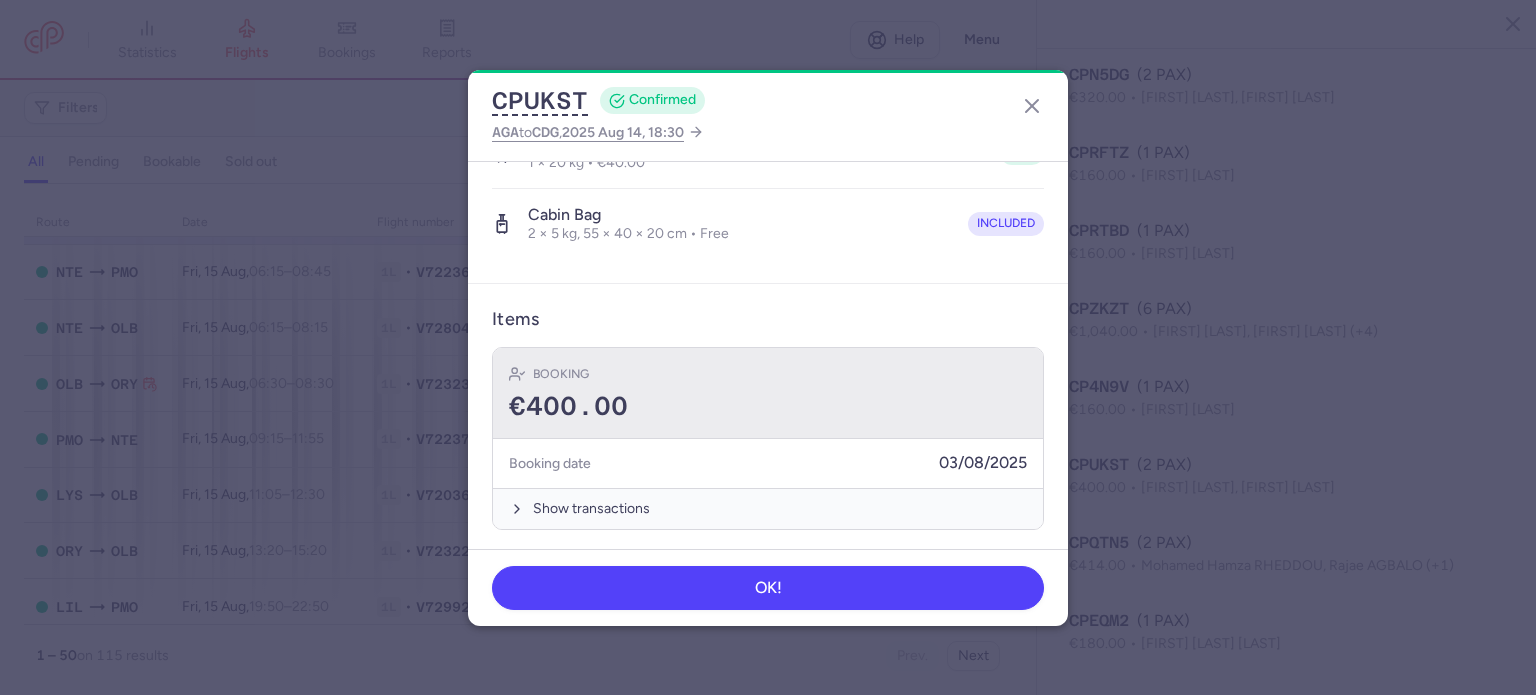 click on "€400.00" at bounding box center [768, 407] 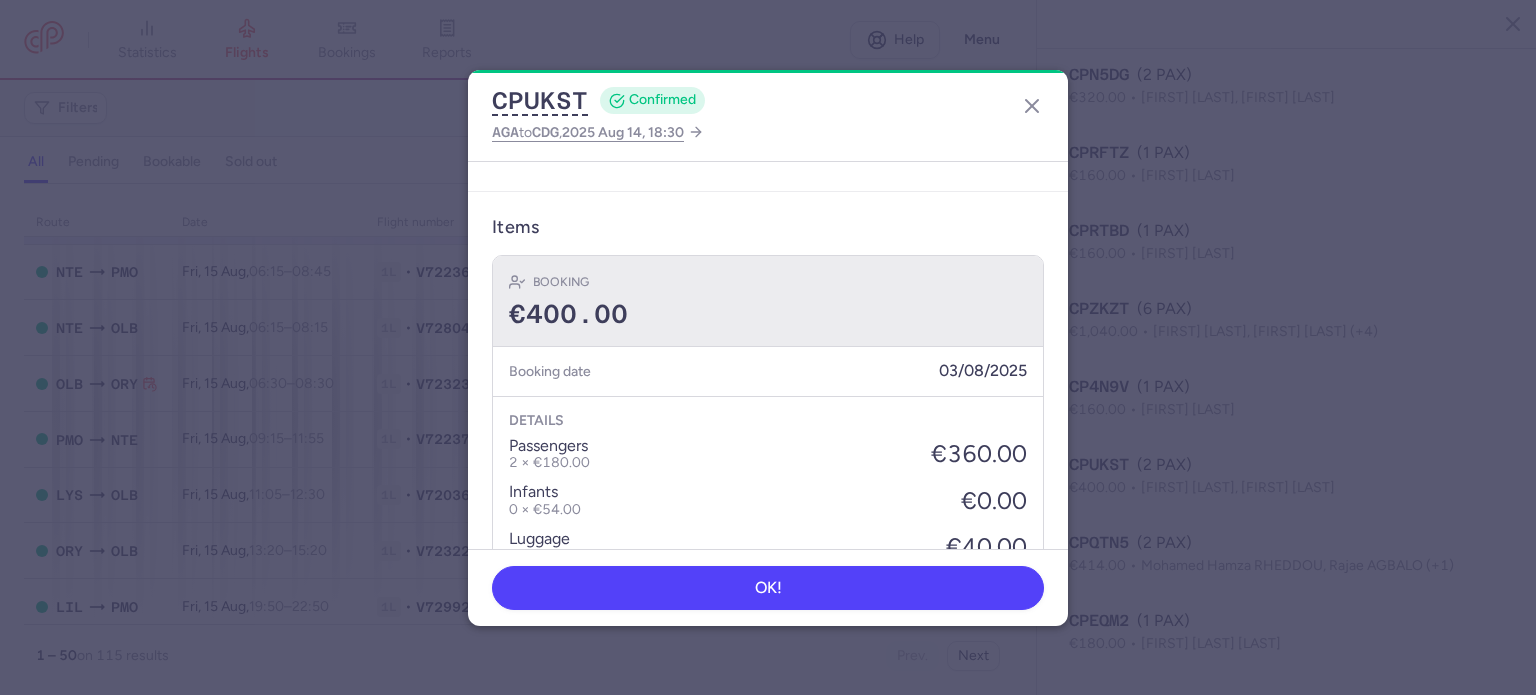 scroll, scrollTop: 692, scrollLeft: 0, axis: vertical 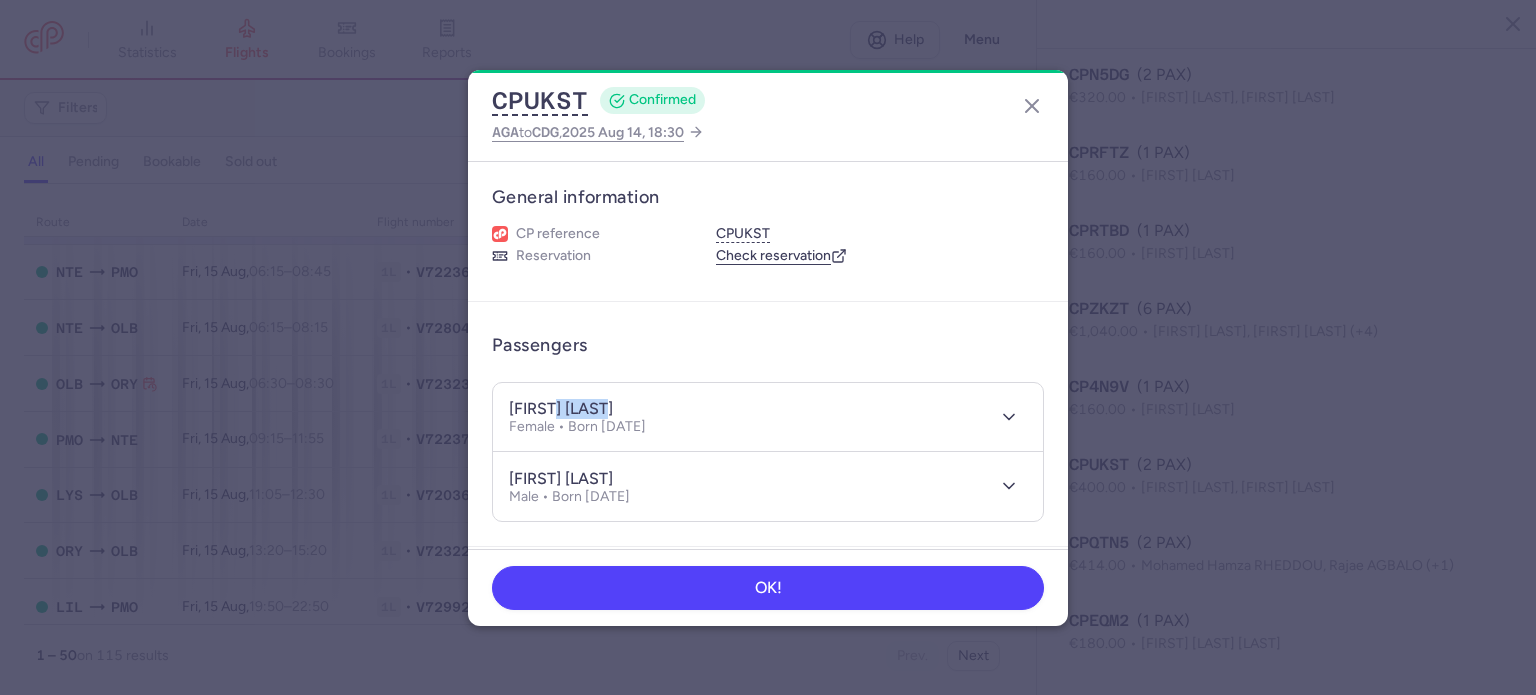 drag, startPoint x: 559, startPoint y: 407, endPoint x: 640, endPoint y: 404, distance: 81.055534 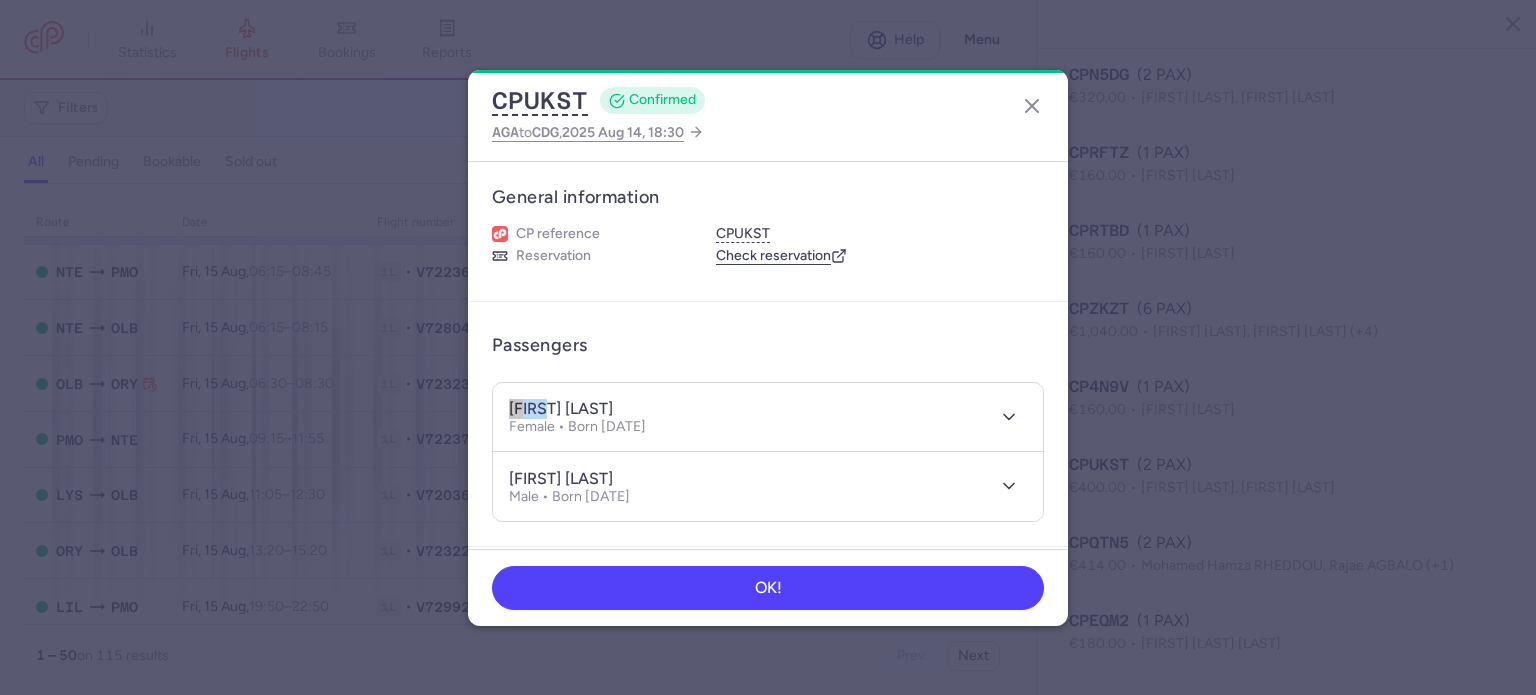 drag, startPoint x: 552, startPoint y: 403, endPoint x: 445, endPoint y: 403, distance: 107 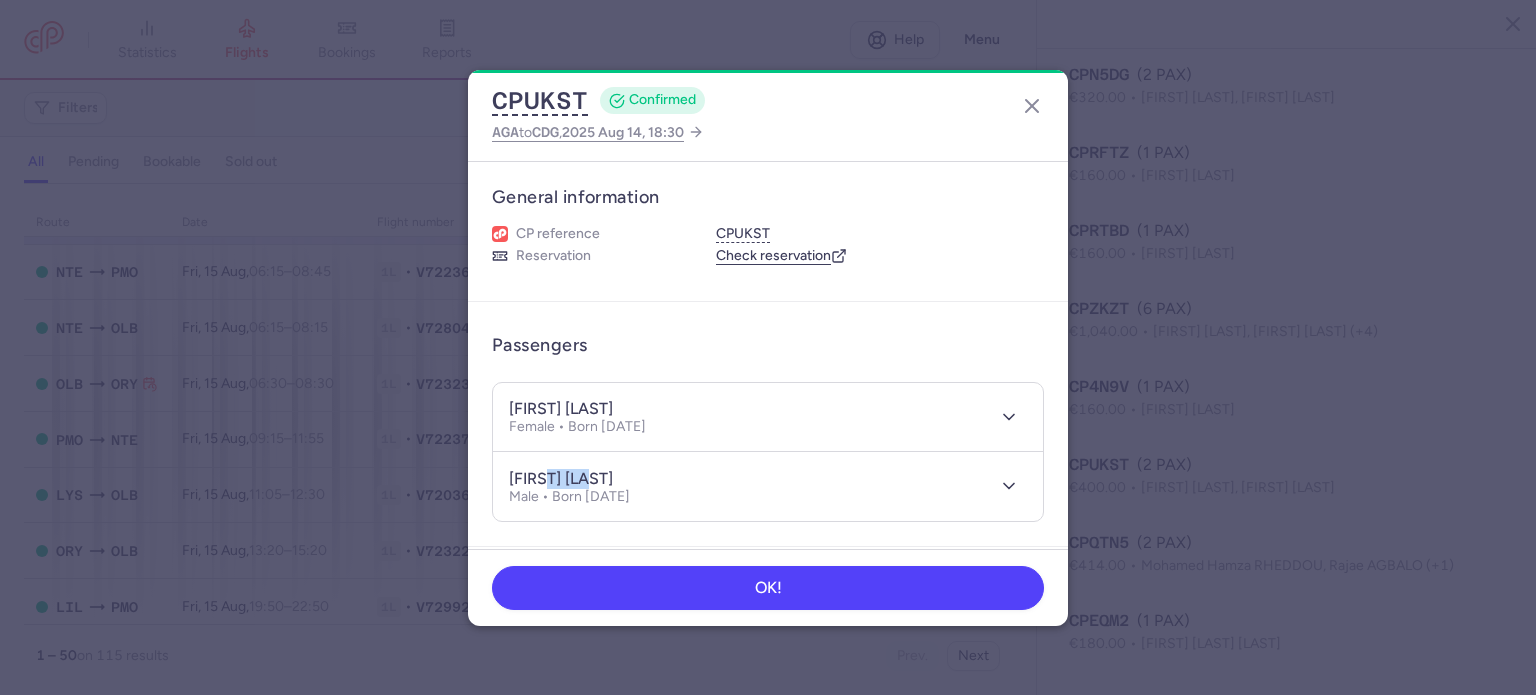 drag, startPoint x: 546, startPoint y: 472, endPoint x: 609, endPoint y: 473, distance: 63.007935 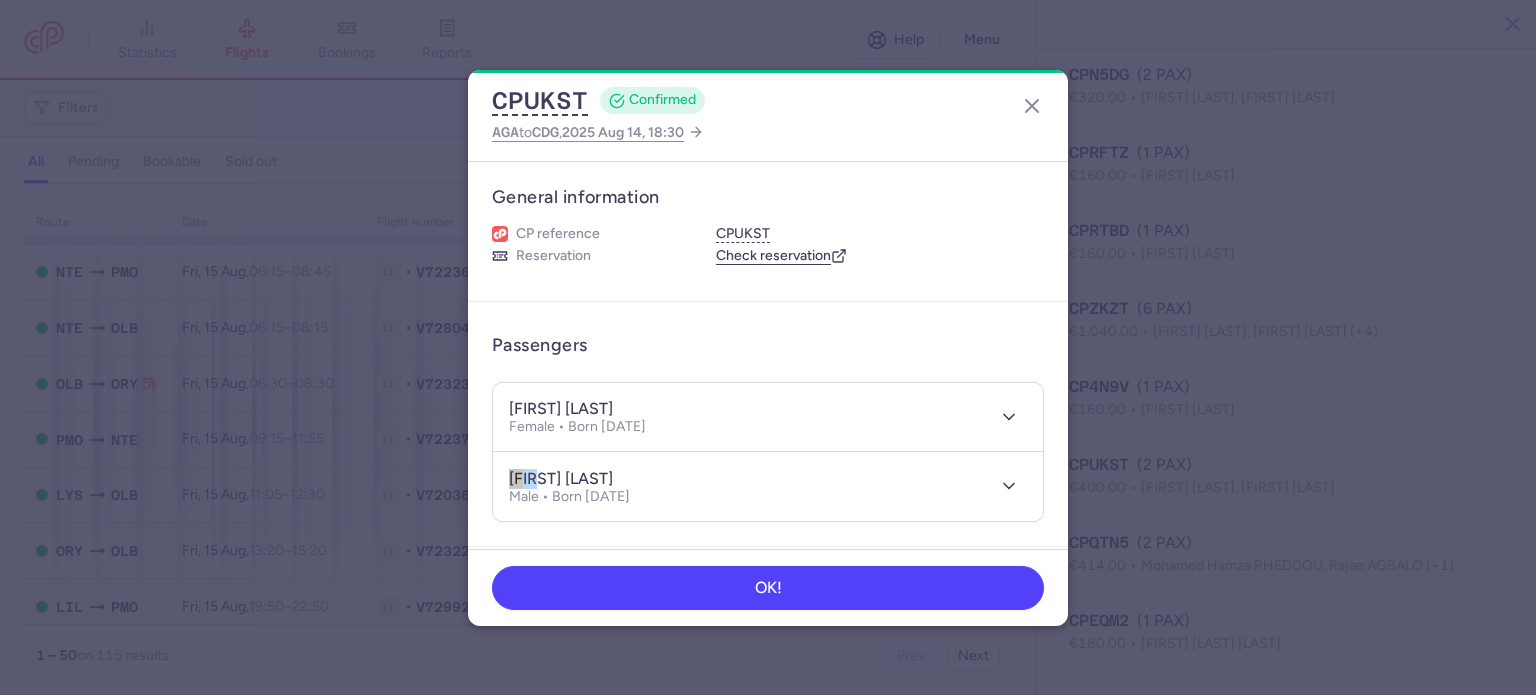 drag, startPoint x: 537, startPoint y: 474, endPoint x: 490, endPoint y: 471, distance: 47.095646 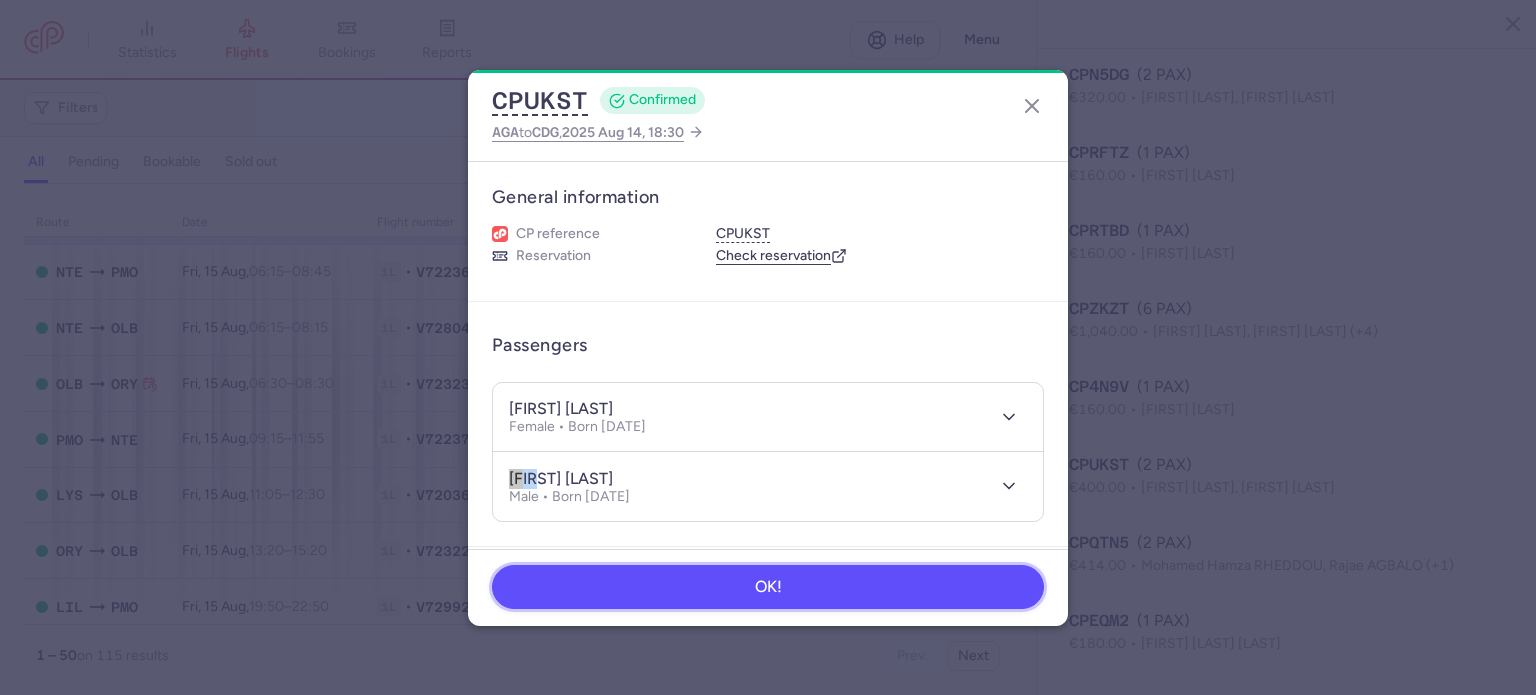 click on "OK!" at bounding box center (768, 587) 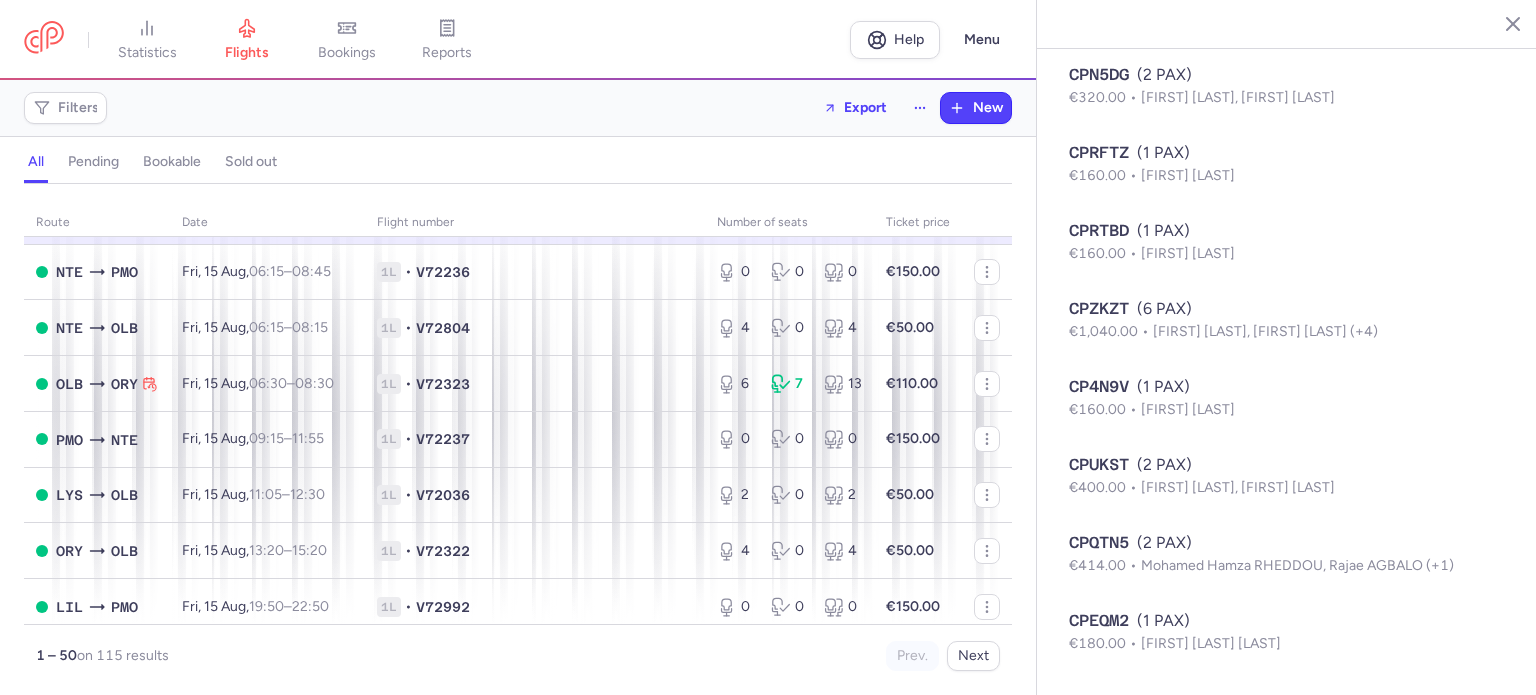 click on "1L • E4772" 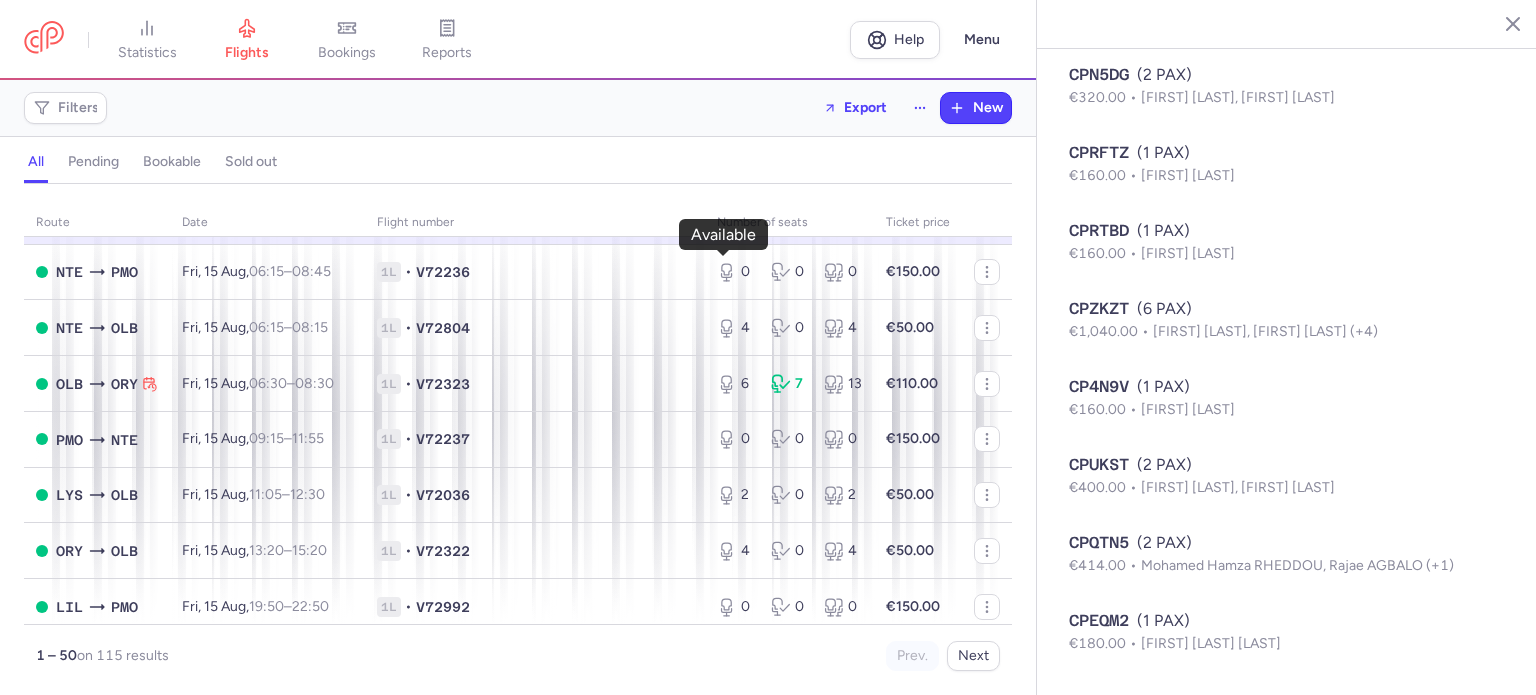 click 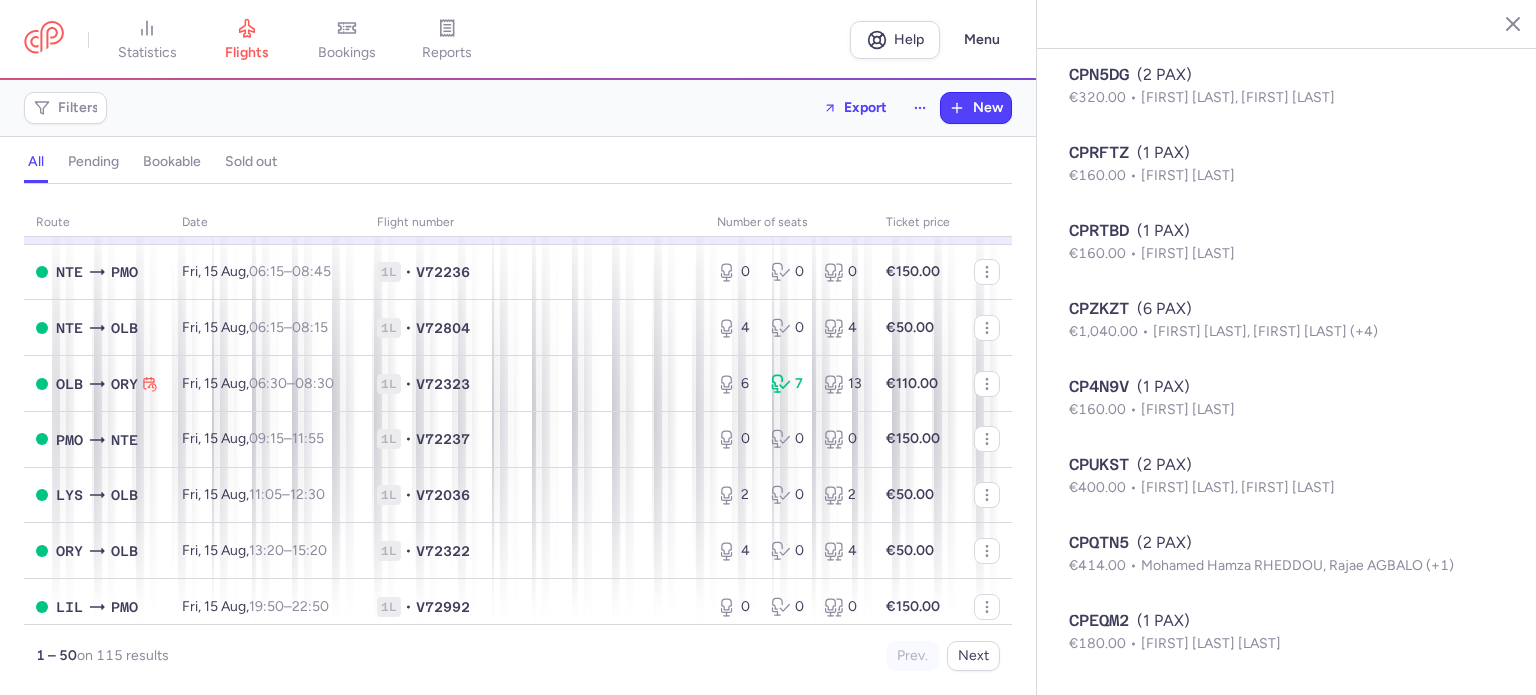 click 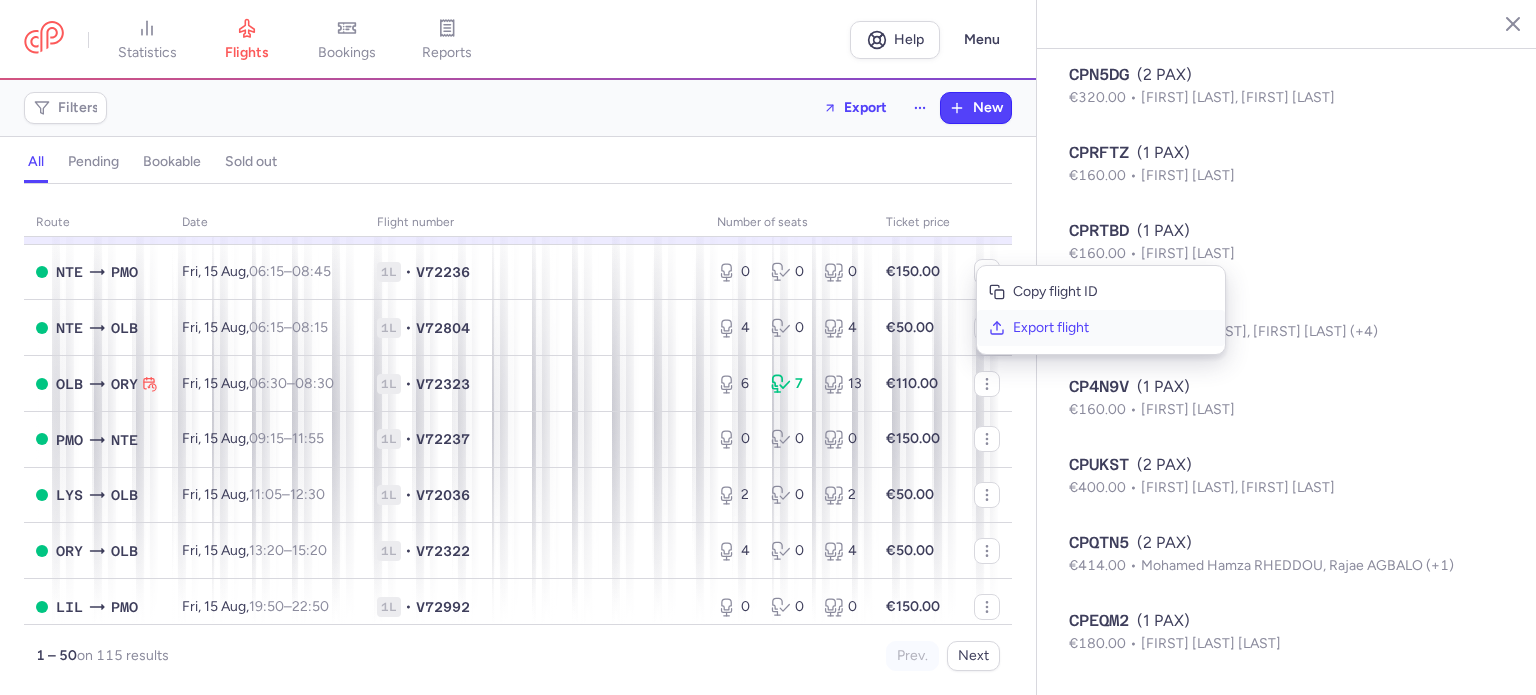 click on "Export flight" at bounding box center (1113, 328) 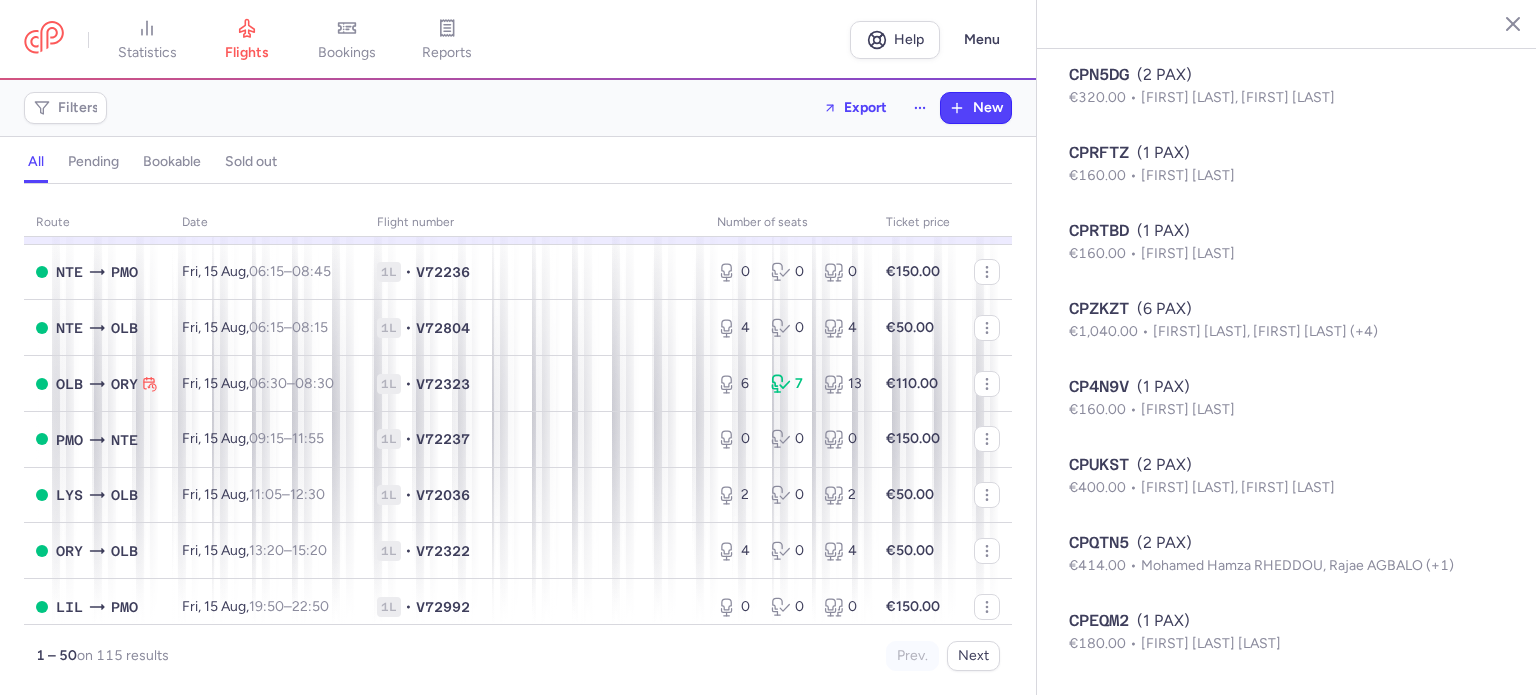 click 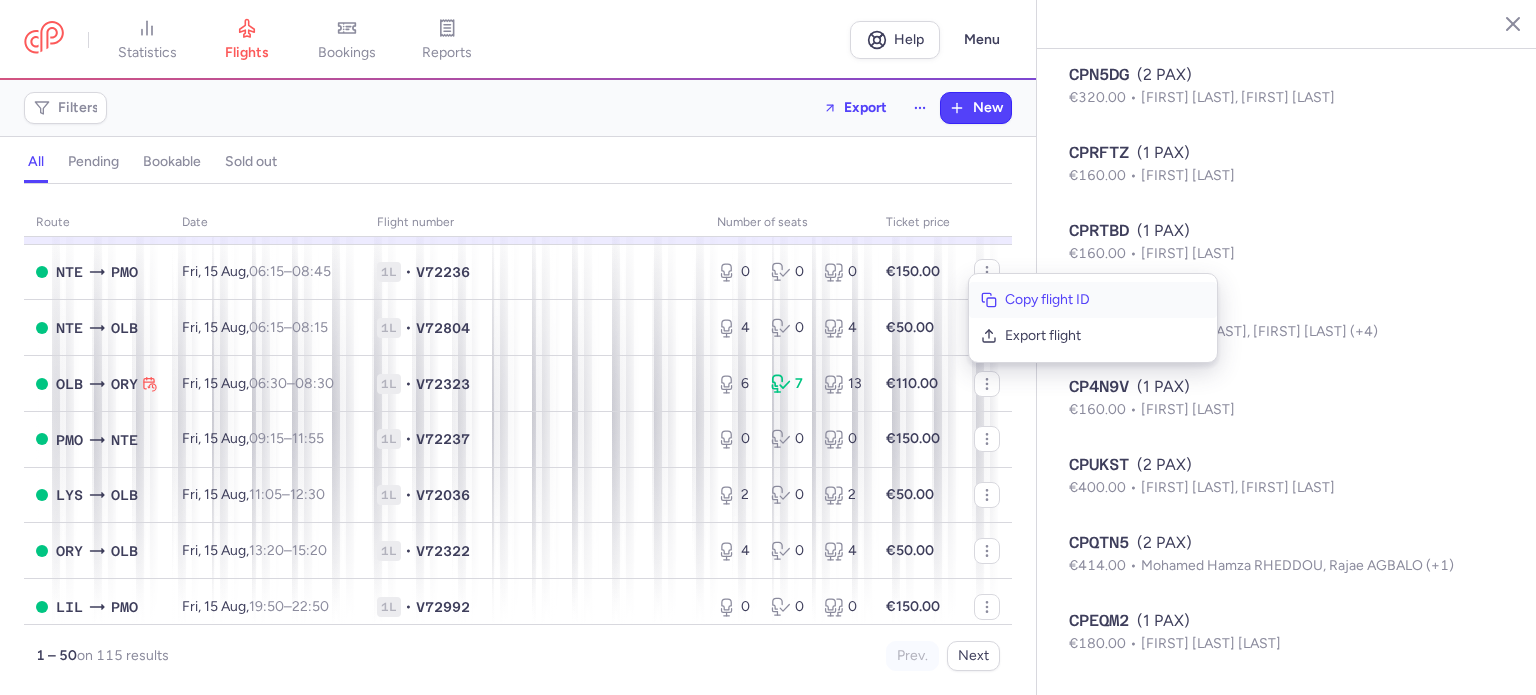 click on "Copy flight ID" at bounding box center (1105, 300) 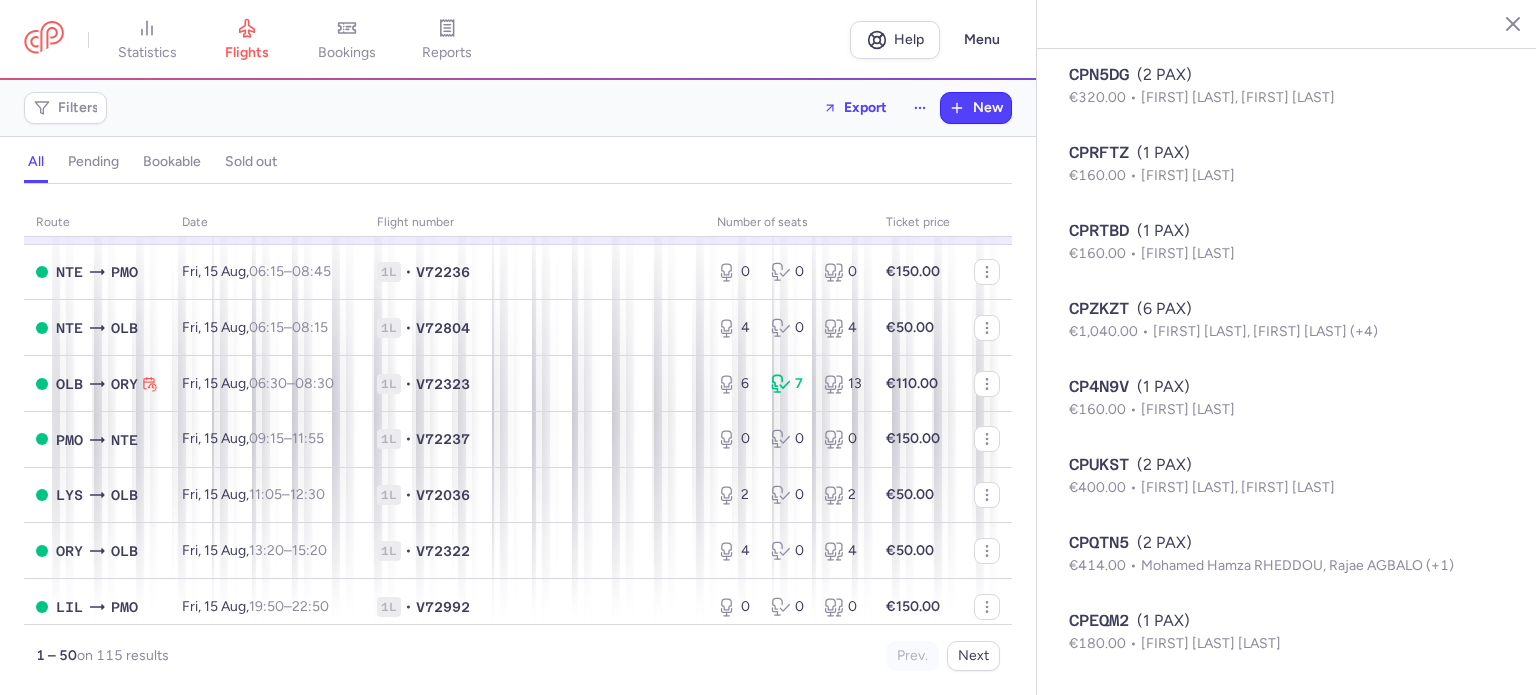 click 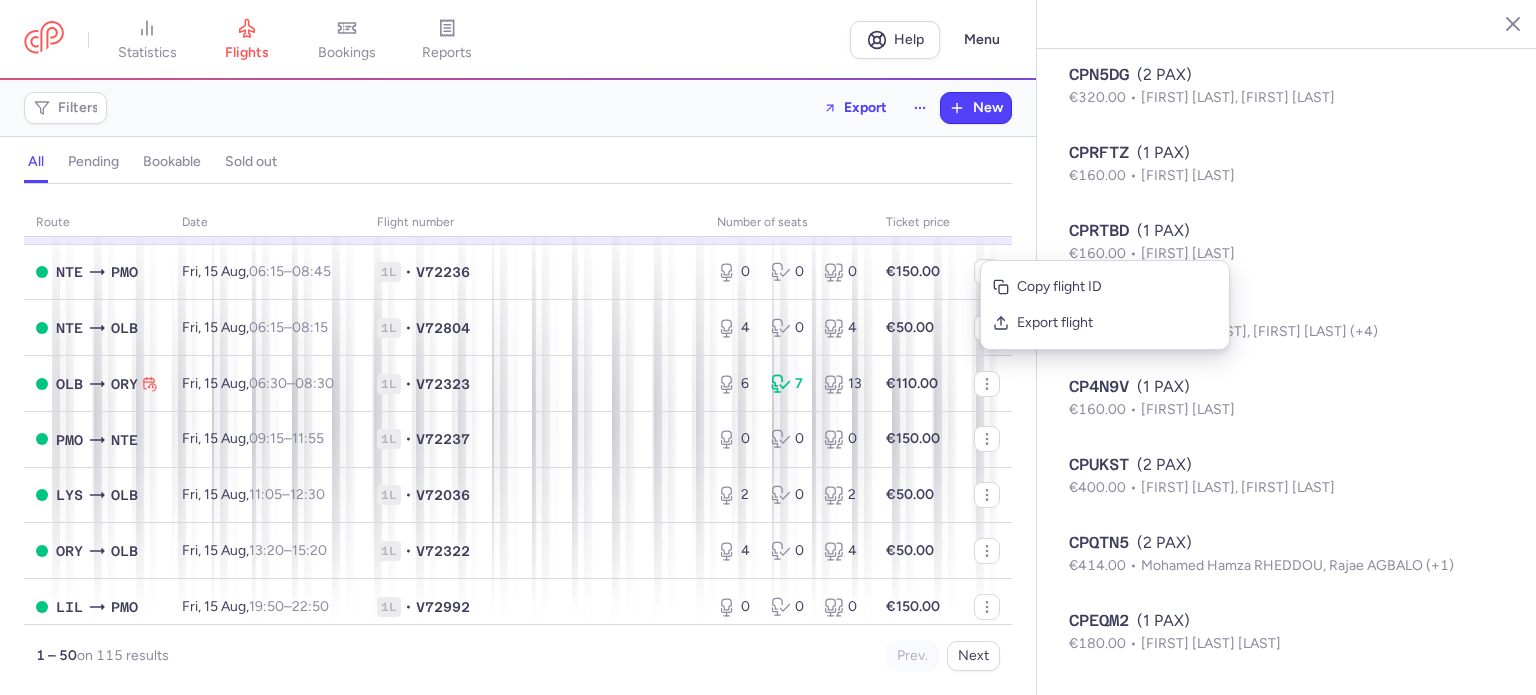 click on "Bookings (15)  (2 PAX)  €200.00  [FIRST] [LAST], [FIRST] [LAST] [LAST]  (1 PAX)  €140.00  [FIRST] [LAST]  (2 PAX)  €200.00  [FIRST] [LAST], [FIRST] [LAST]  (1 PAX)  €100.00  [FIRST] [LAST] [LAST]  (1 PAX)  €130.00  [FIRST] [LAST]  (3 PAX)  €430.00  [FIRST] [LAST] [LAST], [FIRST] [LAST] [LAST] (+1)  (1 PAX)  €208.00  [FIRST] [LAST], [FIRST] [LAST]  (2 PAX)  €320.00  [FIRST] [LAST], [FIRST] [LAST]  (1 PAX)  €160.00  [FIRST] [LAST]  (1 PAX)  €160.00  [FIRST] [LAST]  (6 PAX)  €1,040.00  [FIRST] [LAST], [FIRST] [LAST] (+4)  (1 PAX)  €160.00  [FIRST] [LAST]  (2 PAX)  €400.00  [FIRST] [LAST], [FIRST] [LAST]  (2 PAX)  €414.00  [FIRST] [LAST] [LAST], [FIRST] [LAST] (+1)  (1 PAX)  €180.00  [FIRST] [LAST] [LAST]" at bounding box center [1287, 63] 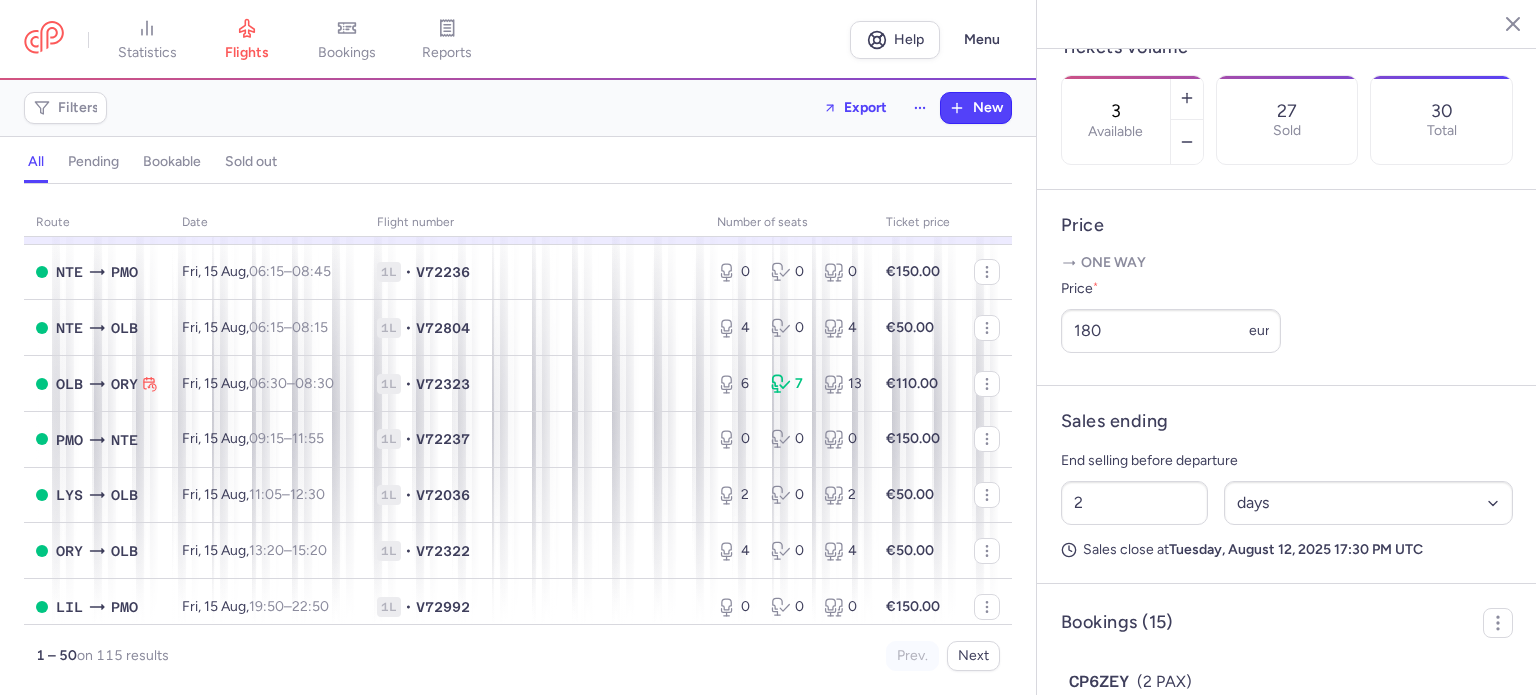 scroll, scrollTop: 827, scrollLeft: 0, axis: vertical 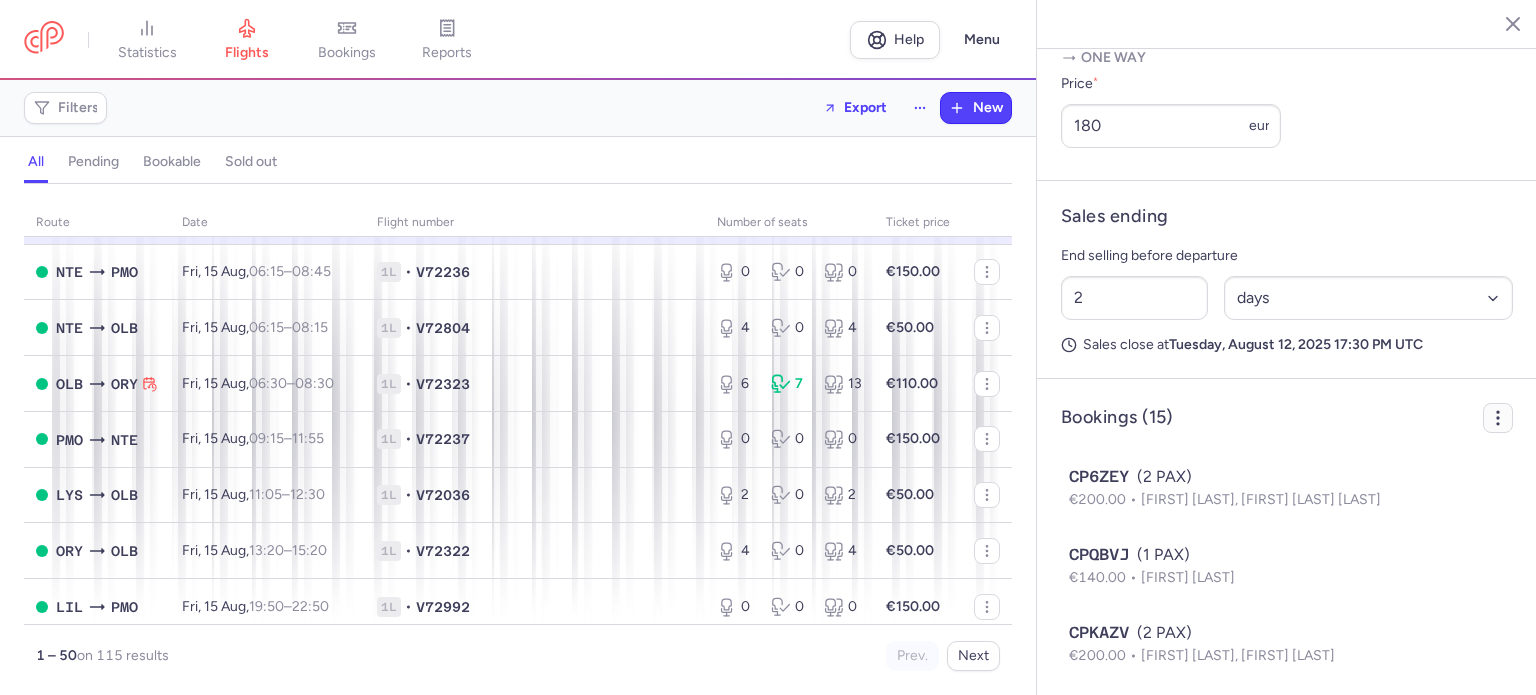 click 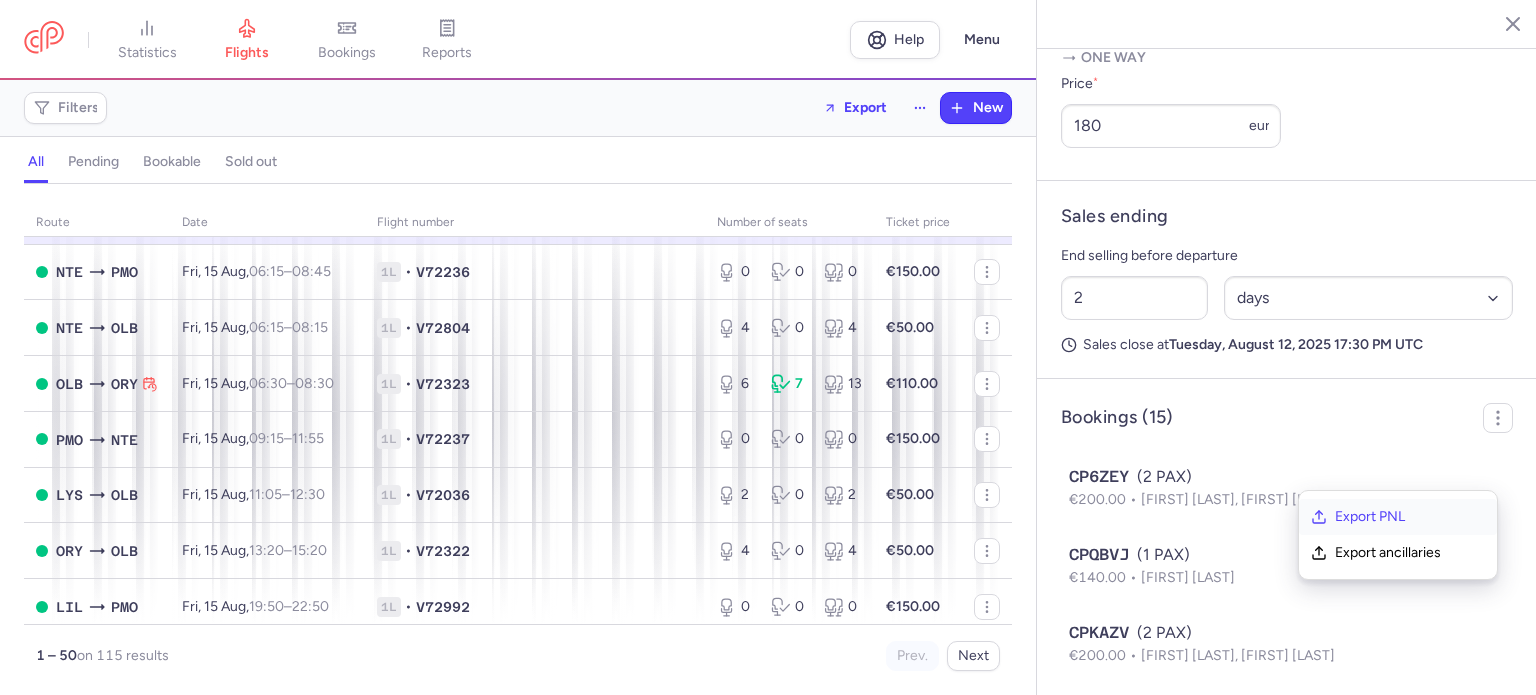 click on "Export PNL" at bounding box center [1410, 517] 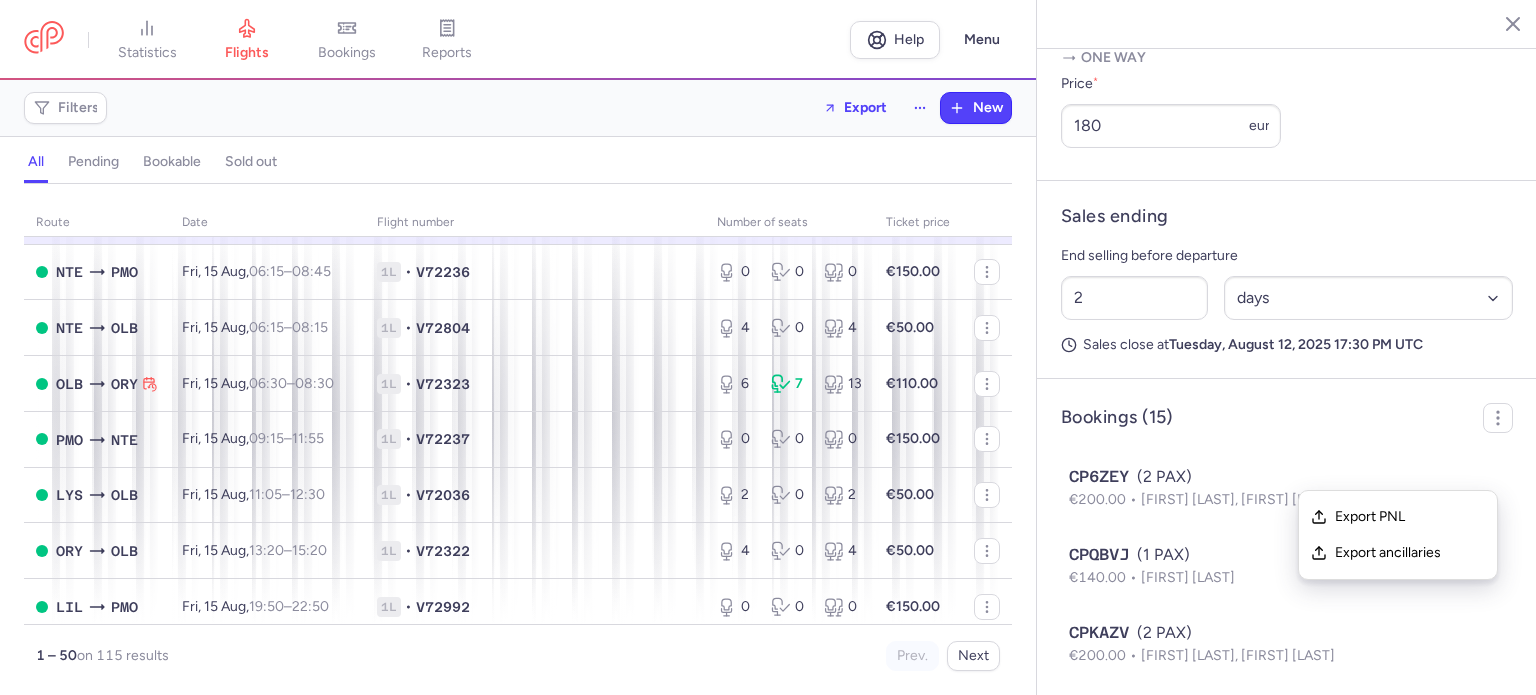 type 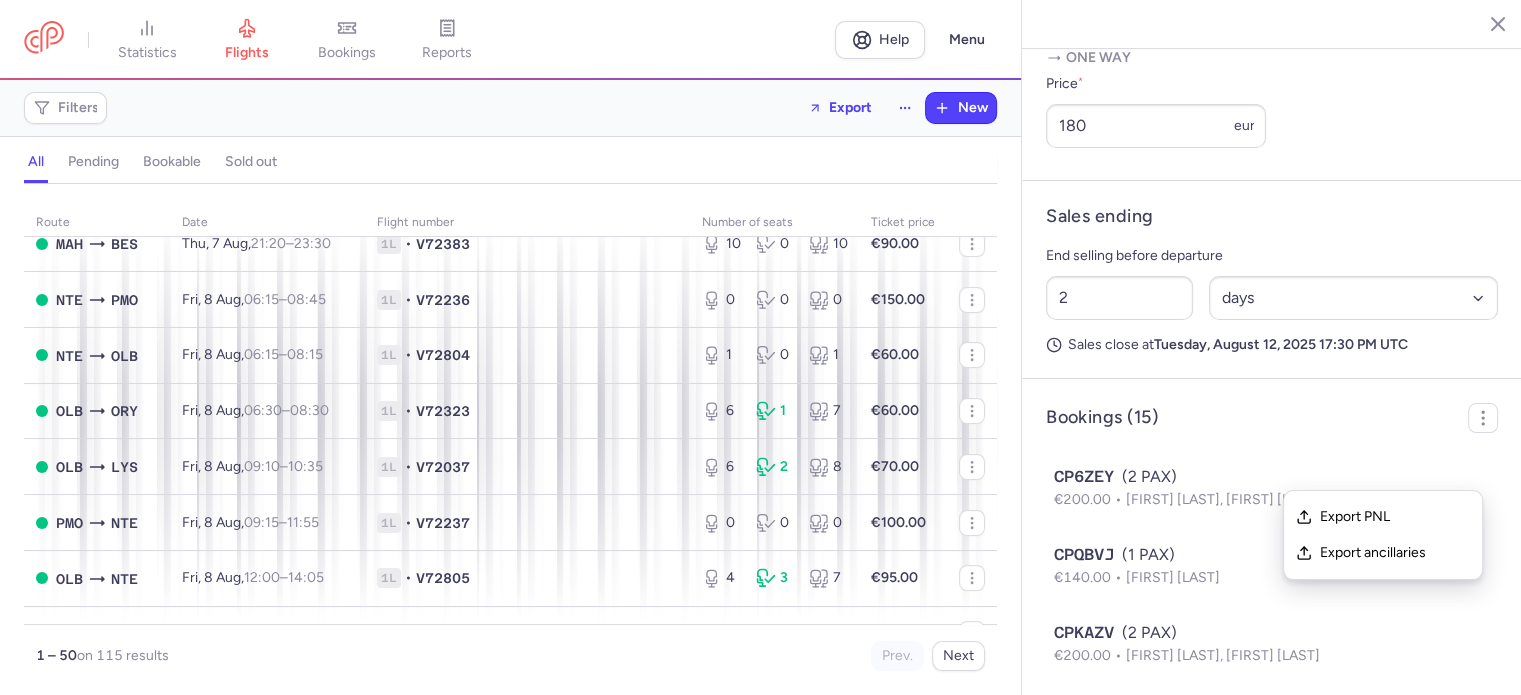 scroll, scrollTop: 300, scrollLeft: 0, axis: vertical 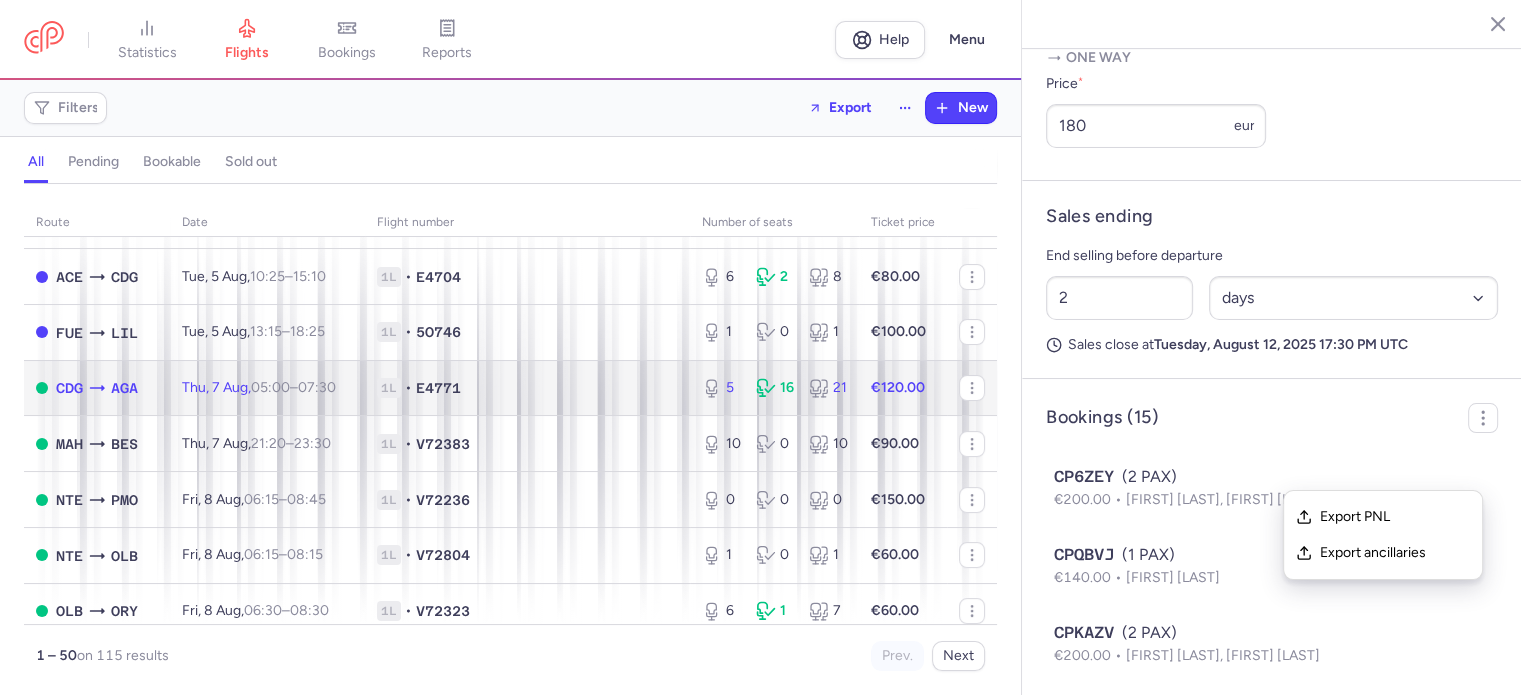 click on "07:30  +0" at bounding box center (317, 387) 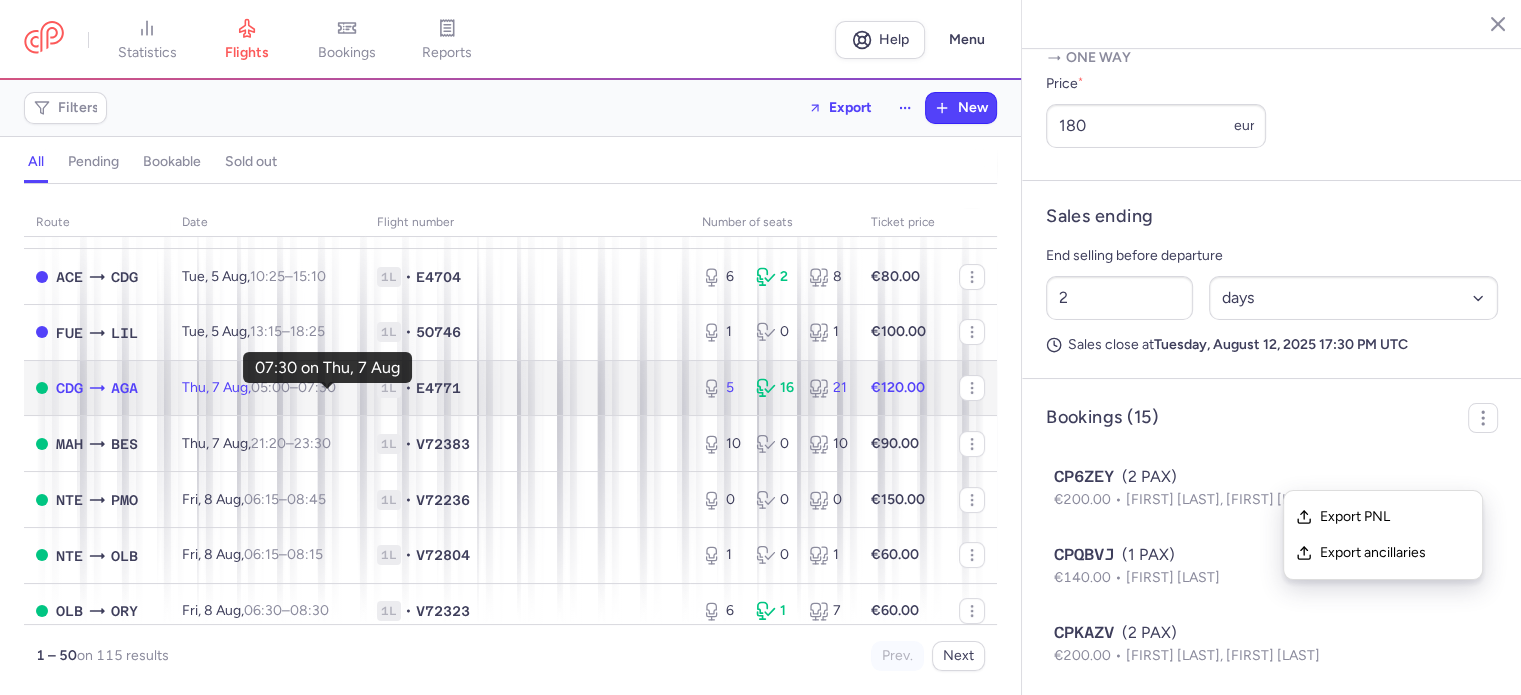 type on "5" 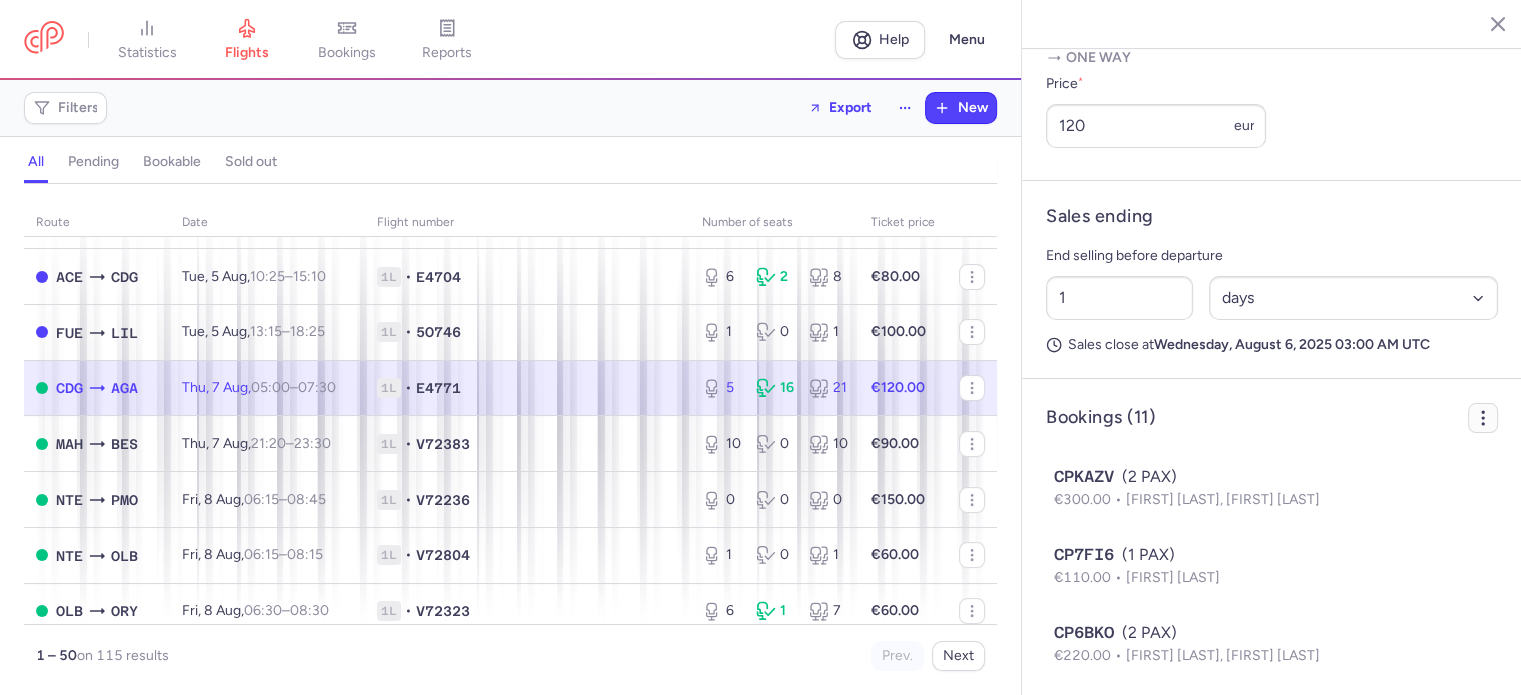 click 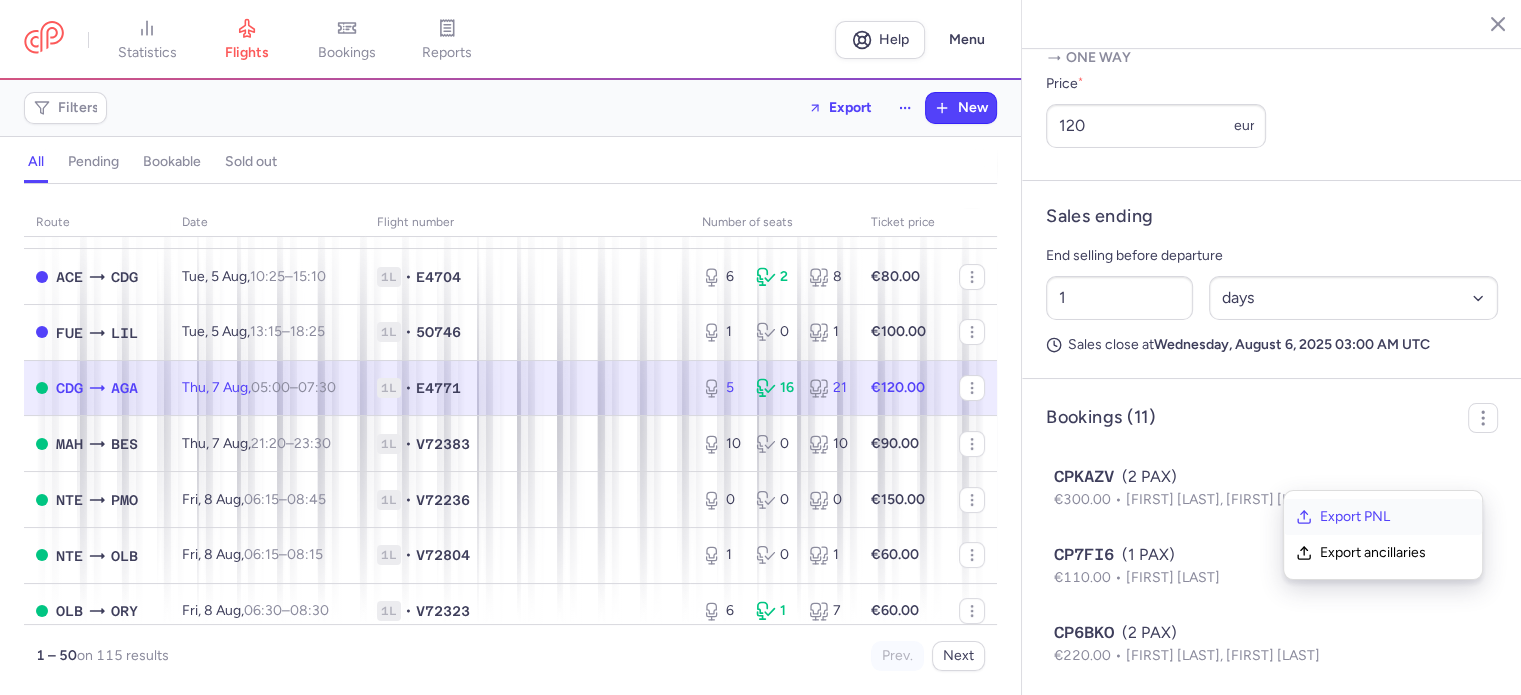 click on "Export PNL" at bounding box center (1395, 517) 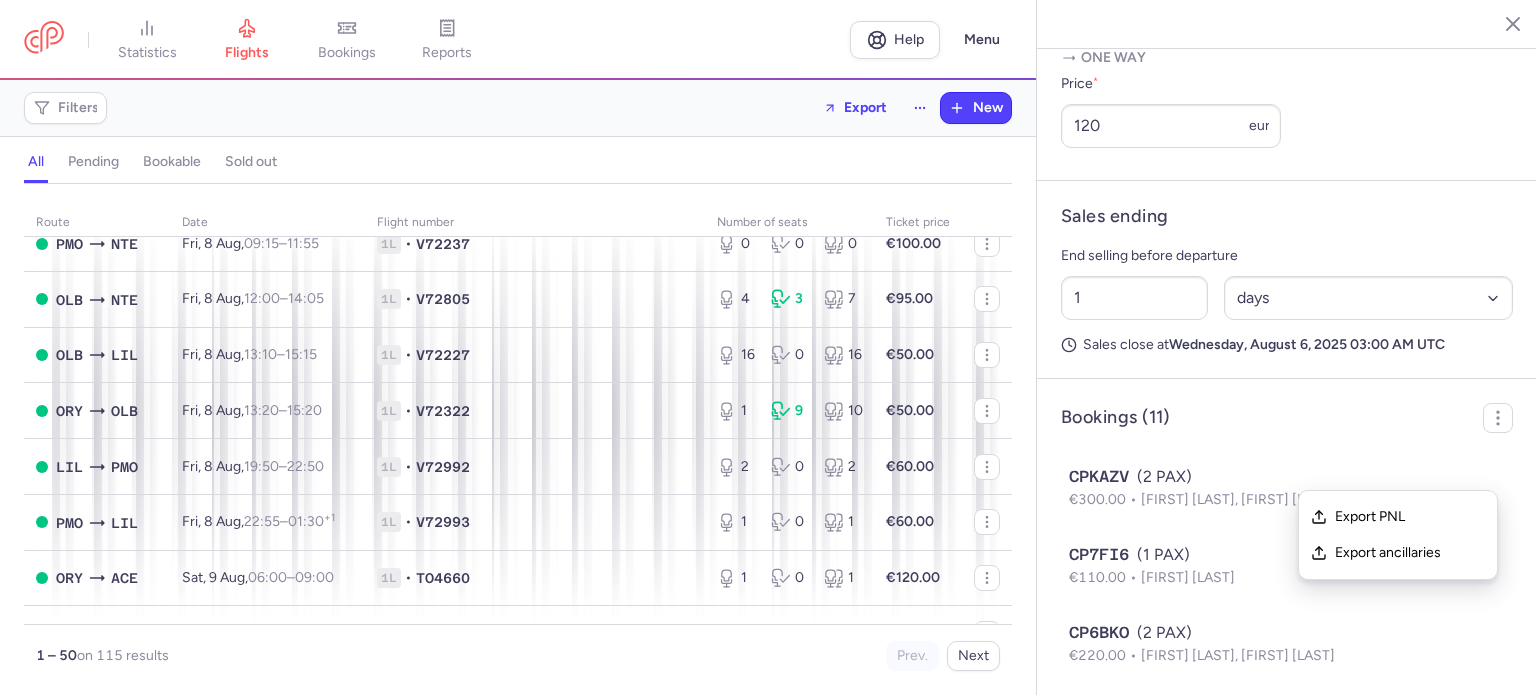 scroll, scrollTop: 800, scrollLeft: 0, axis: vertical 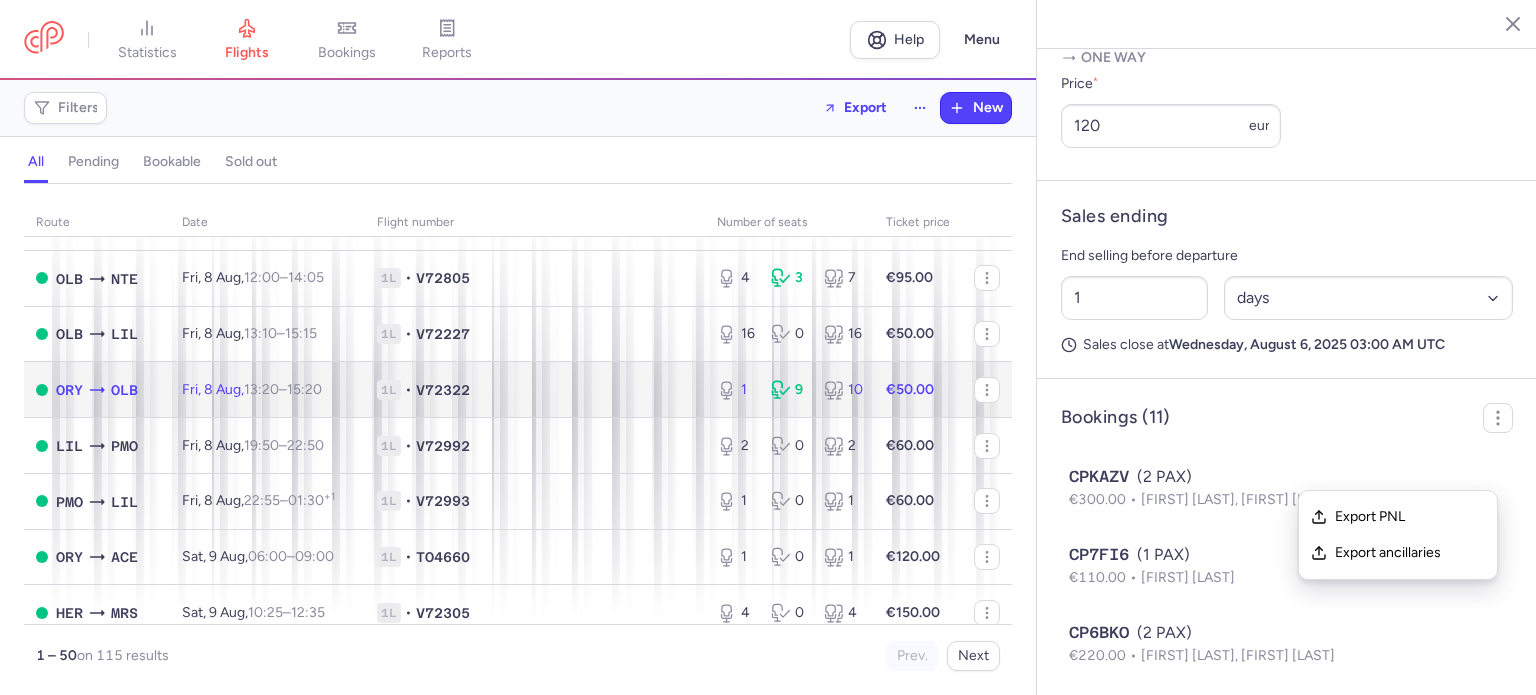 click on "V72322" 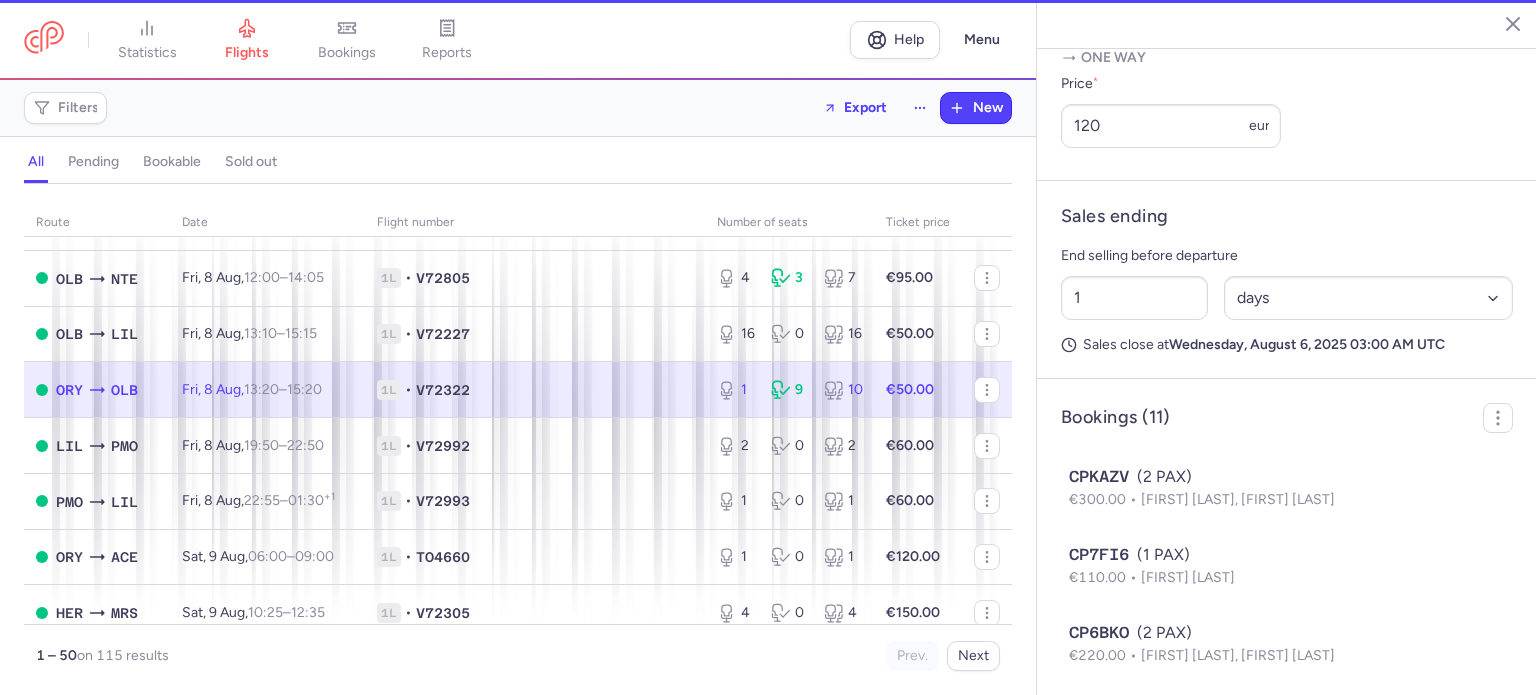 type on "1" 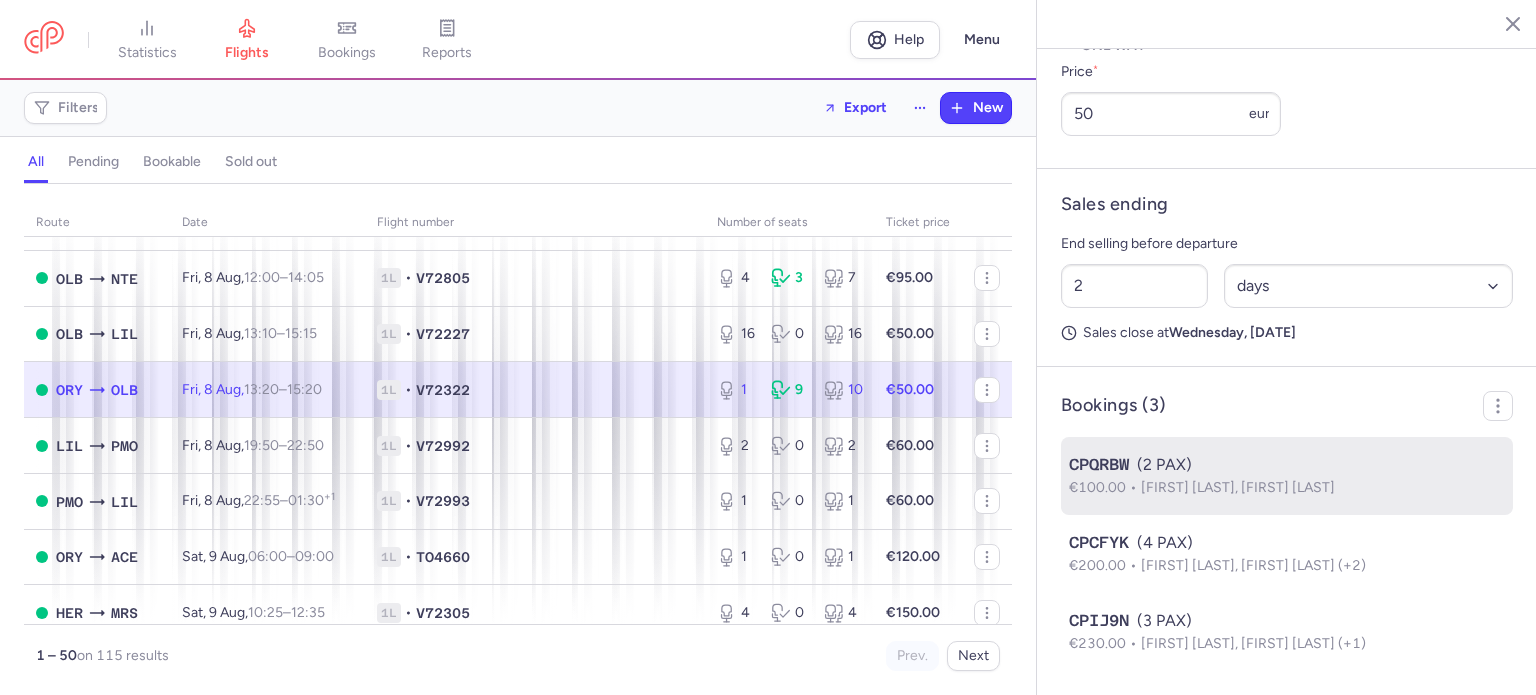 scroll, scrollTop: 891, scrollLeft: 0, axis: vertical 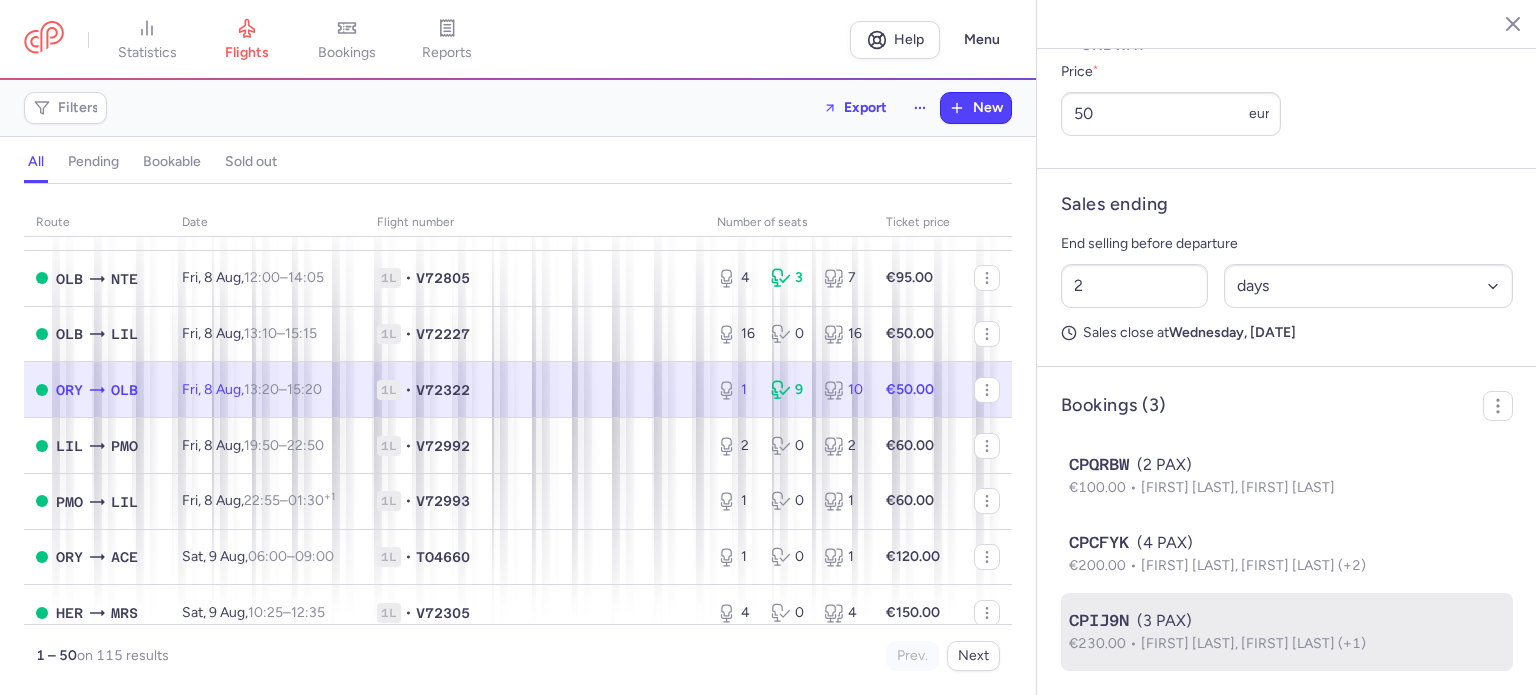 click on "(3 PAX)" at bounding box center [1287, 621] 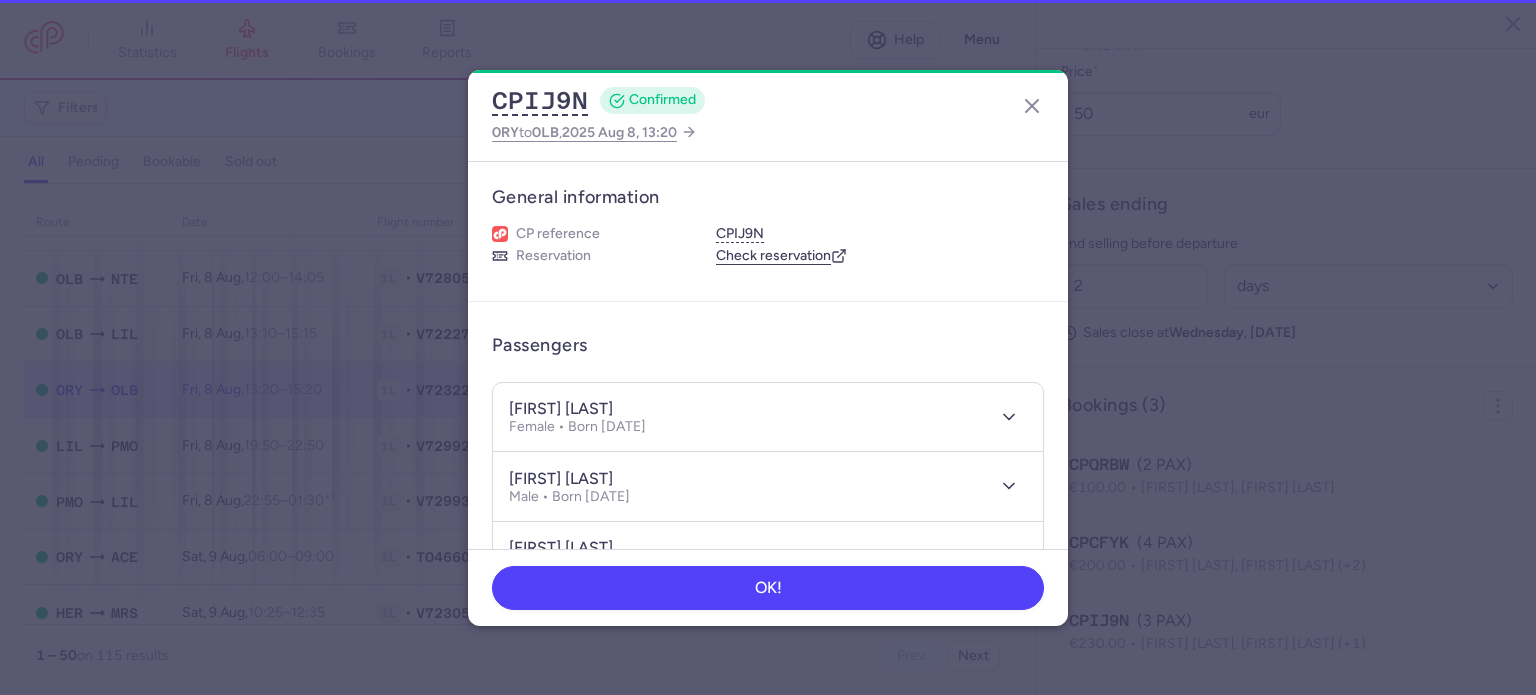 type 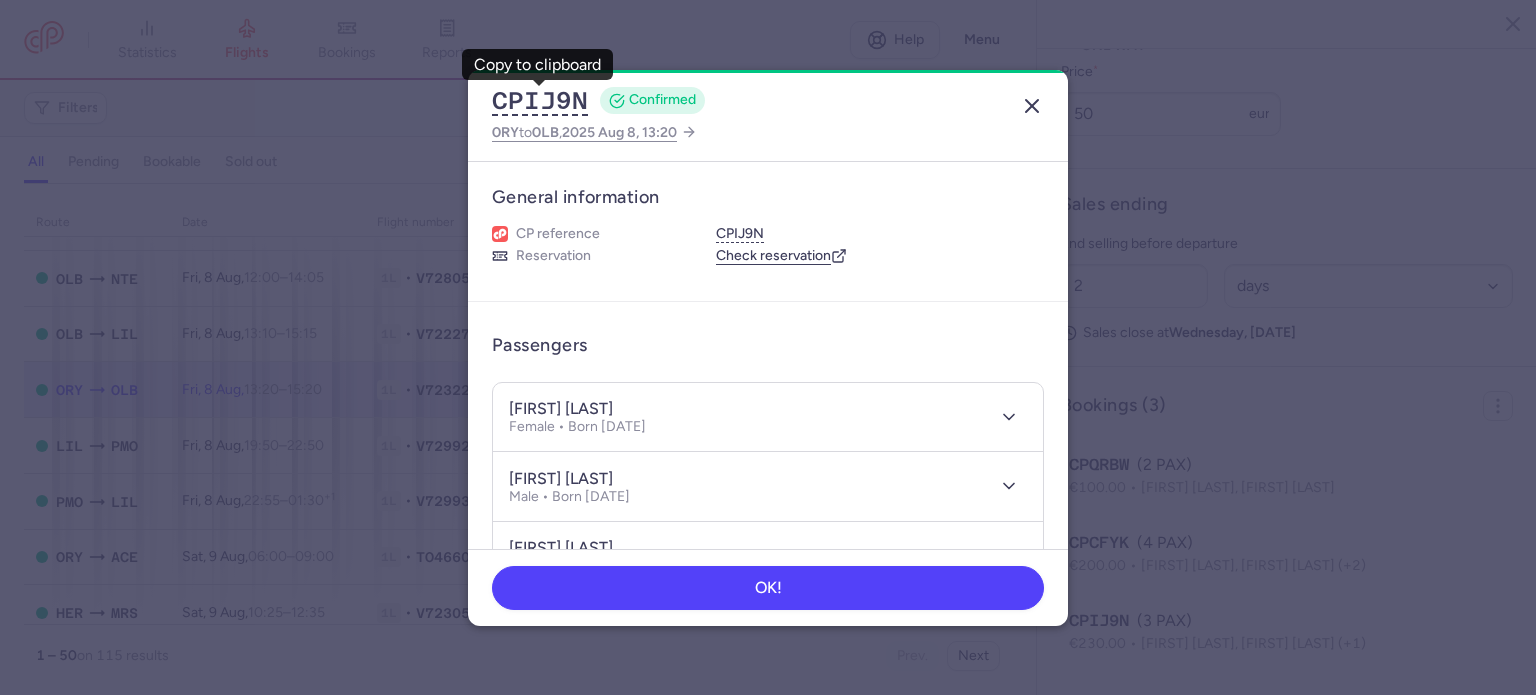 click 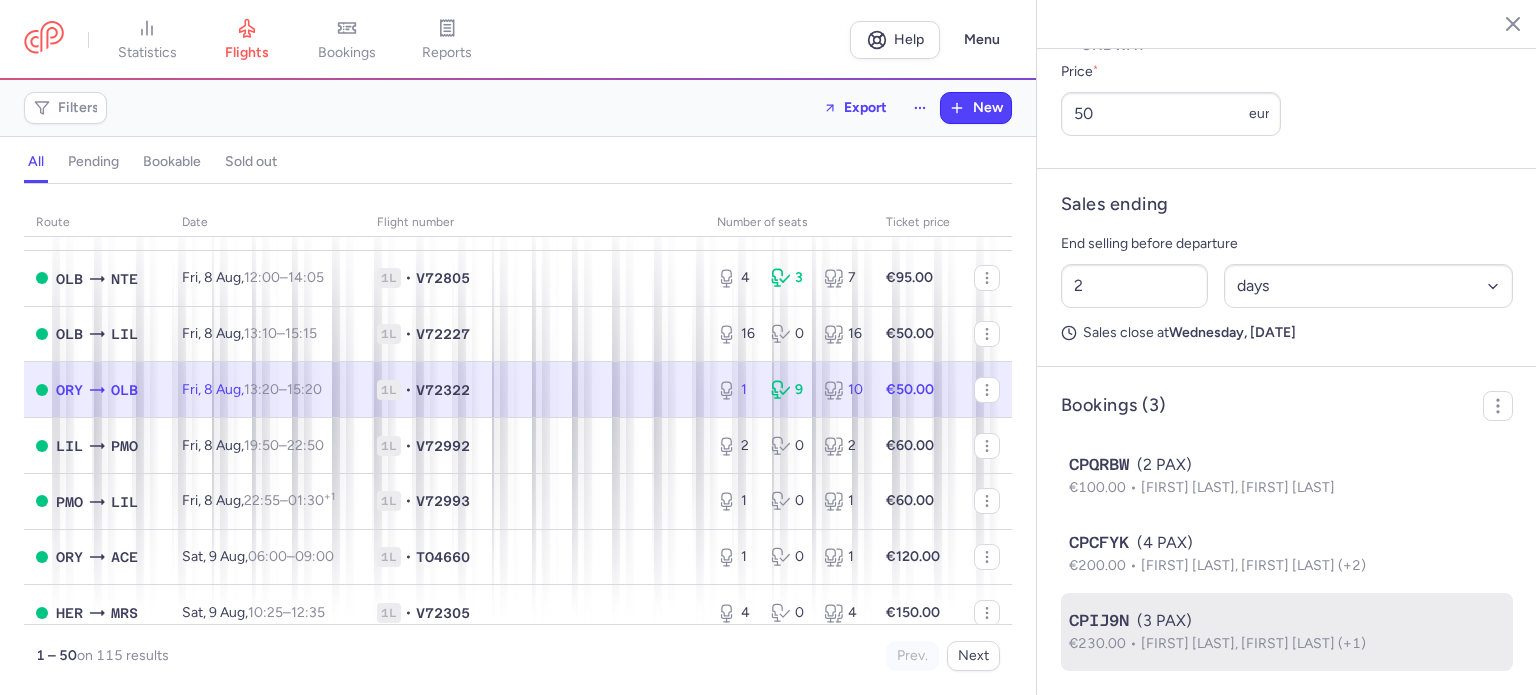 click on "(3 PAX)" at bounding box center (1287, 621) 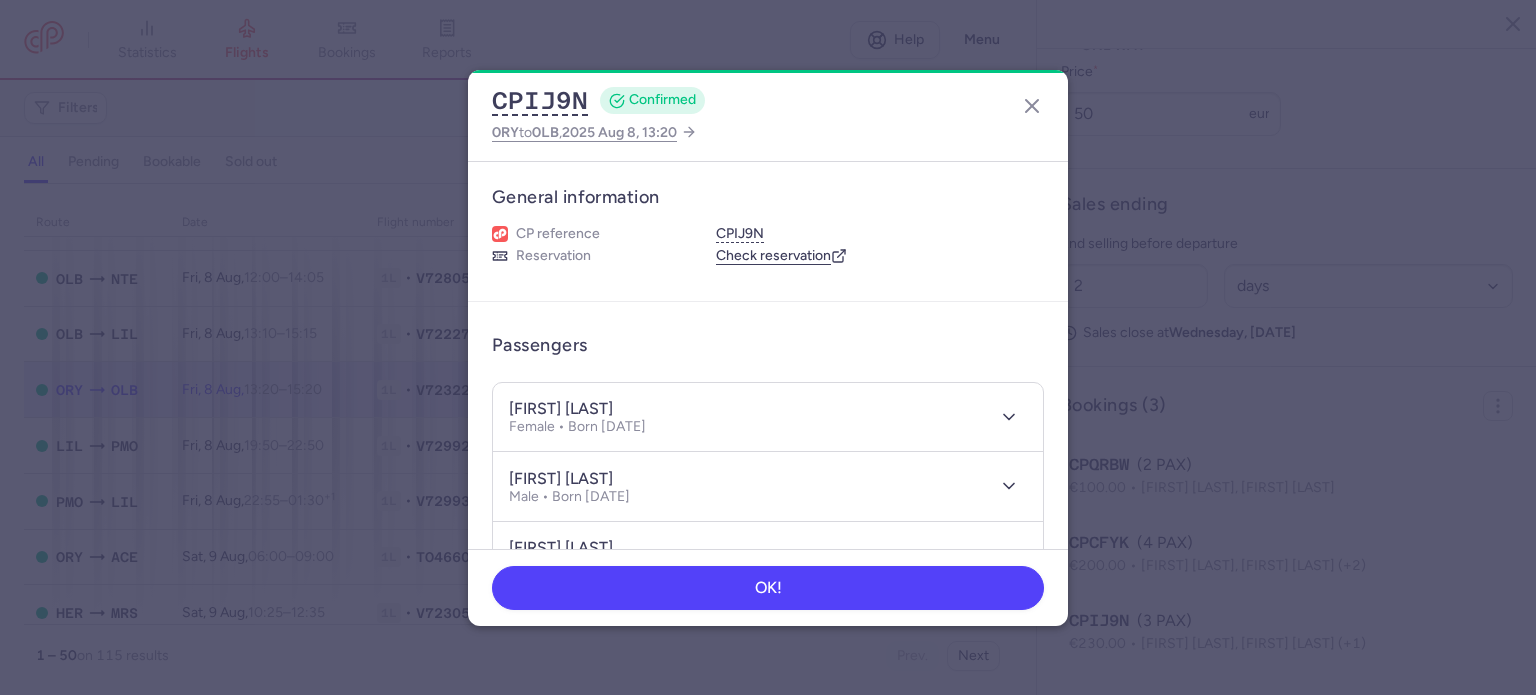 drag, startPoint x: 566, startPoint y: 403, endPoint x: 665, endPoint y: 402, distance: 99.00505 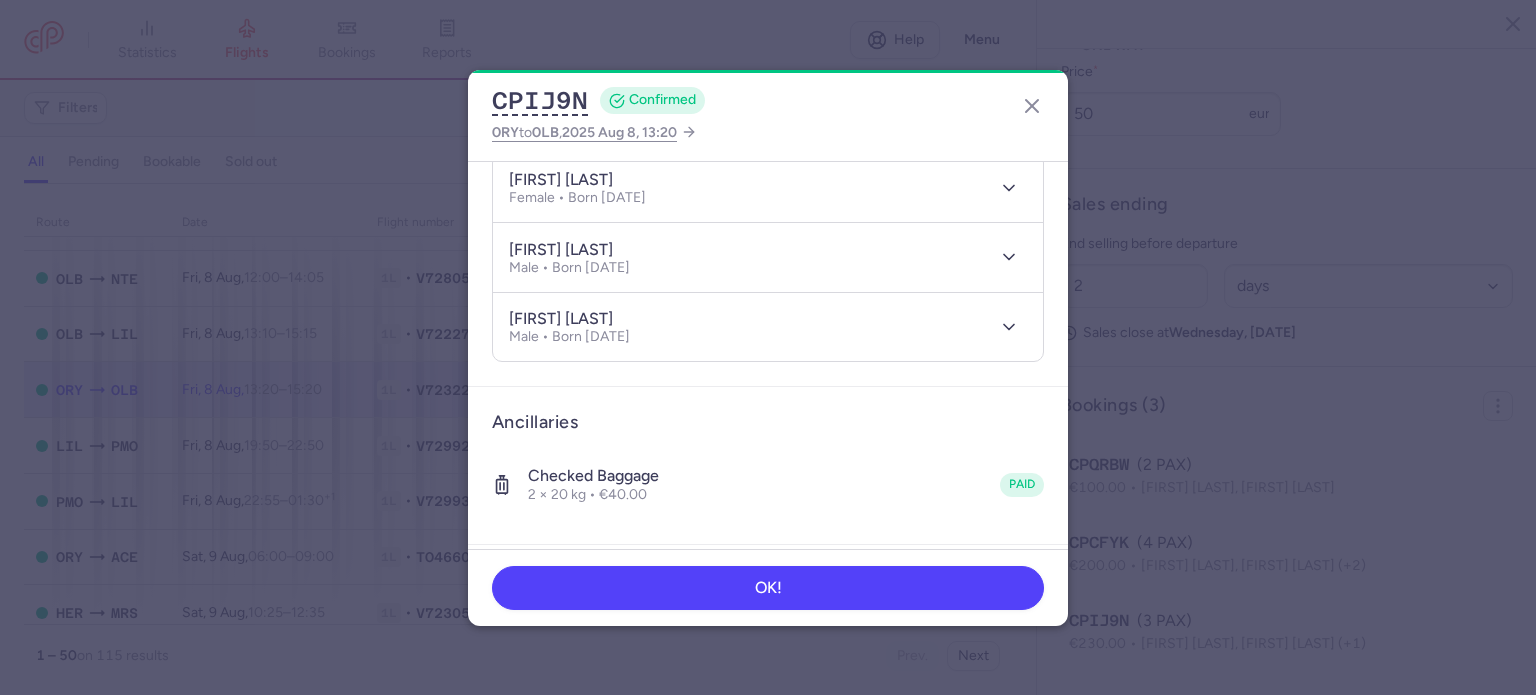 scroll, scrollTop: 100, scrollLeft: 0, axis: vertical 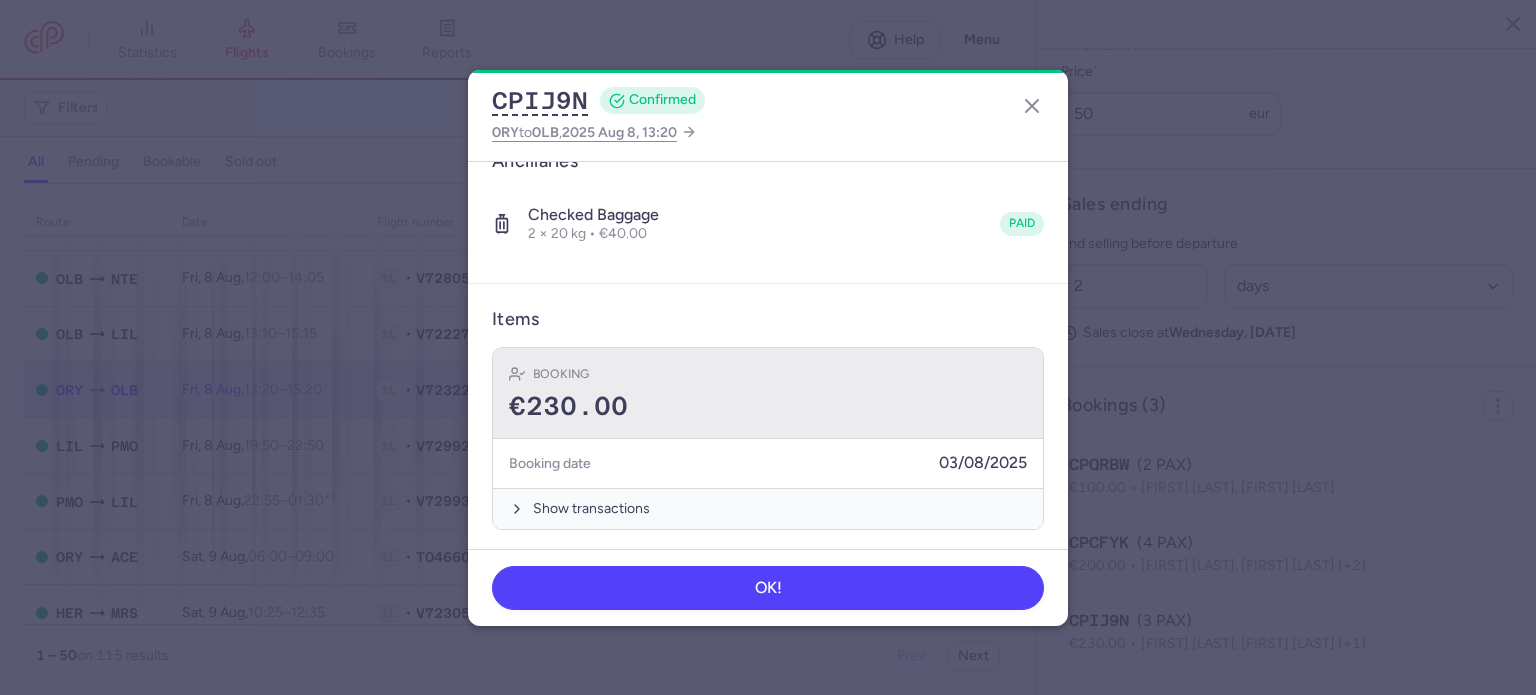 click on "€230.00" at bounding box center [768, 407] 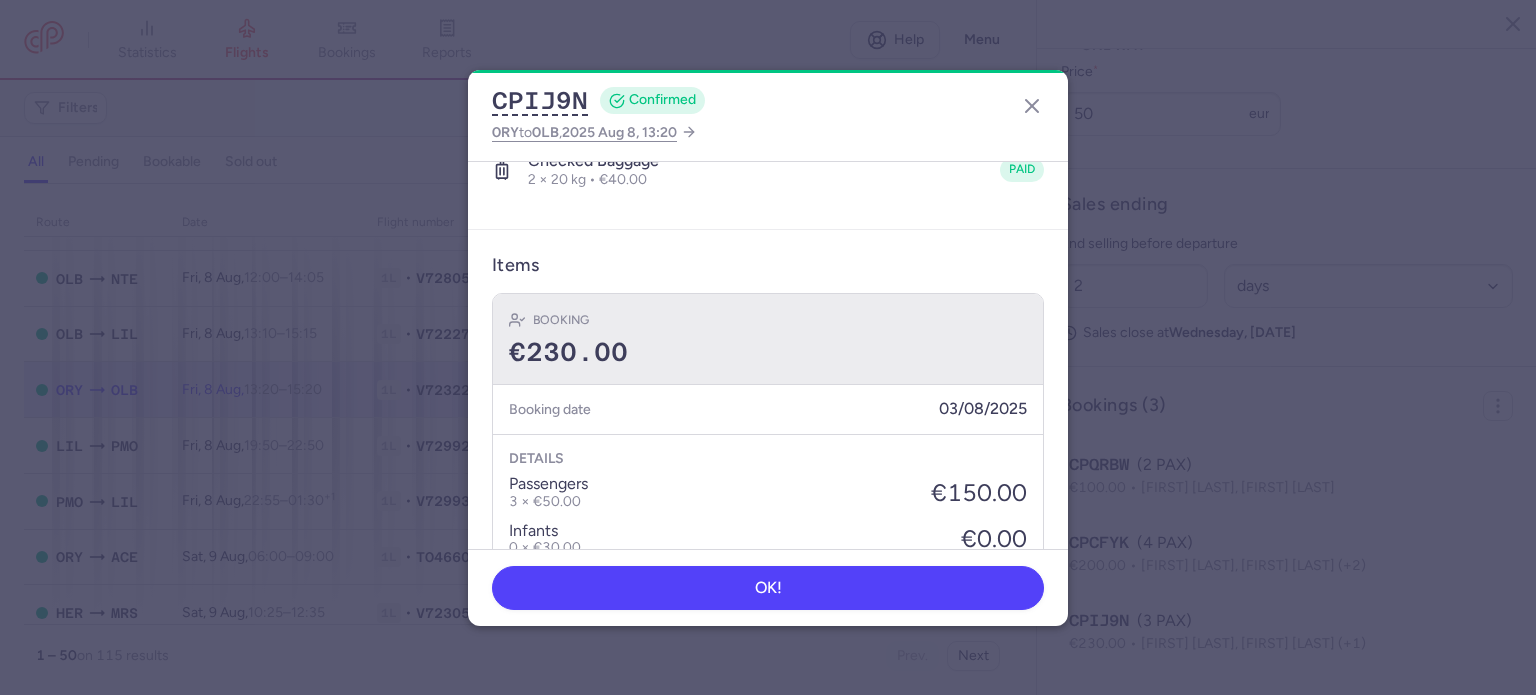 scroll, scrollTop: 690, scrollLeft: 0, axis: vertical 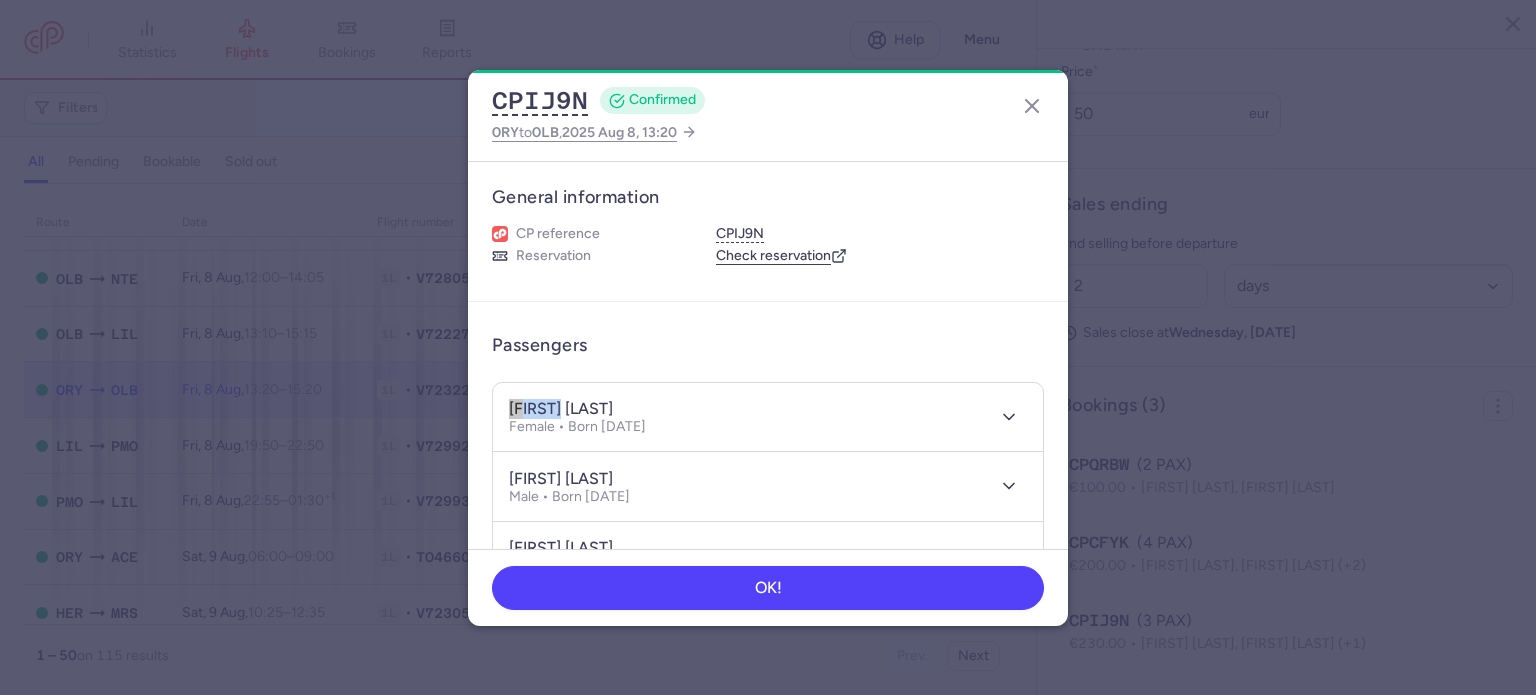 drag, startPoint x: 558, startPoint y: 405, endPoint x: 477, endPoint y: 399, distance: 81.22192 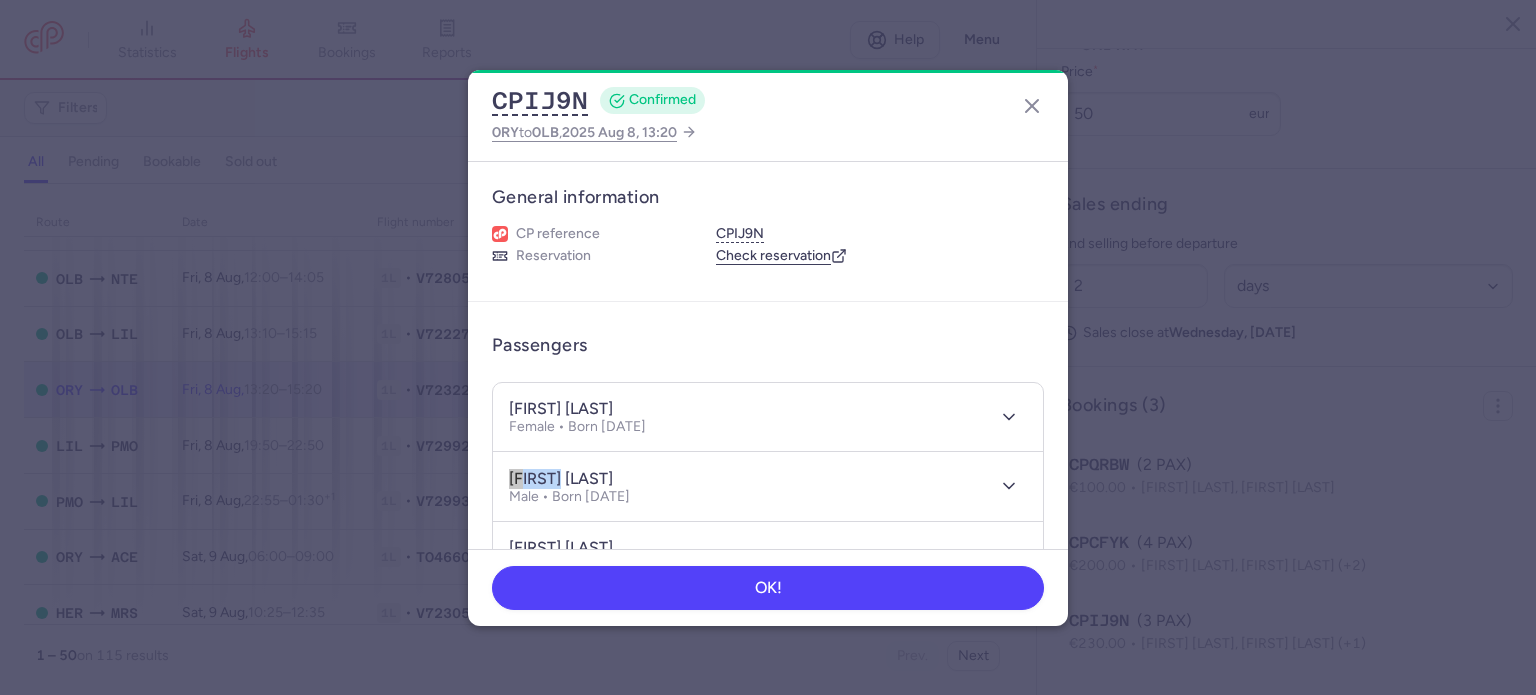 drag, startPoint x: 548, startPoint y: 474, endPoint x: 491, endPoint y: 471, distance: 57.07889 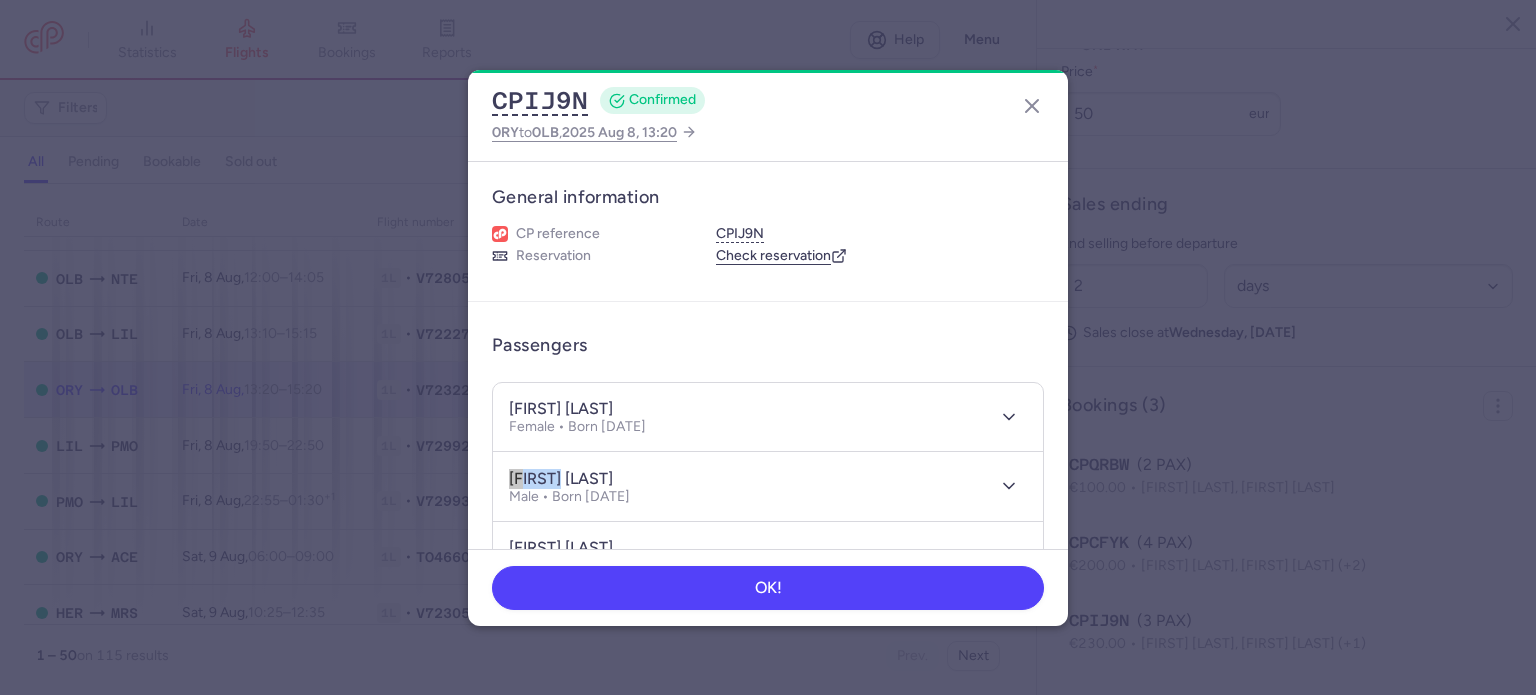 scroll, scrollTop: 100, scrollLeft: 0, axis: vertical 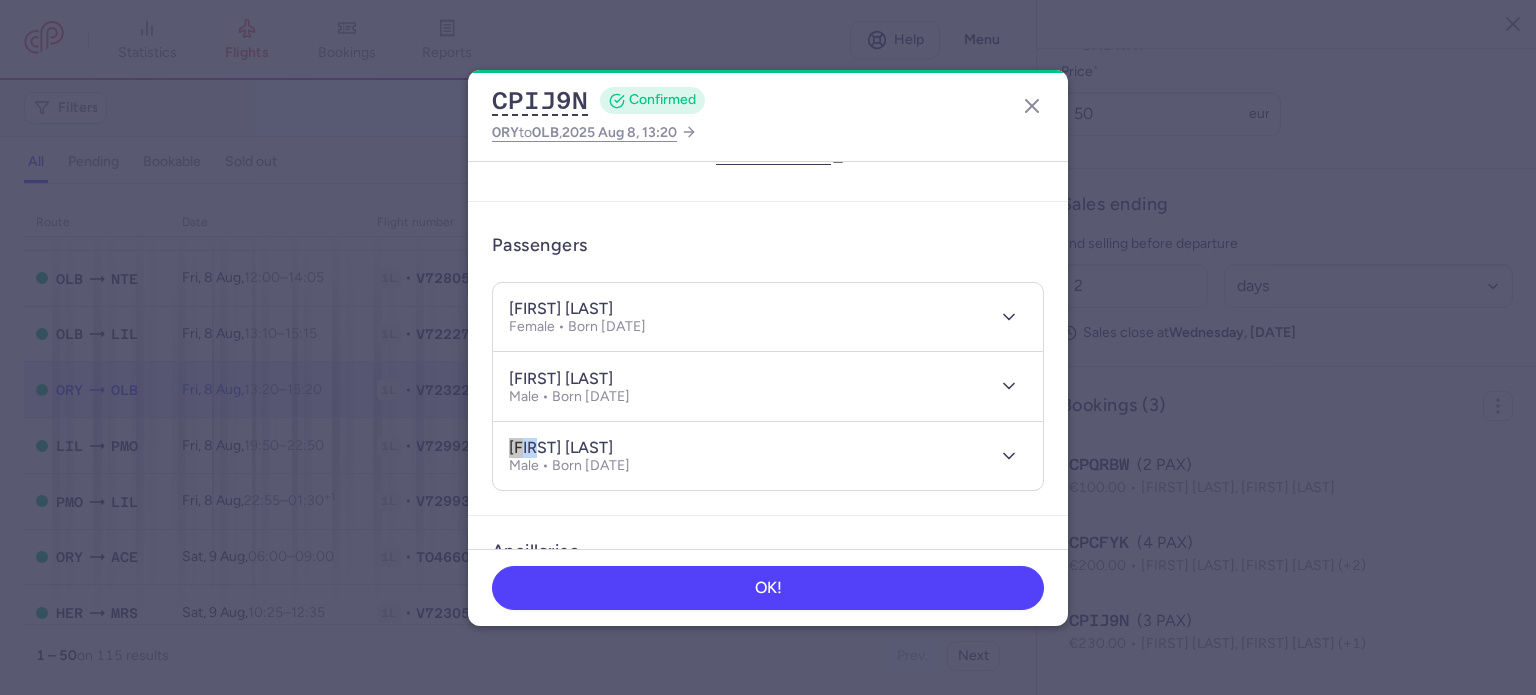 drag, startPoint x: 544, startPoint y: 443, endPoint x: 477, endPoint y: 439, distance: 67.11929 